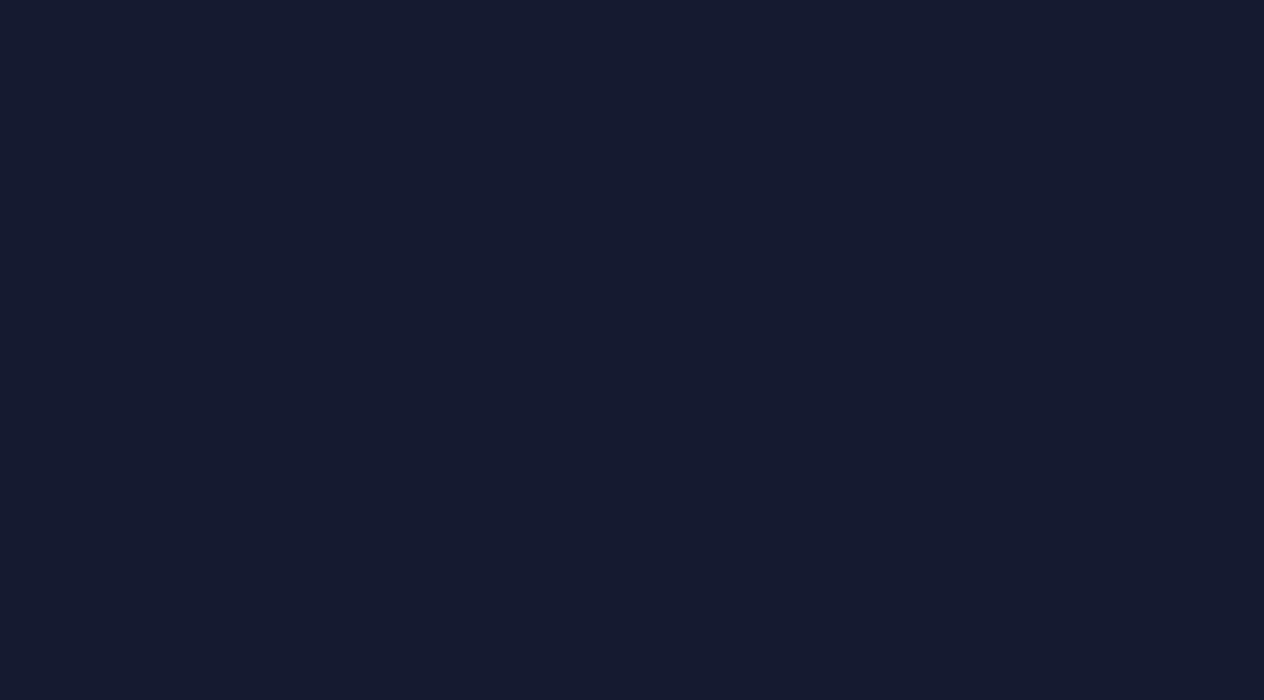 scroll, scrollTop: 0, scrollLeft: 0, axis: both 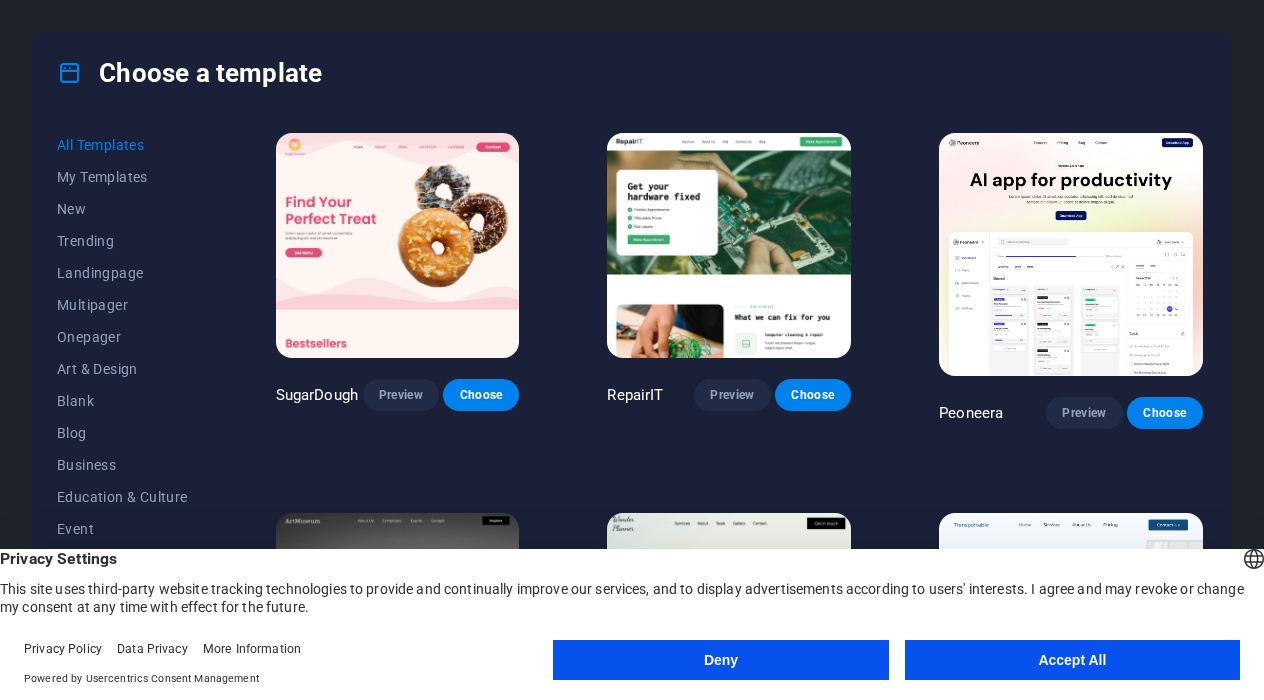 click on "Accept All" at bounding box center [1072, 660] 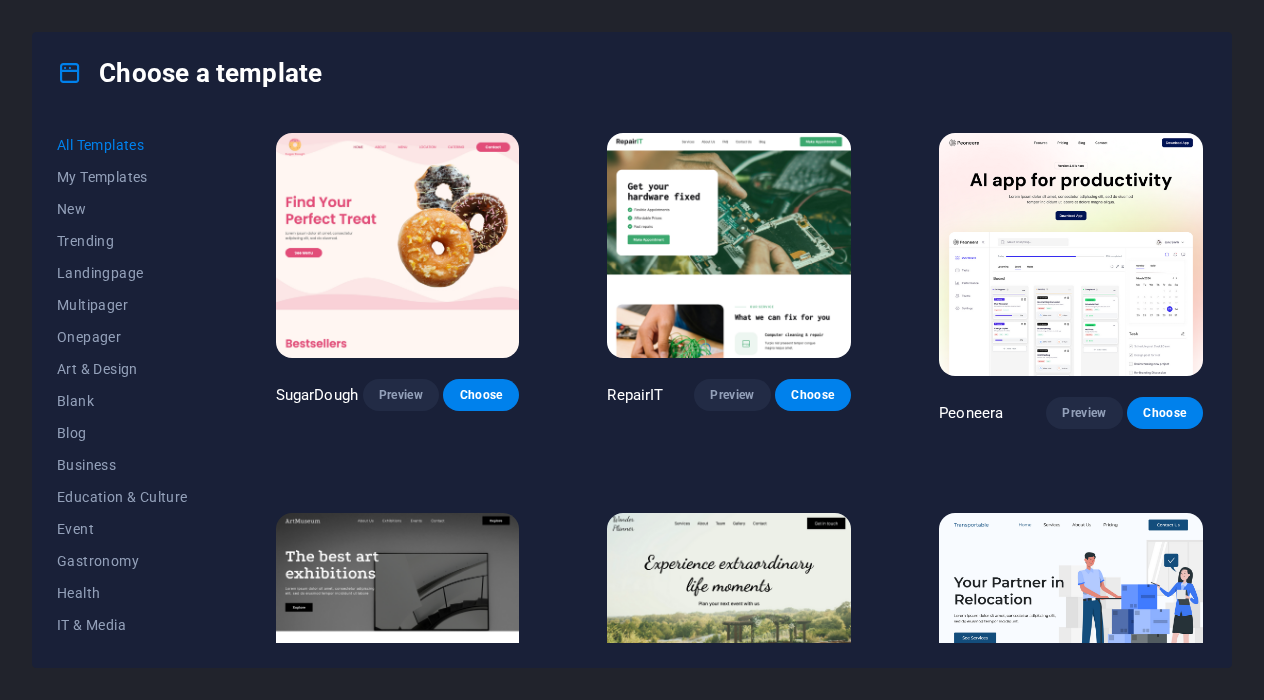 scroll, scrollTop: 0, scrollLeft: 0, axis: both 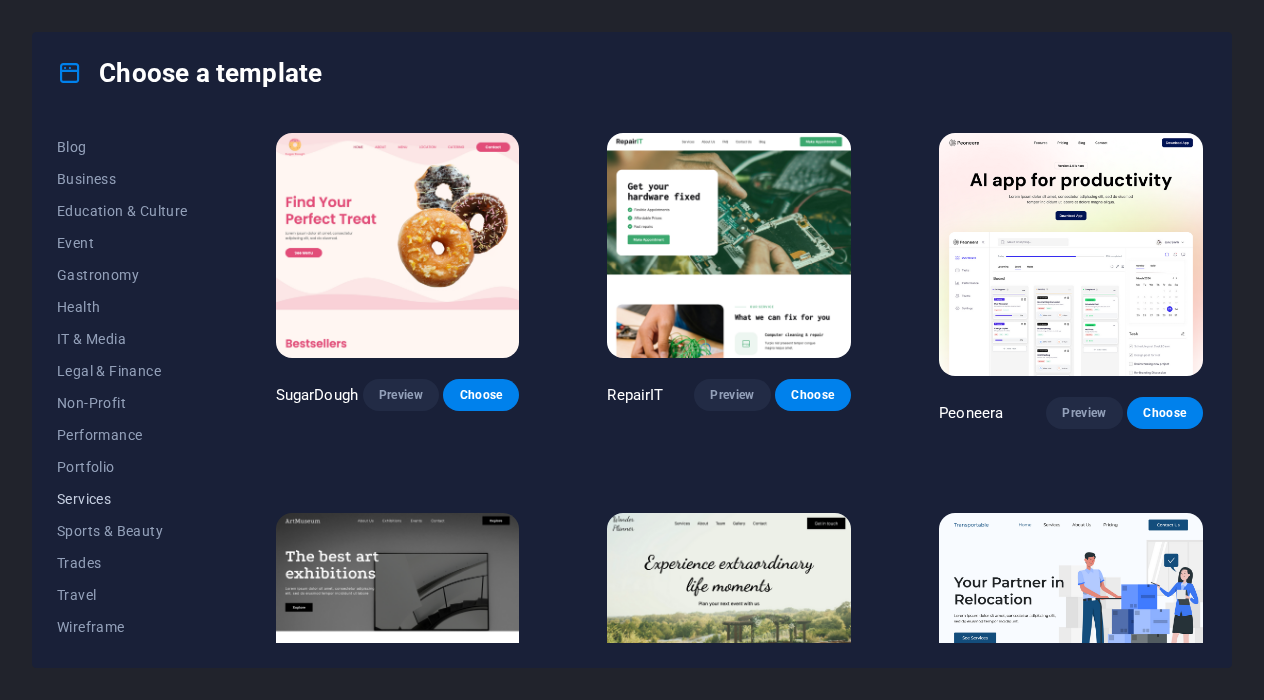 click on "Services" at bounding box center (122, 499) 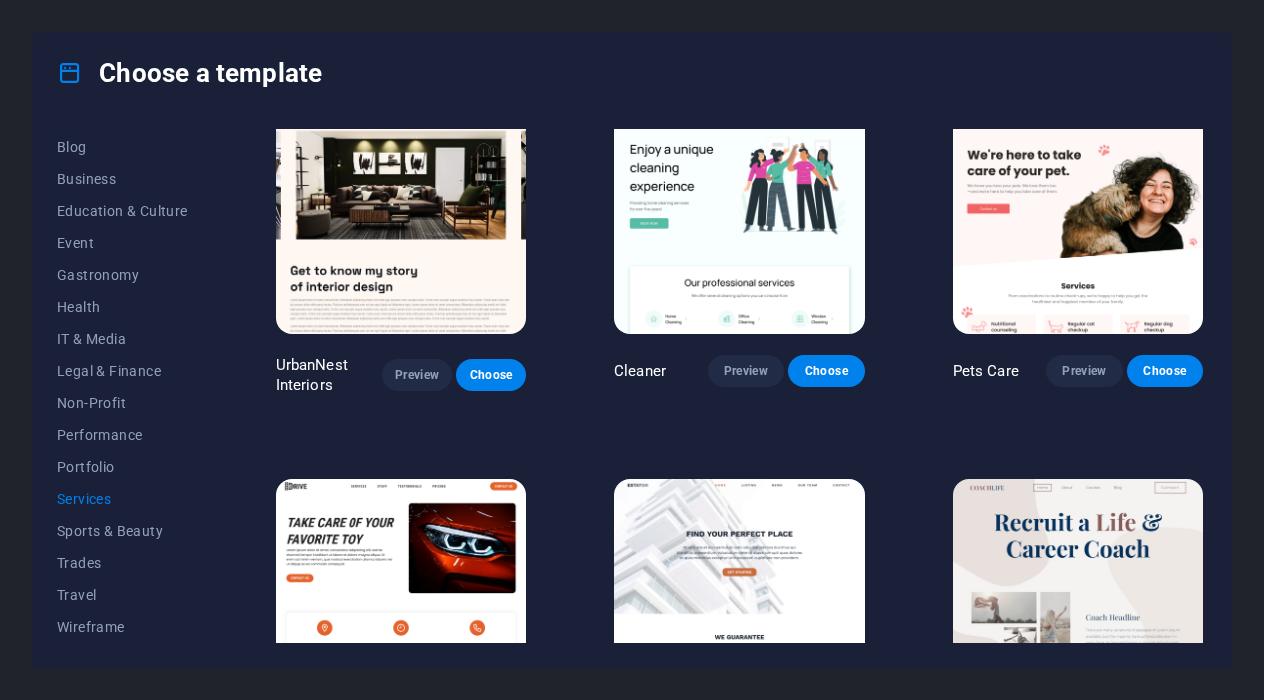 scroll, scrollTop: 401, scrollLeft: 0, axis: vertical 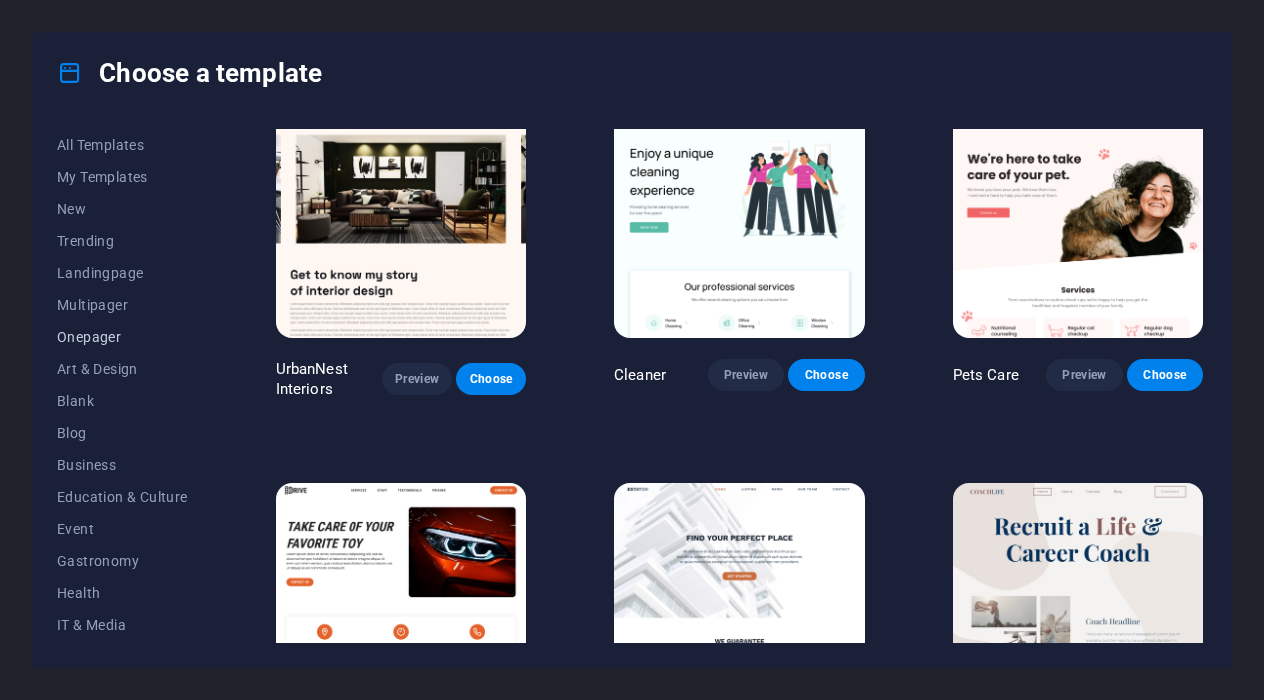 click on "Onepager" at bounding box center (122, 337) 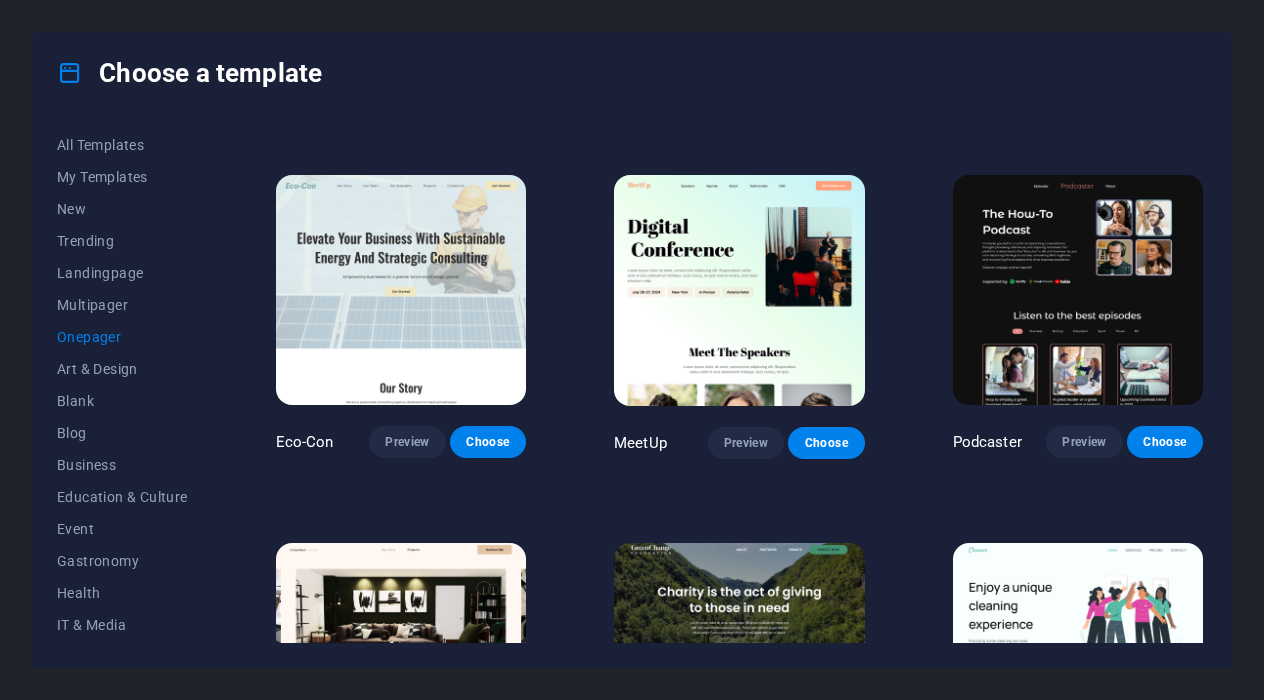 scroll, scrollTop: 320, scrollLeft: 0, axis: vertical 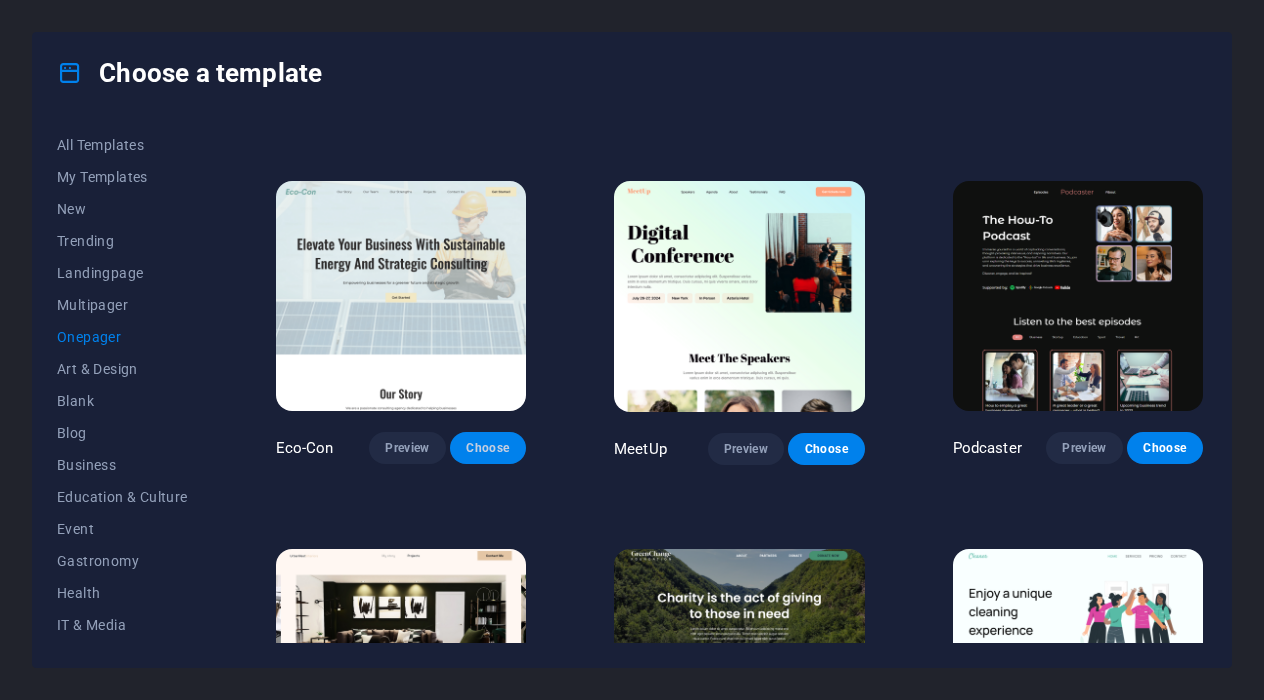 click on "Choose" at bounding box center [488, 448] 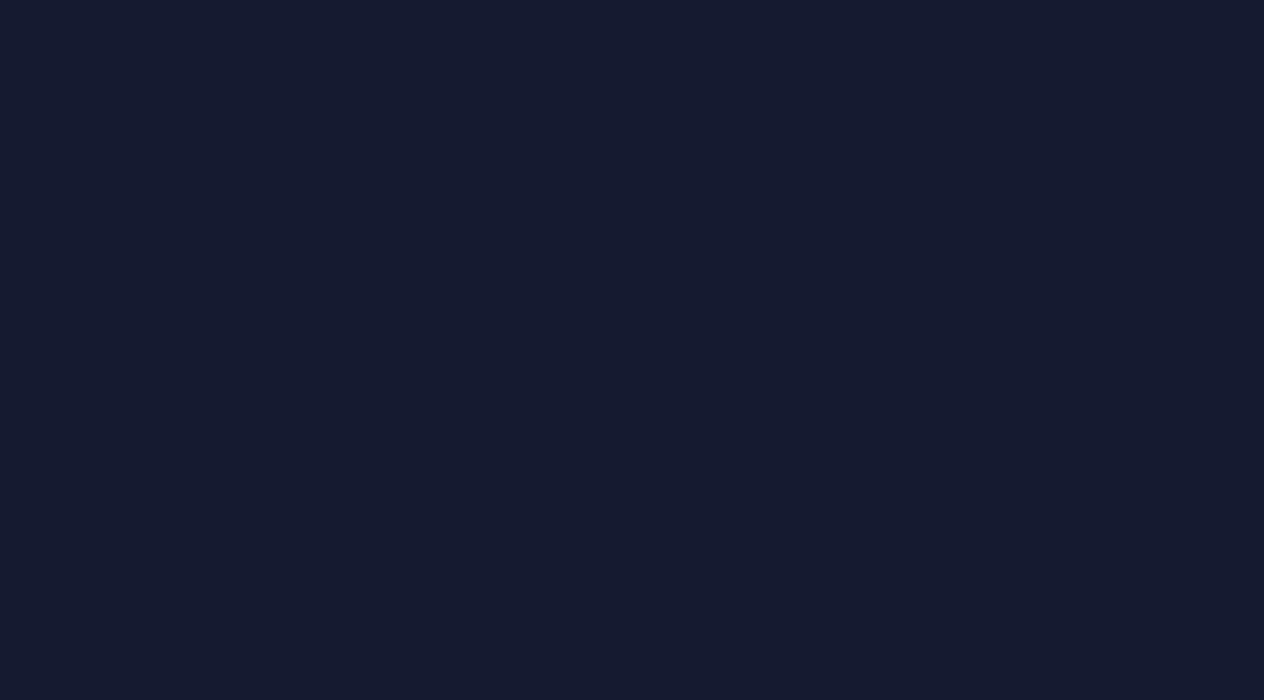 scroll, scrollTop: 0, scrollLeft: 0, axis: both 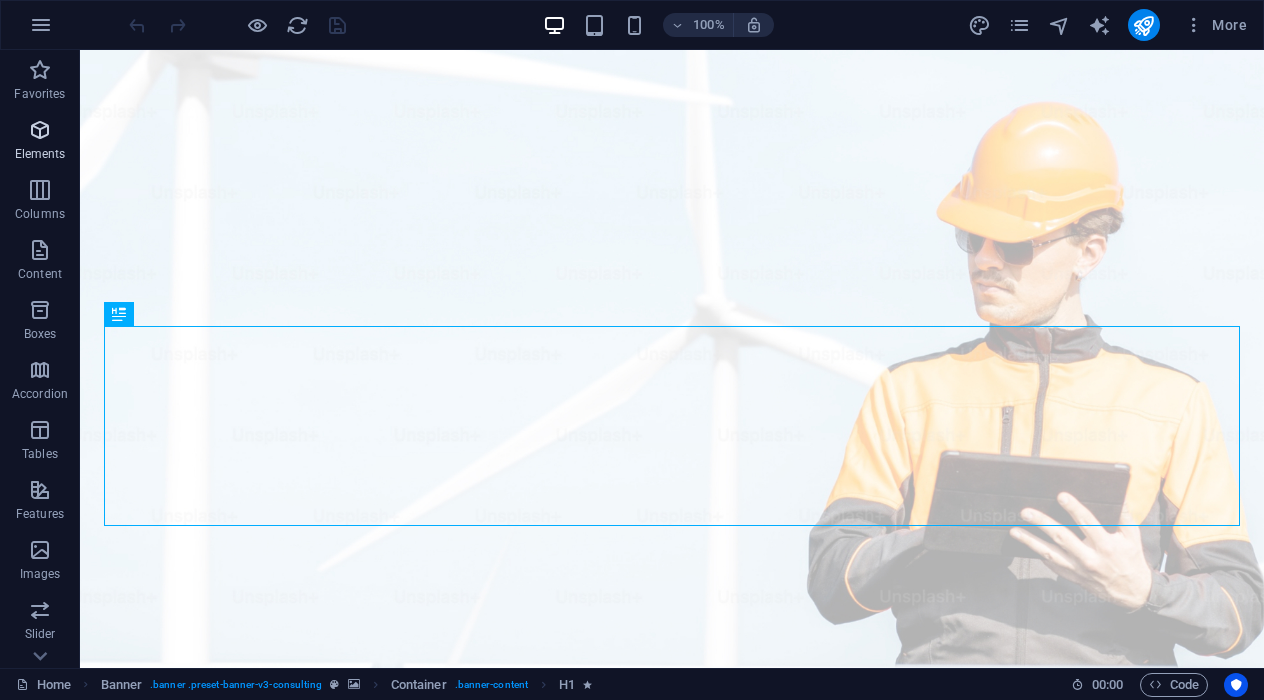 click on "Elements" at bounding box center (40, 142) 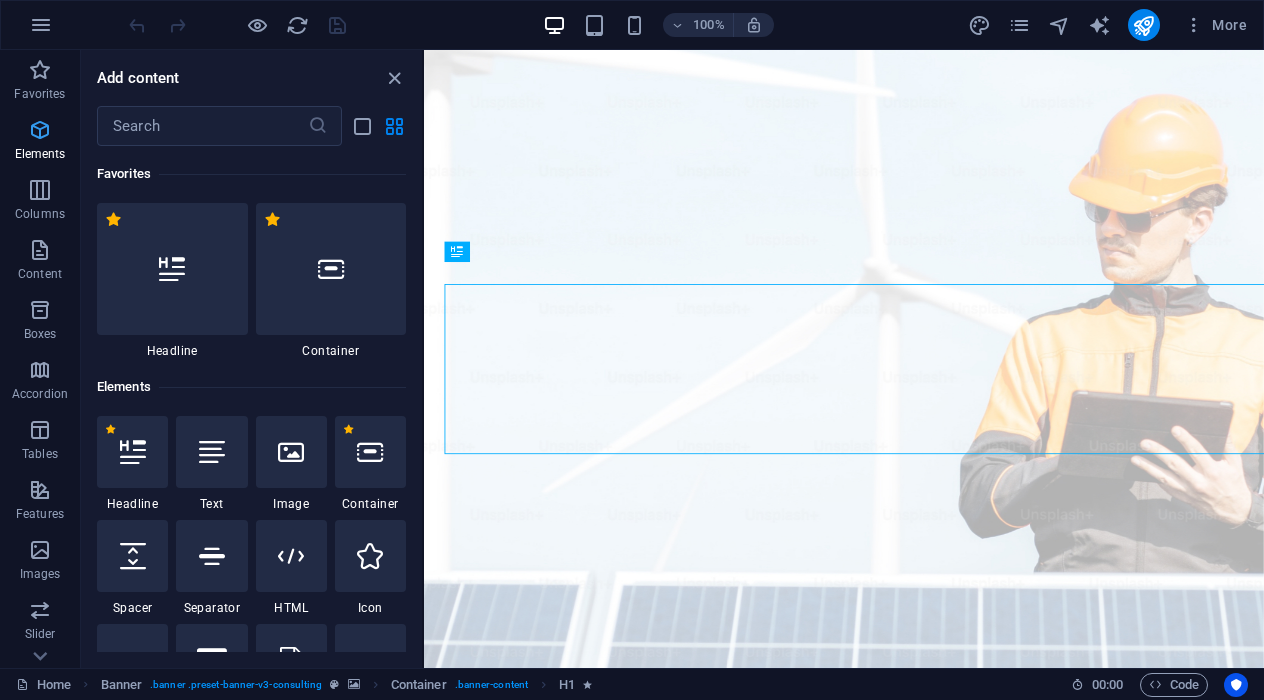 click at bounding box center (40, 130) 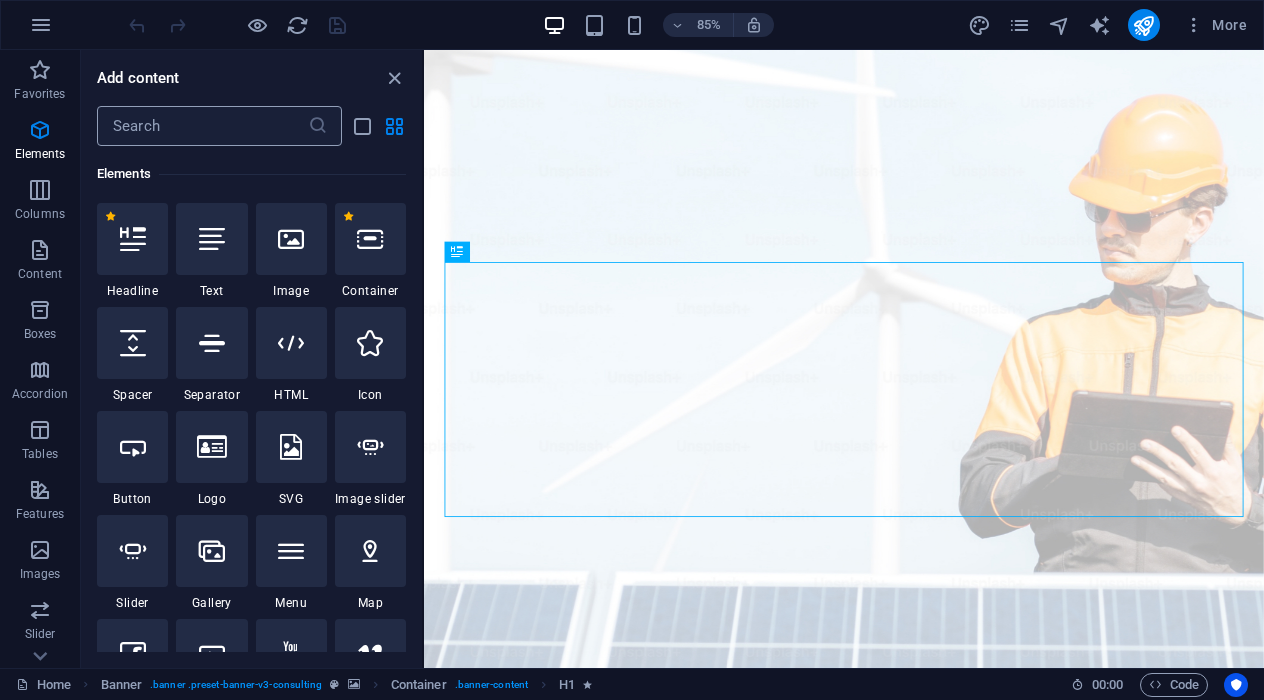 click at bounding box center (202, 126) 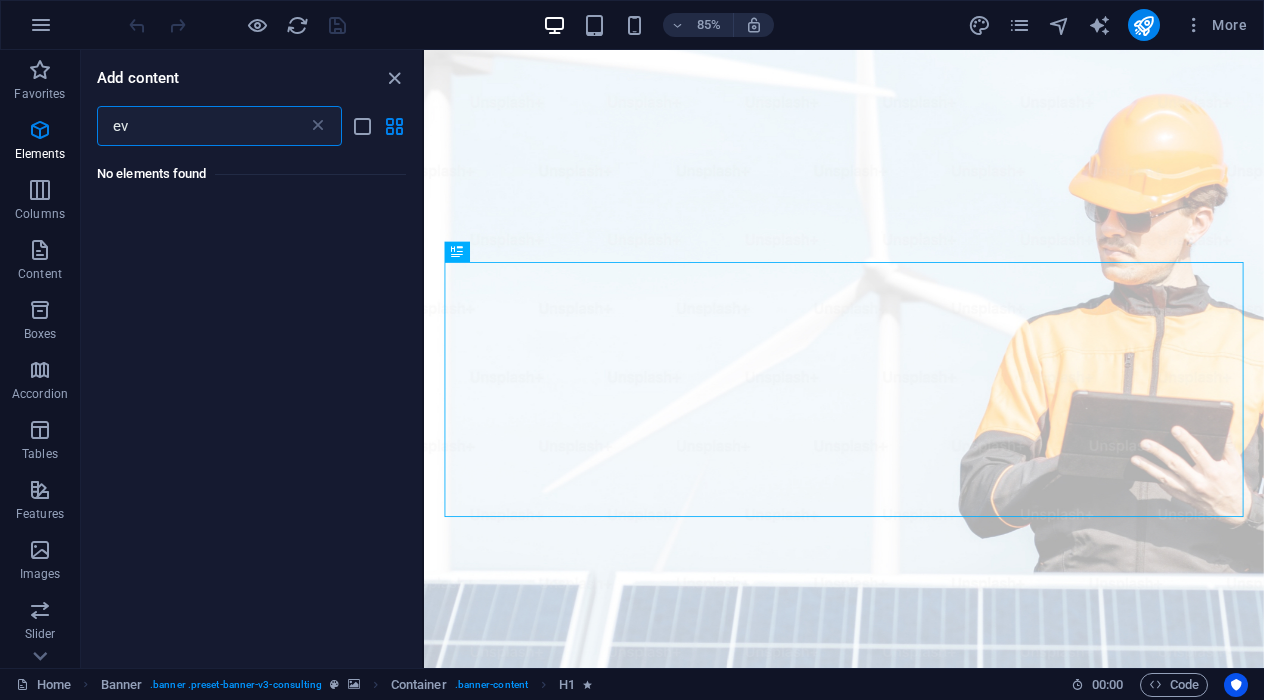 scroll, scrollTop: 0, scrollLeft: 0, axis: both 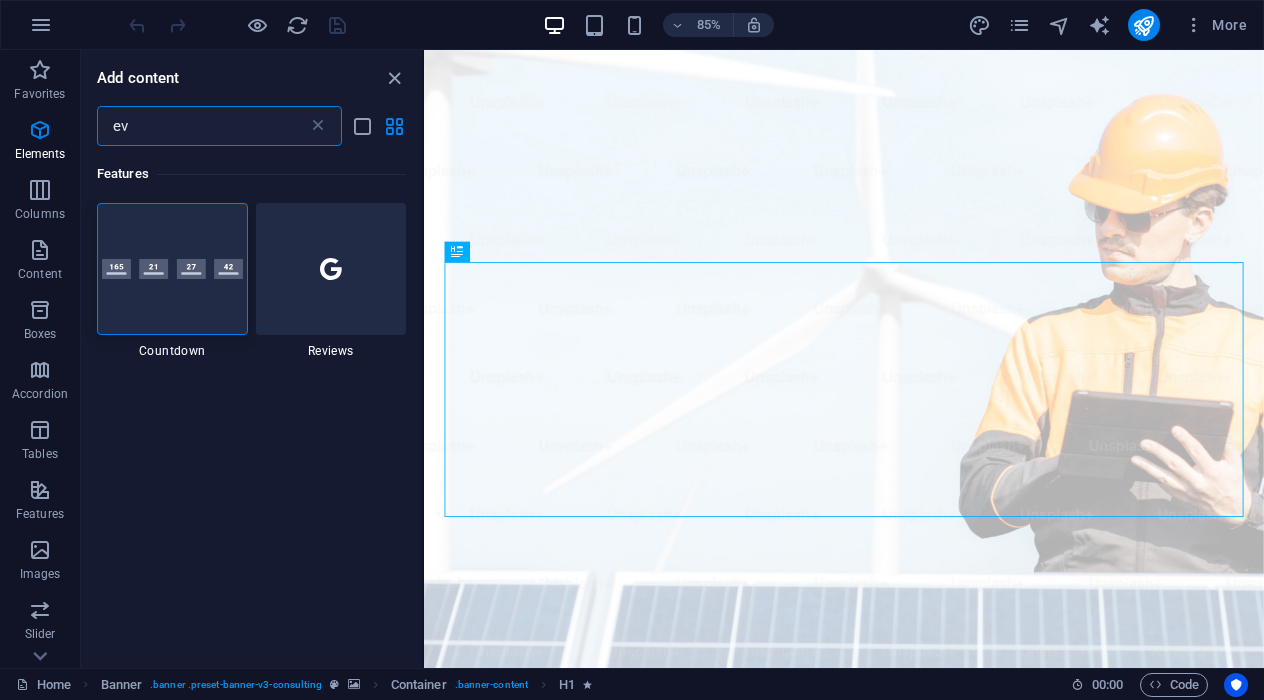 type on "e" 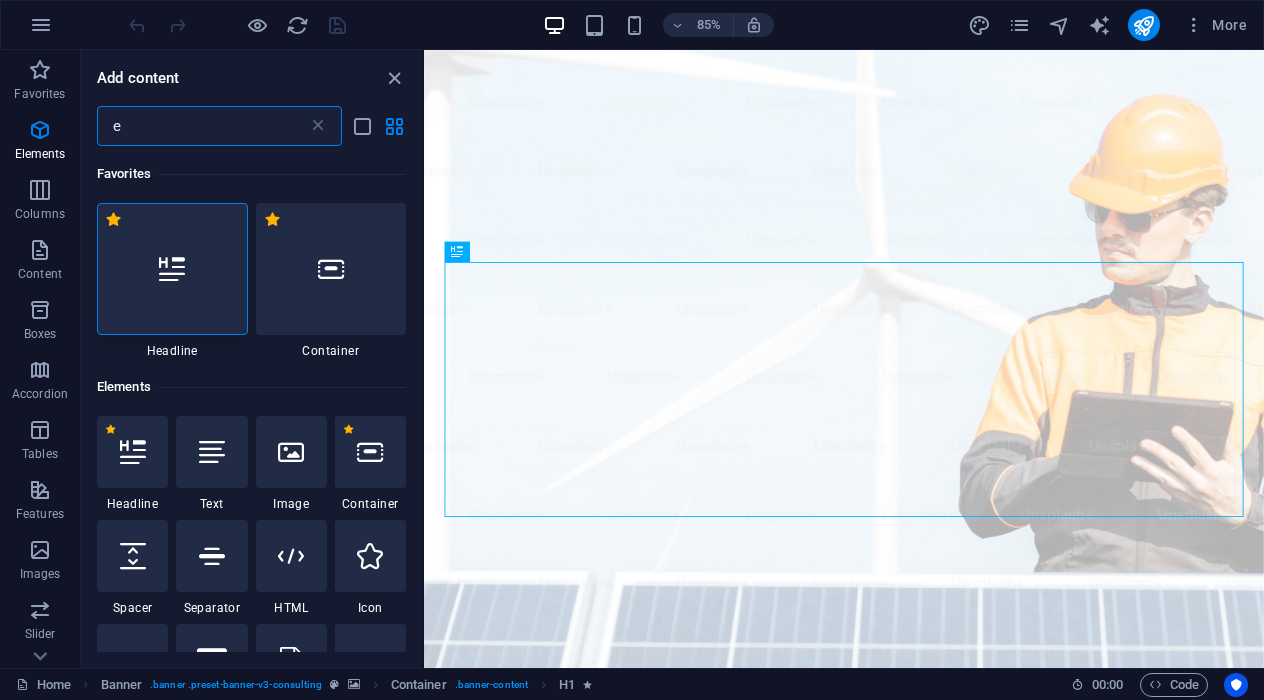 type 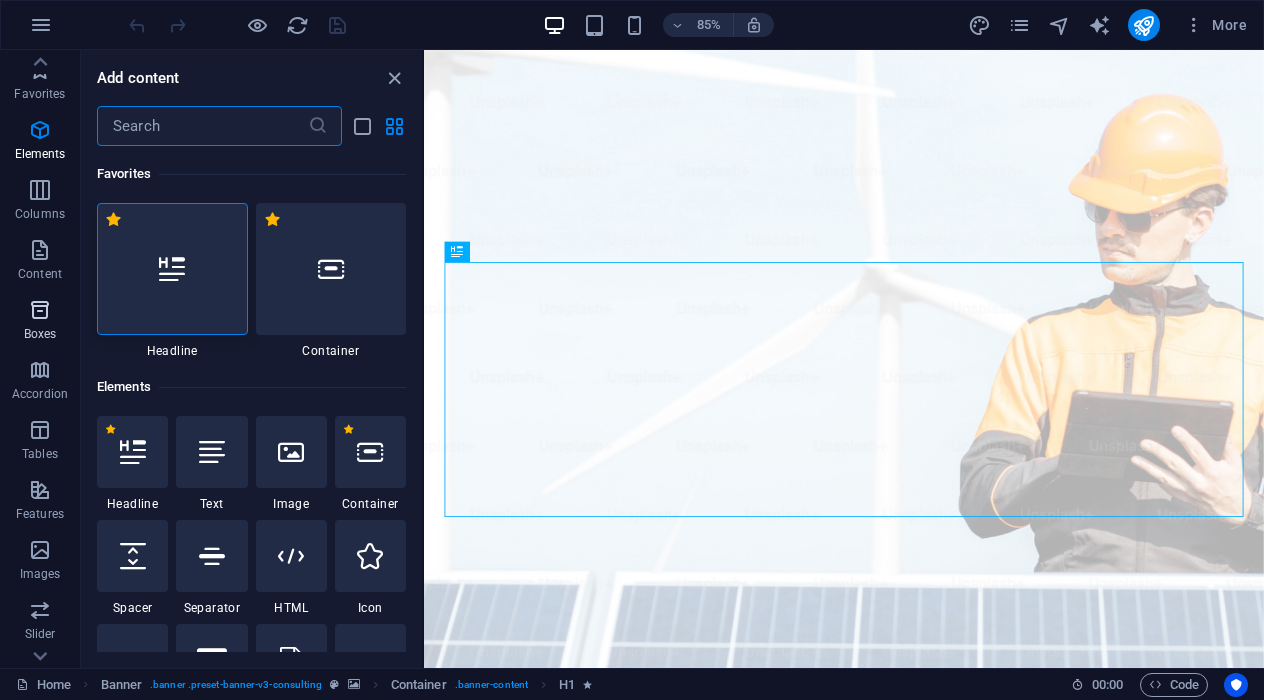 scroll, scrollTop: 0, scrollLeft: 0, axis: both 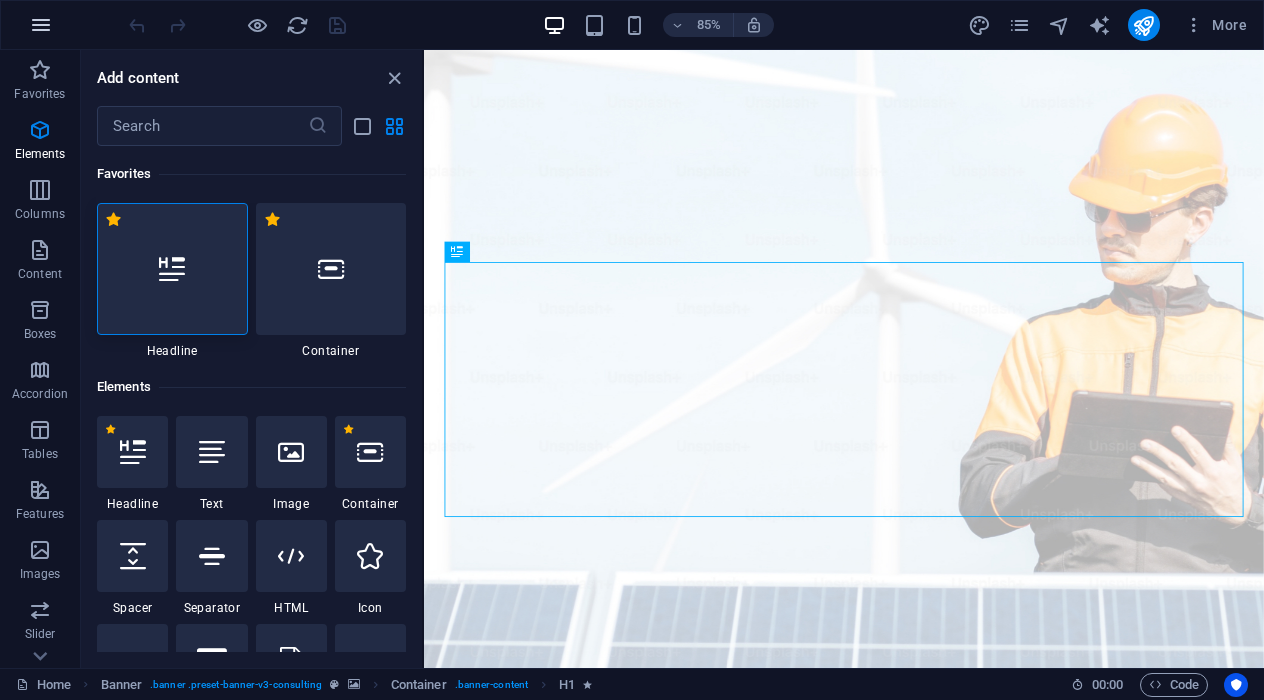 click at bounding box center (41, 25) 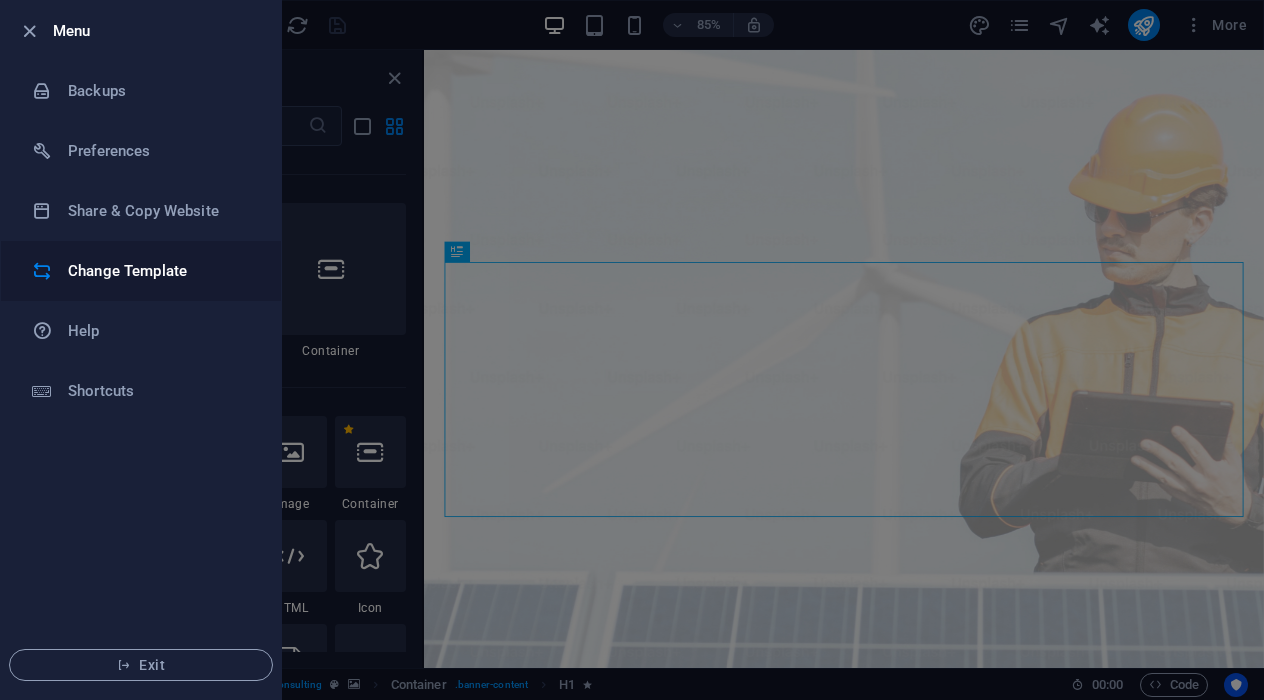 click on "Change Template" at bounding box center (160, 271) 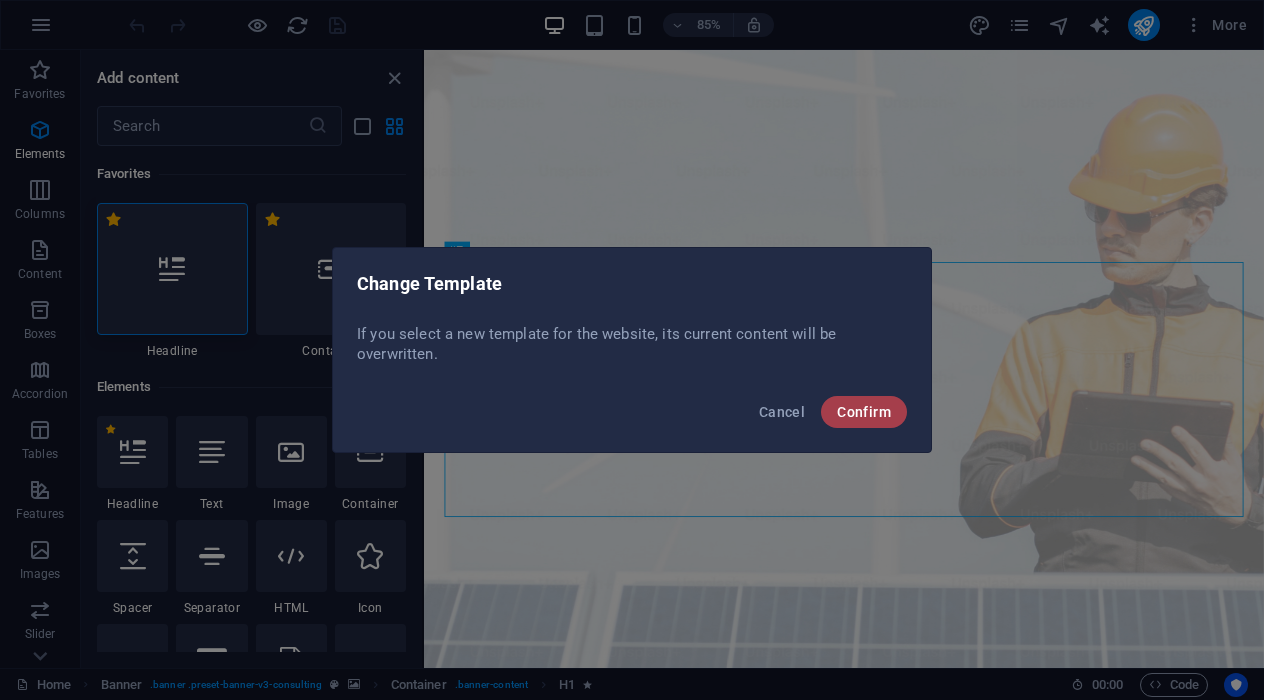 click on "Confirm" at bounding box center [864, 412] 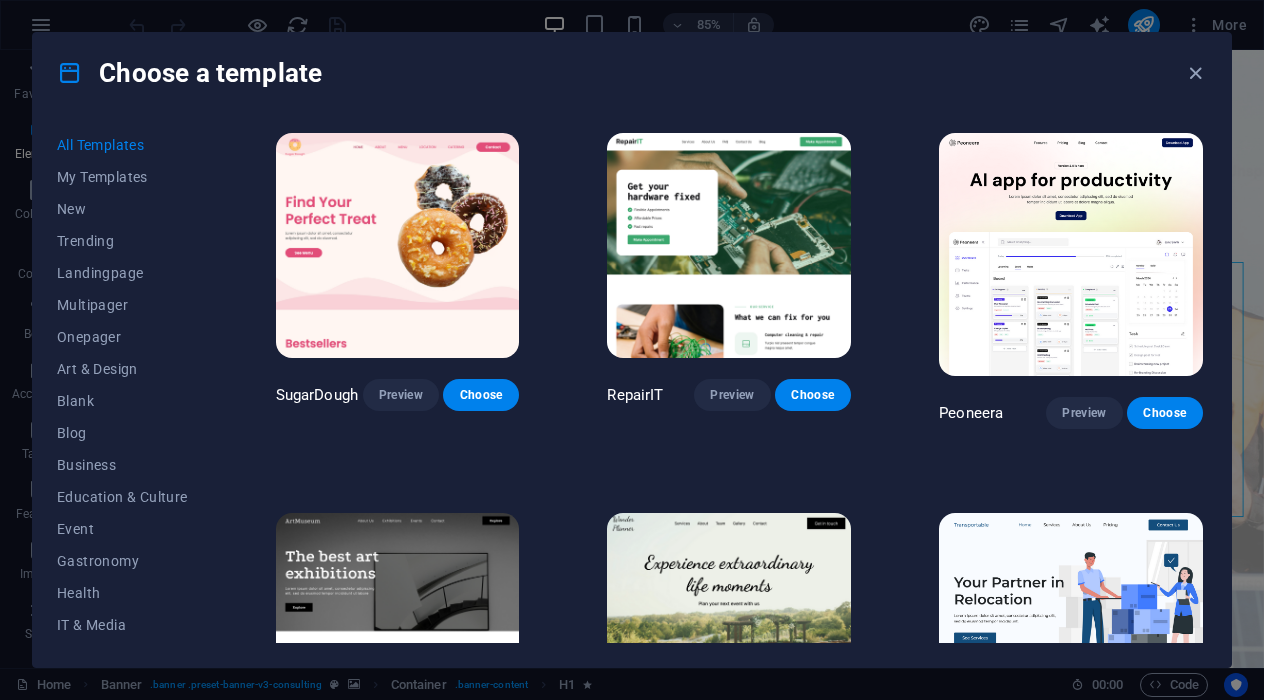 scroll, scrollTop: 38, scrollLeft: 0, axis: vertical 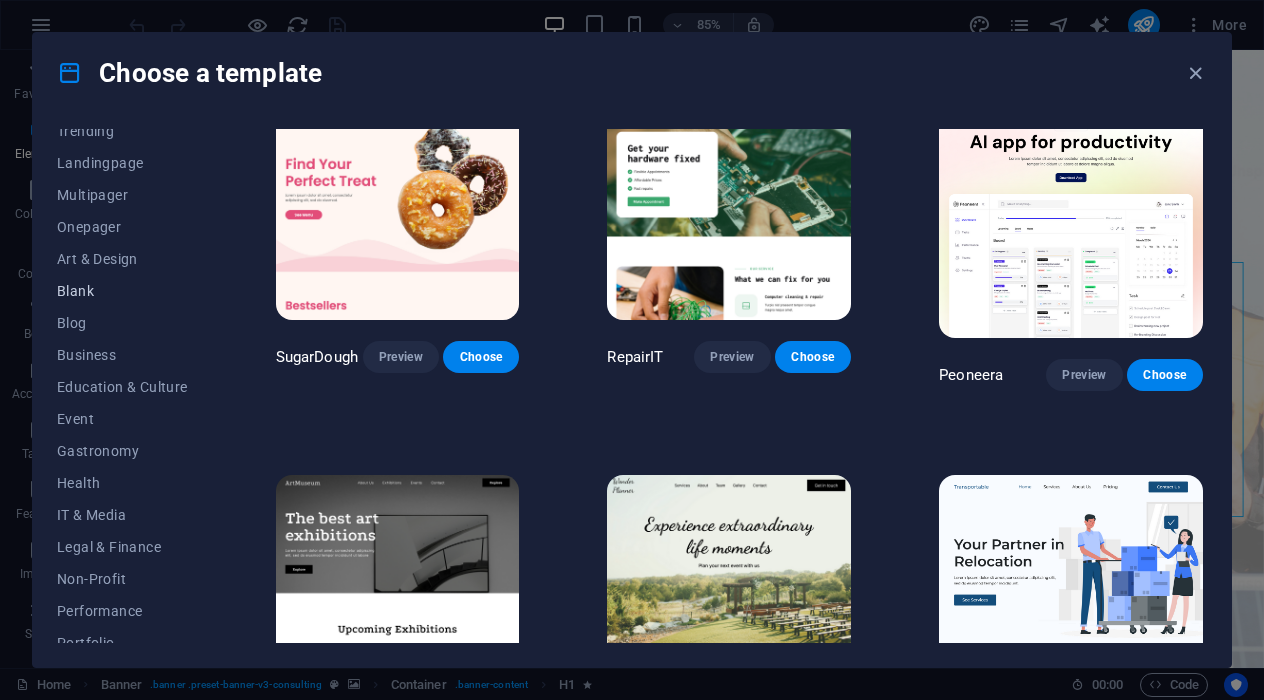 click on "Blank" at bounding box center [122, 291] 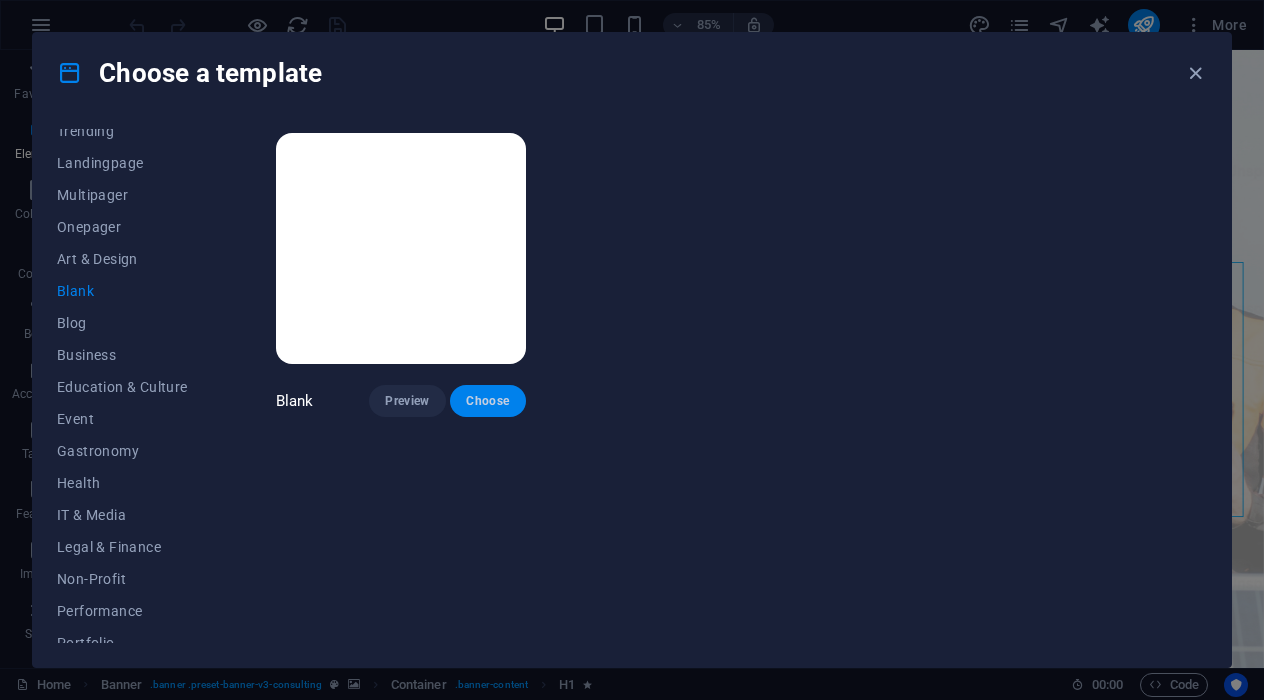 click on "Choose" at bounding box center (488, 401) 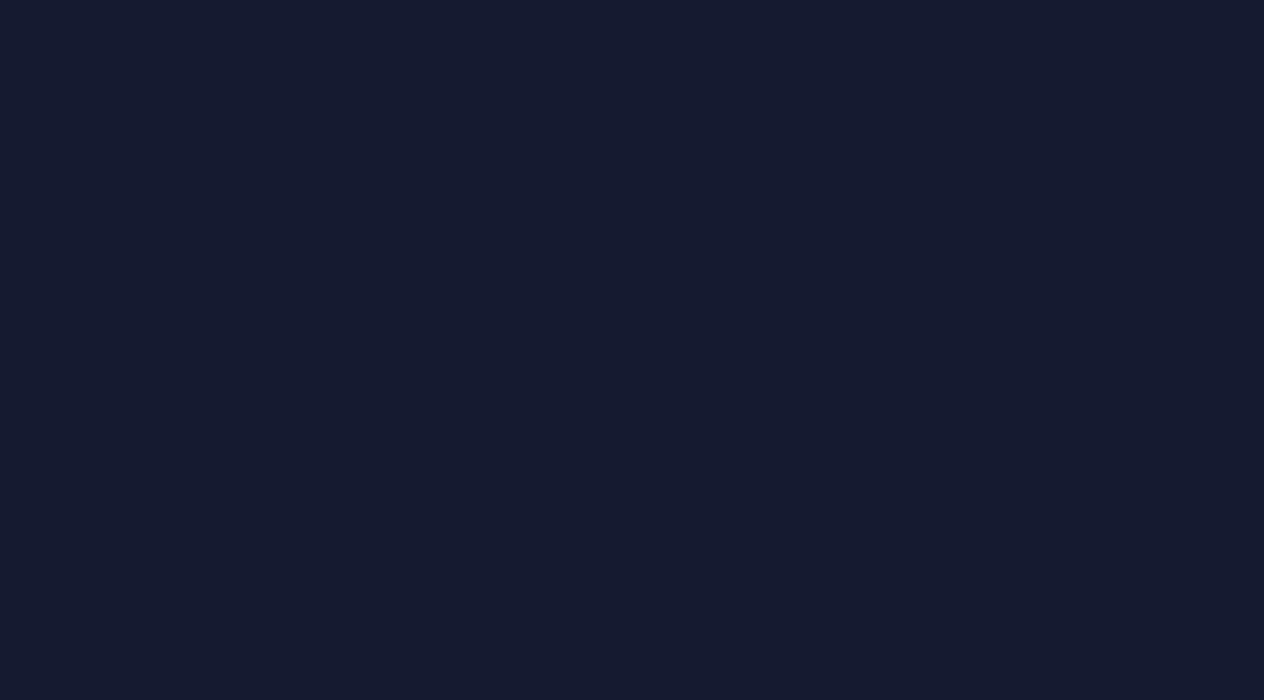scroll, scrollTop: 0, scrollLeft: 0, axis: both 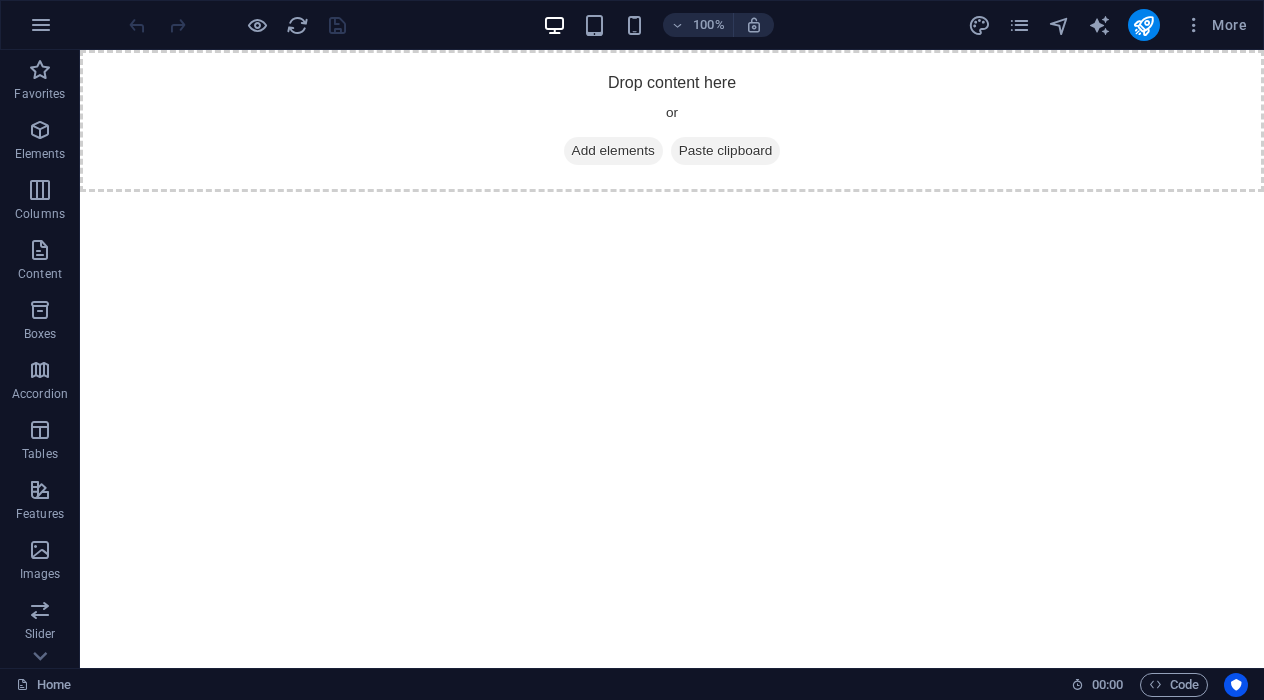 click on "Add elements" at bounding box center (613, 151) 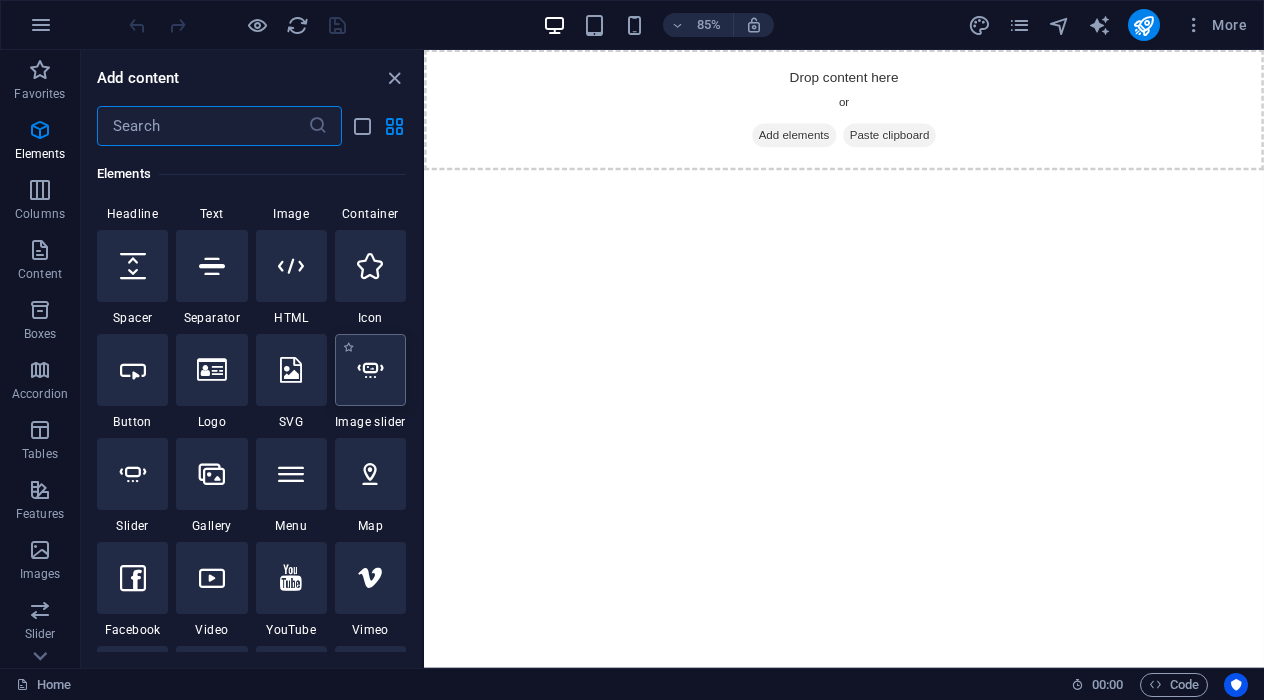 scroll, scrollTop: 321, scrollLeft: 0, axis: vertical 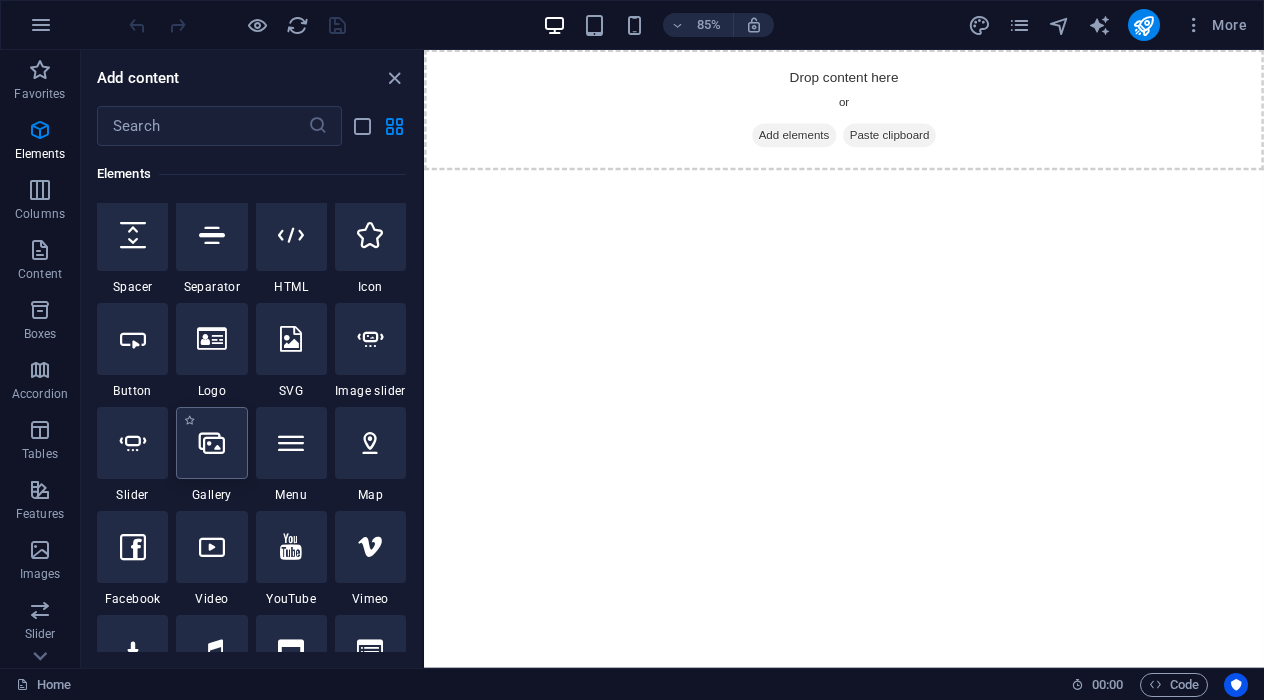 click at bounding box center (212, 443) 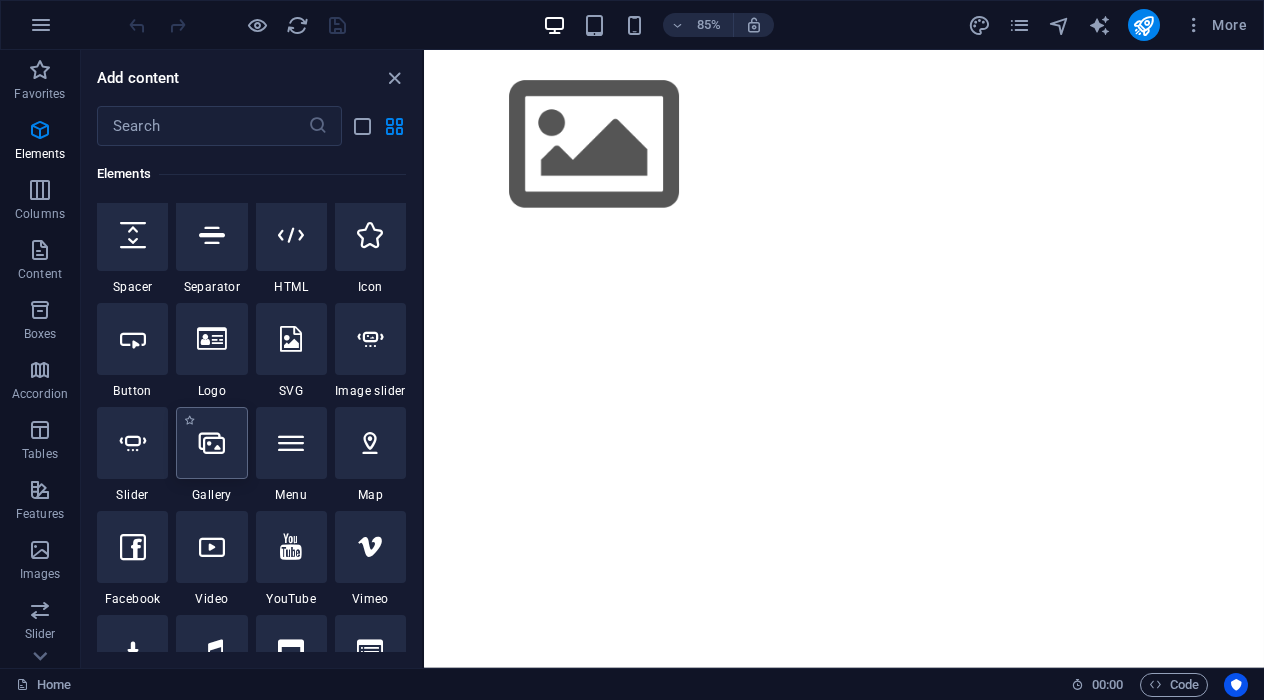 select on "4" 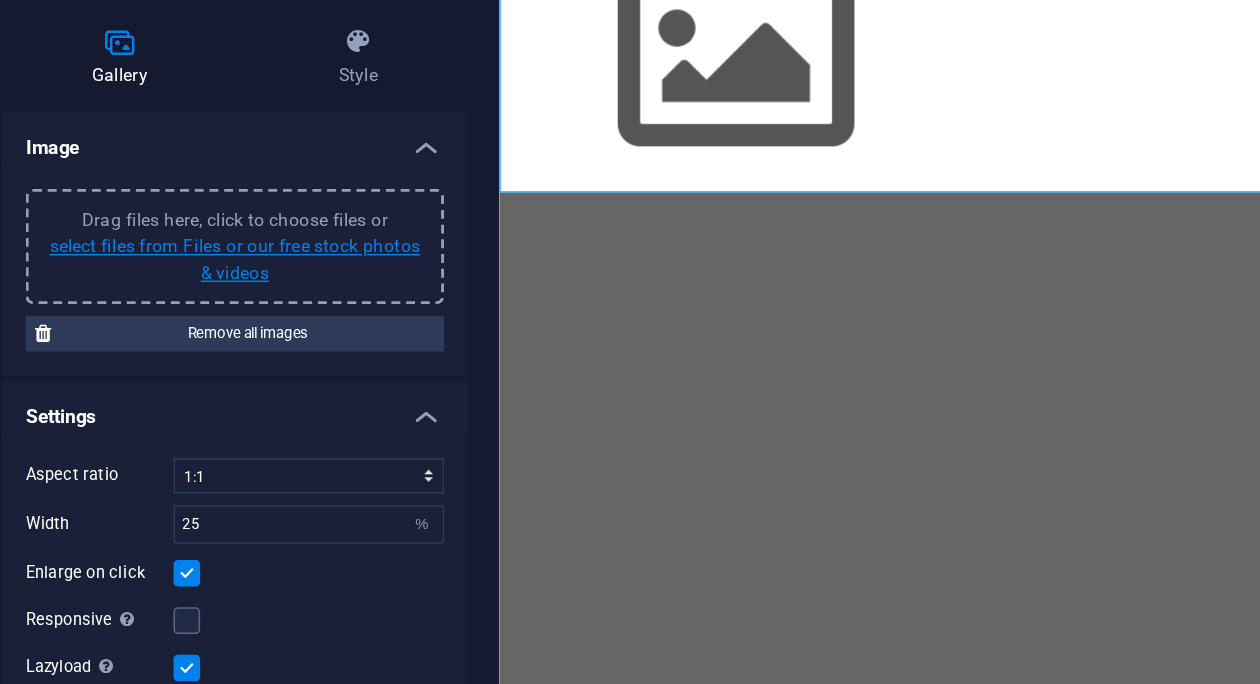 click on "select files from Files or our free stock photos & videos" at bounding box center (253, 276) 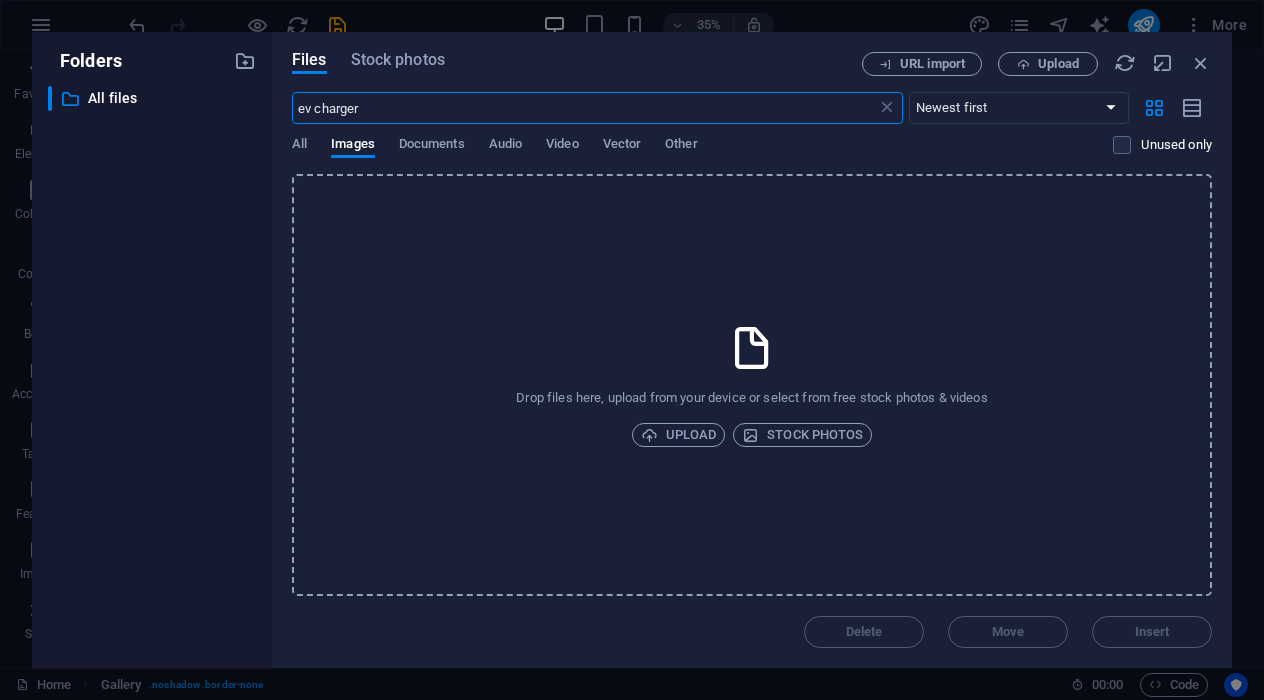 click on "ev charger" at bounding box center [584, 108] 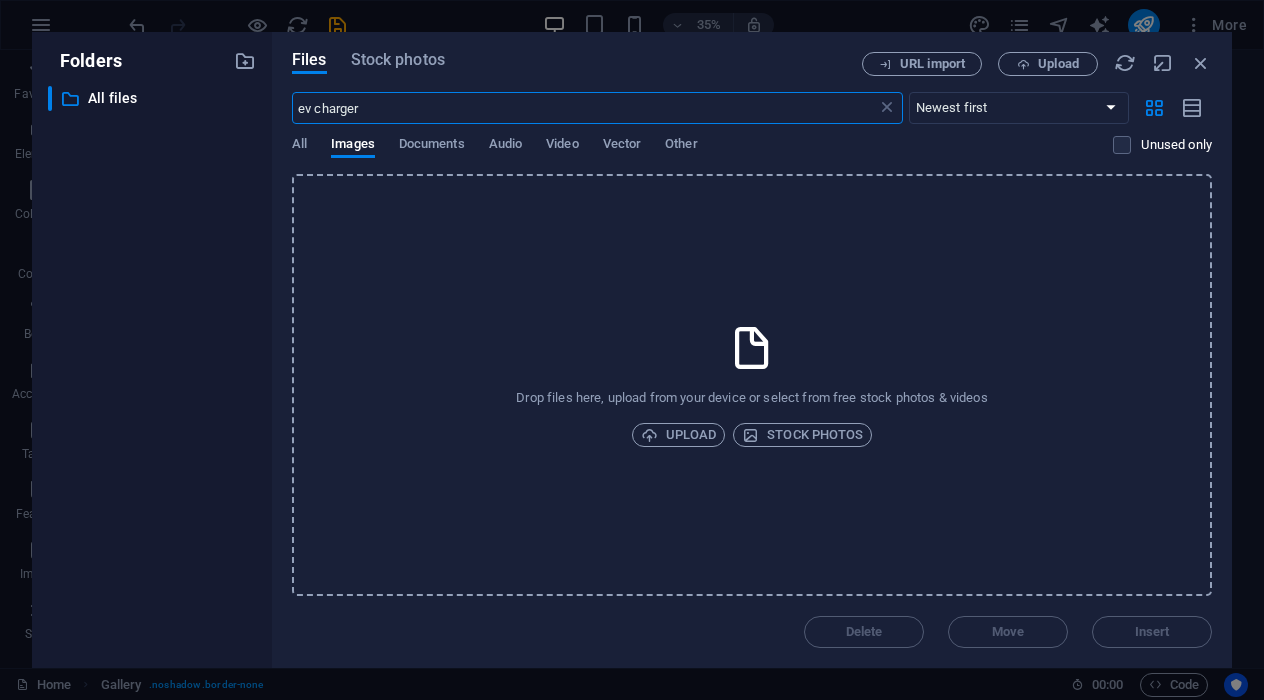 click on "ev charger" at bounding box center [584, 108] 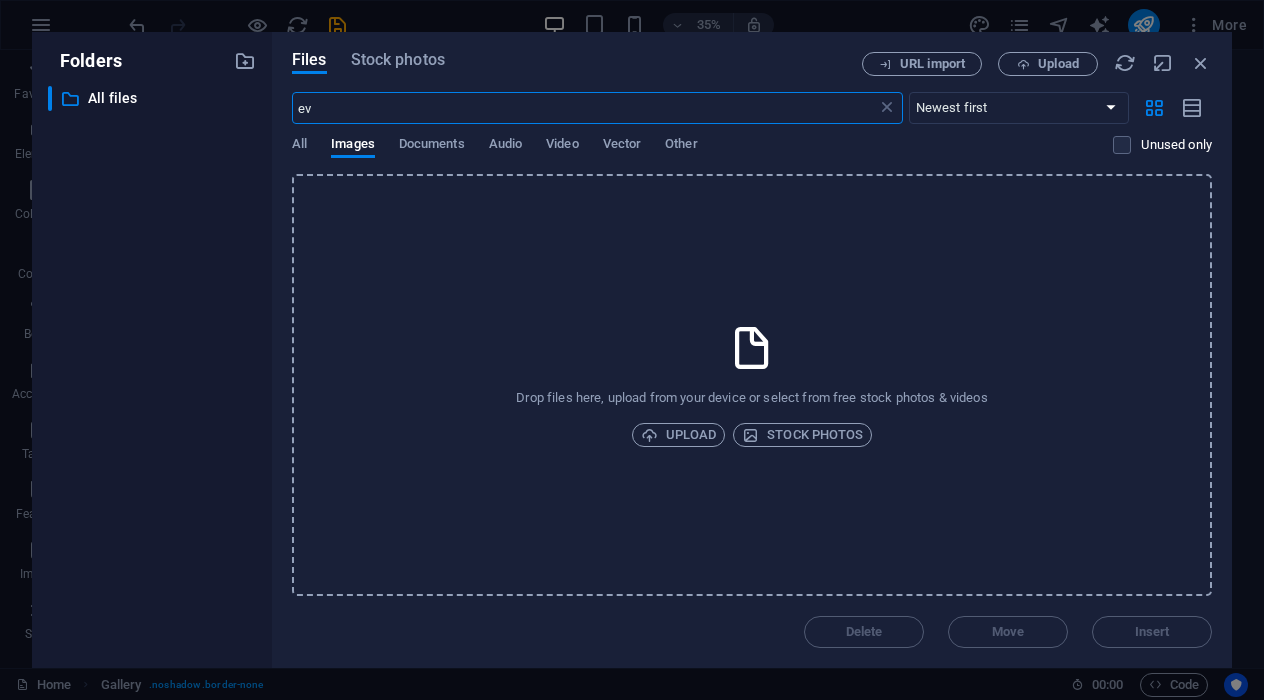 type on "e" 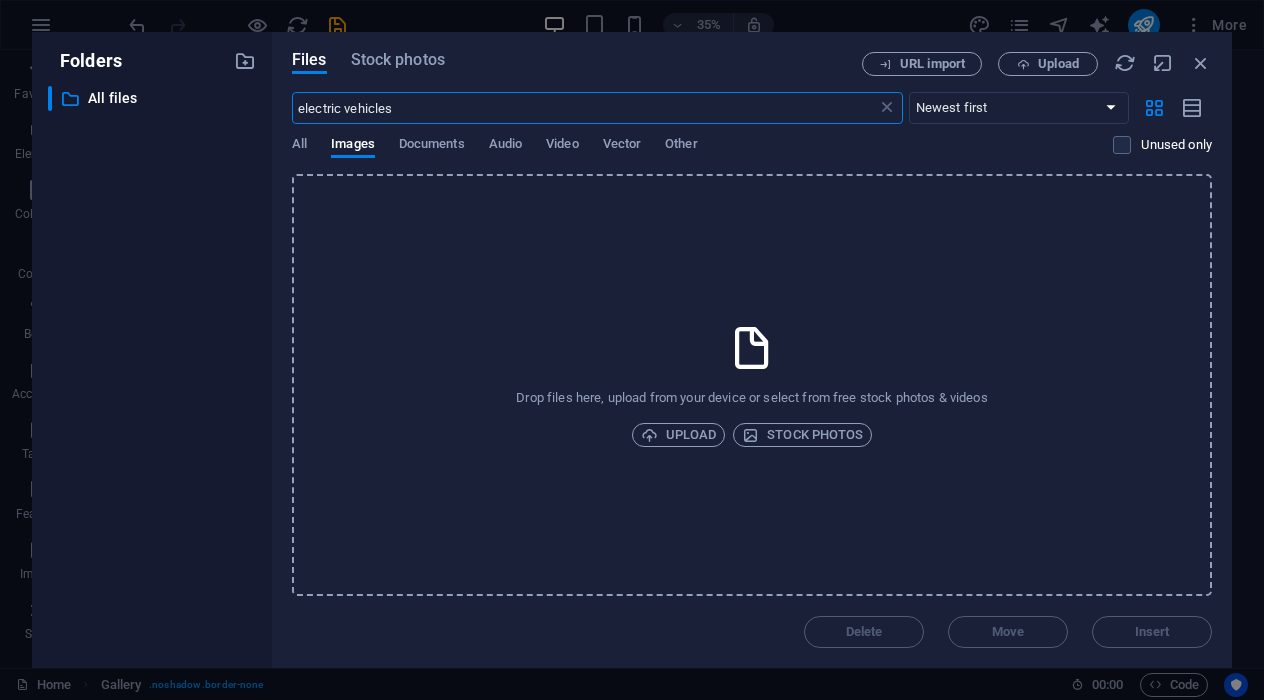 type on "electric vehicles" 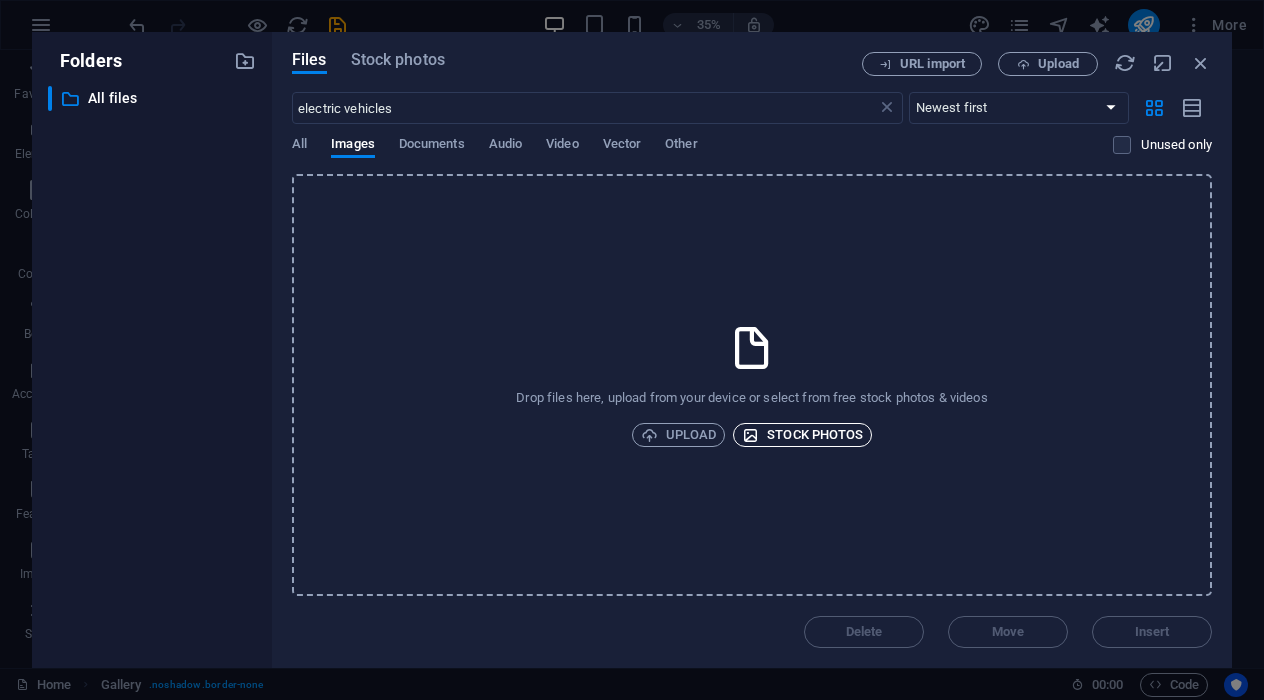 click on "Stock photos" at bounding box center [802, 435] 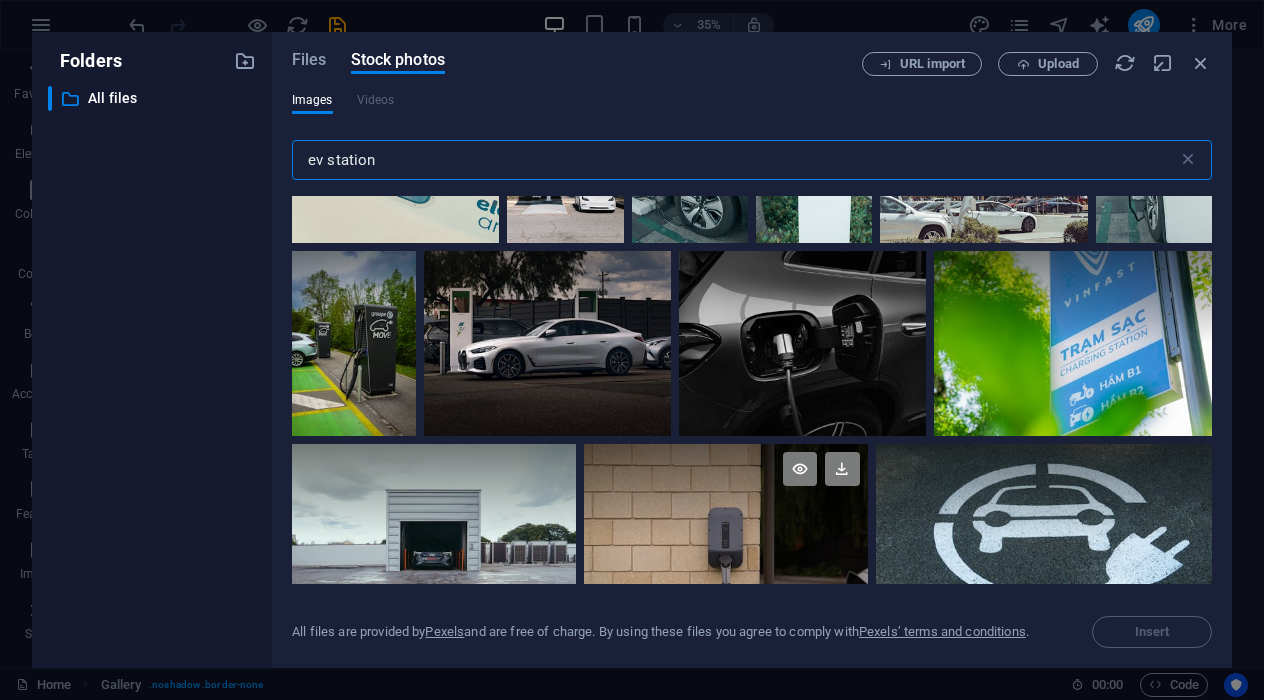 scroll, scrollTop: 1152, scrollLeft: 0, axis: vertical 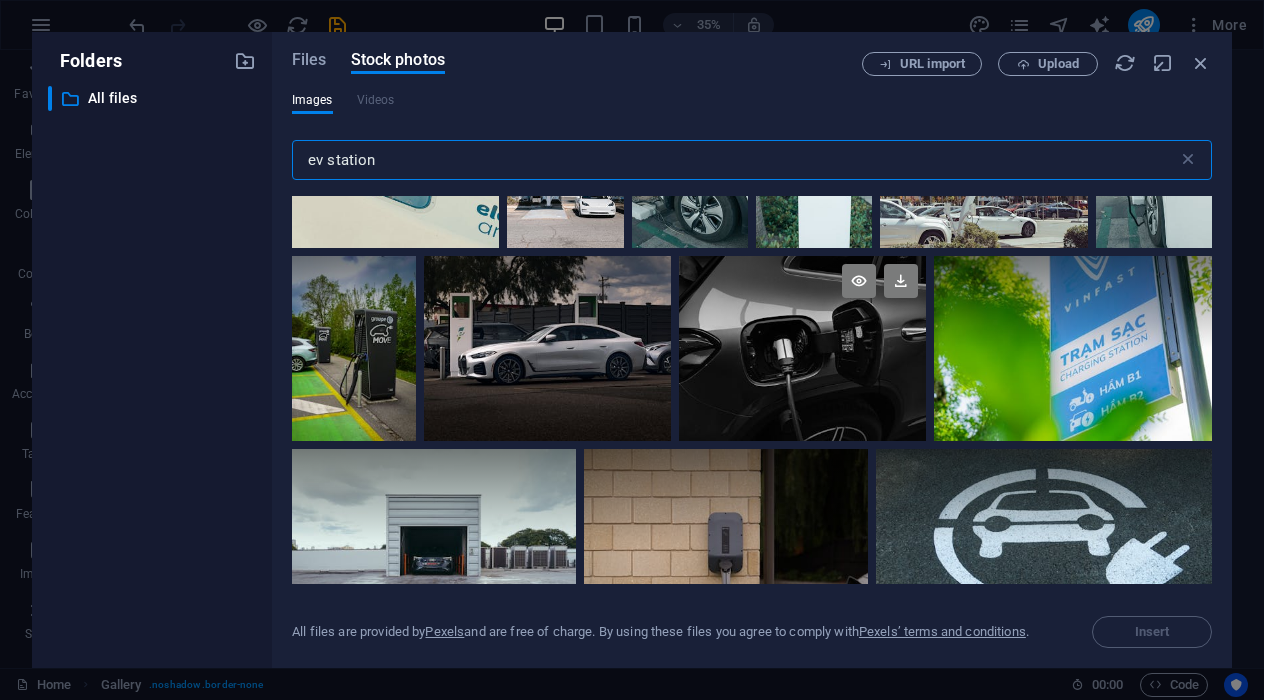 type on "ev station" 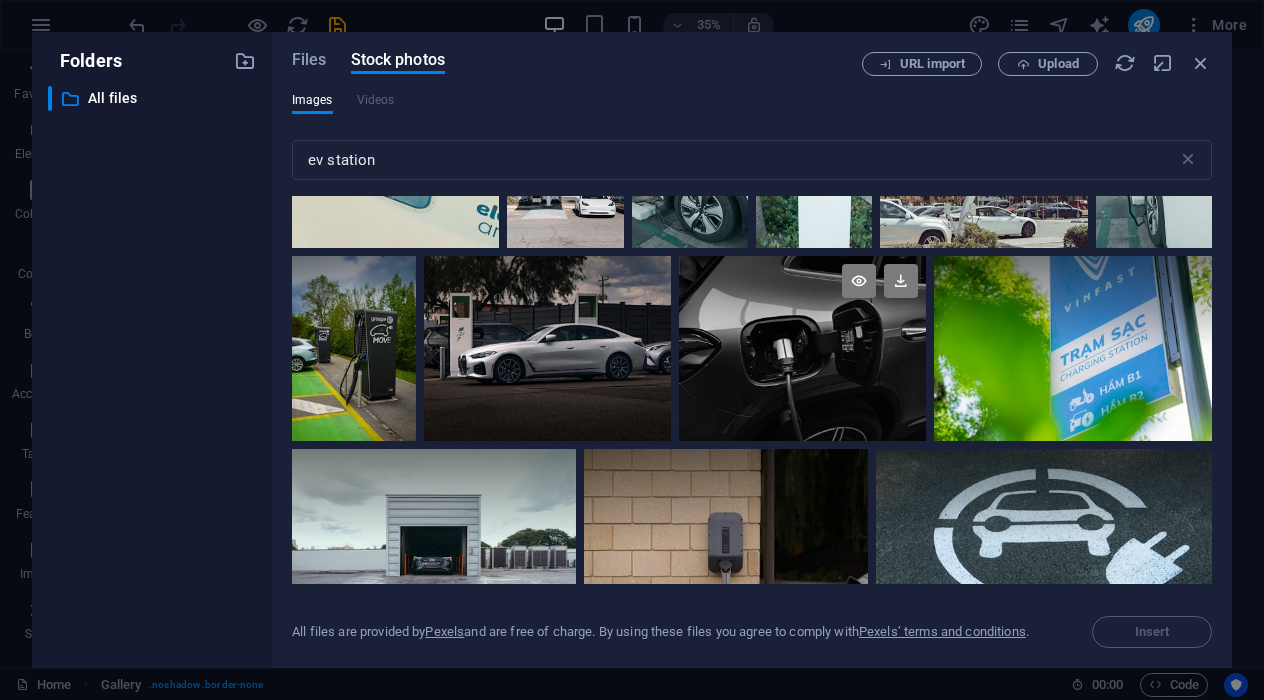 click at bounding box center (802, 349) 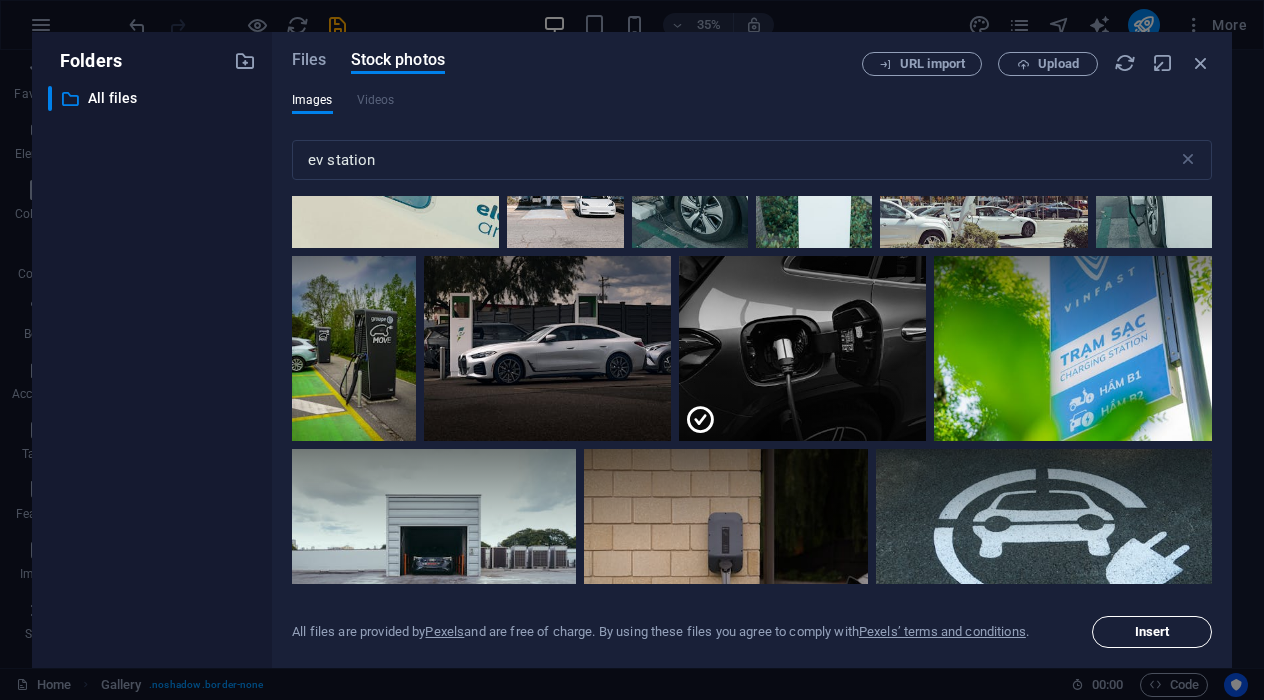 click on "Insert" at bounding box center (1152, 632) 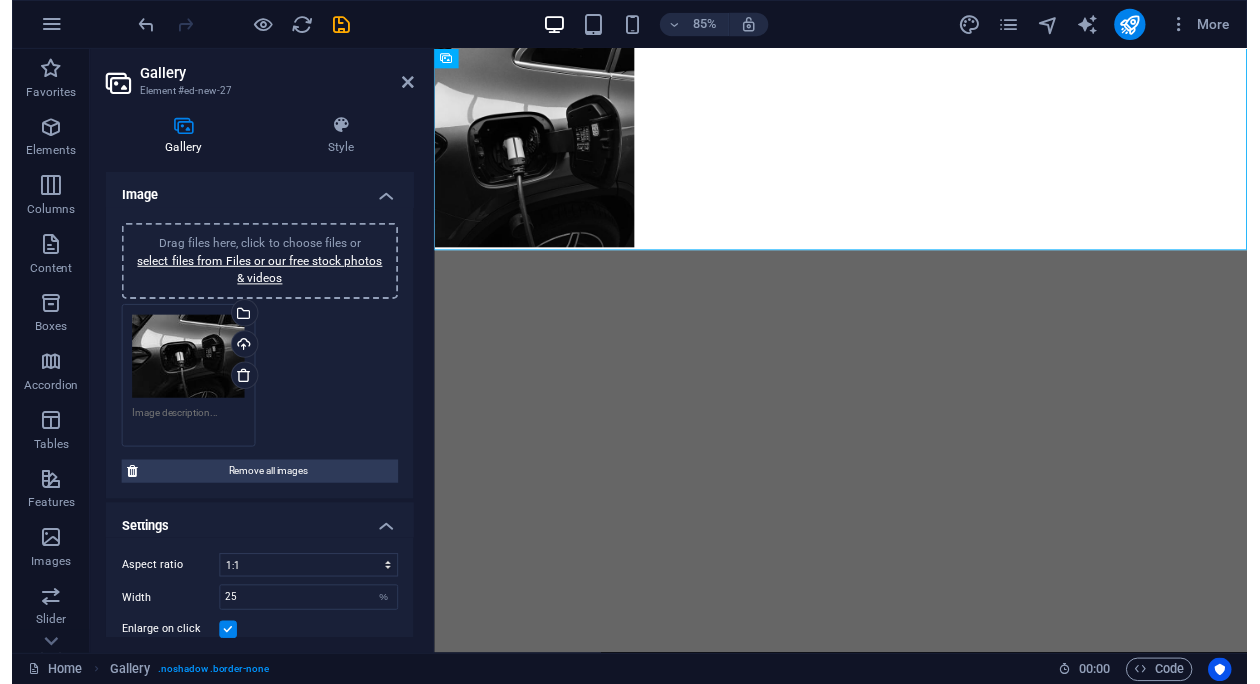 scroll, scrollTop: 0, scrollLeft: 1, axis: horizontal 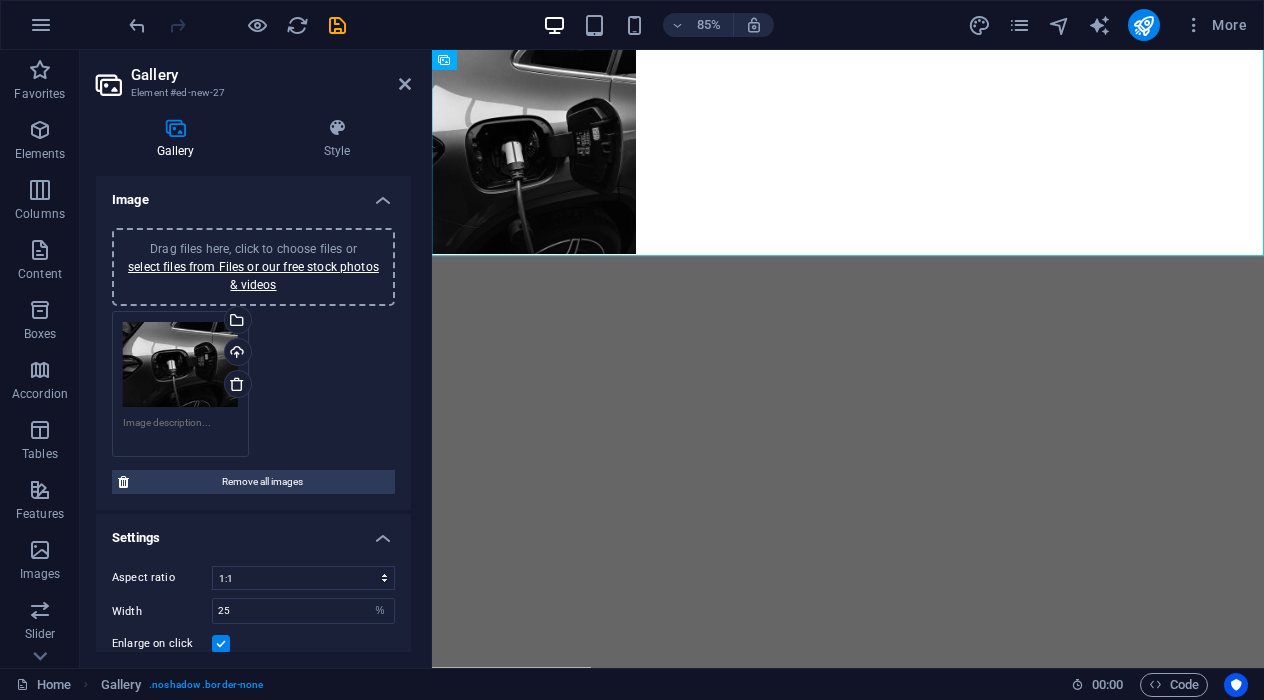click on "Drag files here, click to choose files or select files from Files or our free stock photos & videos" at bounding box center (180, 365) 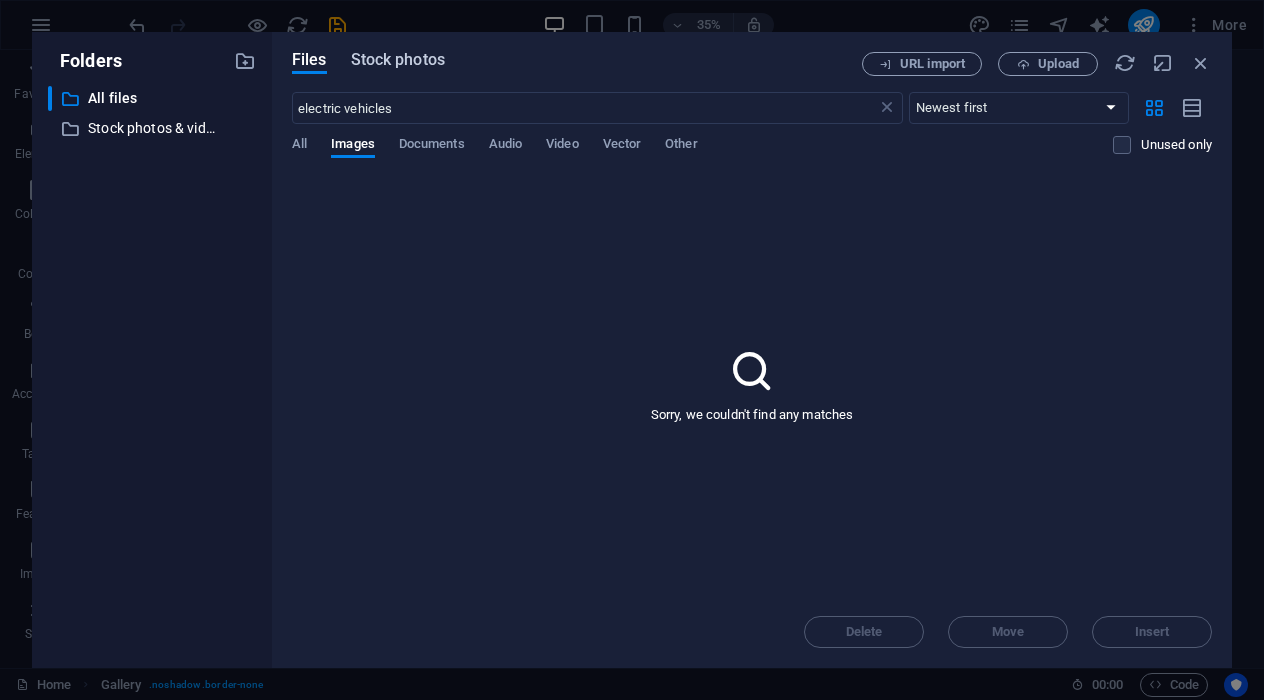 click on "Stock photos" at bounding box center [398, 60] 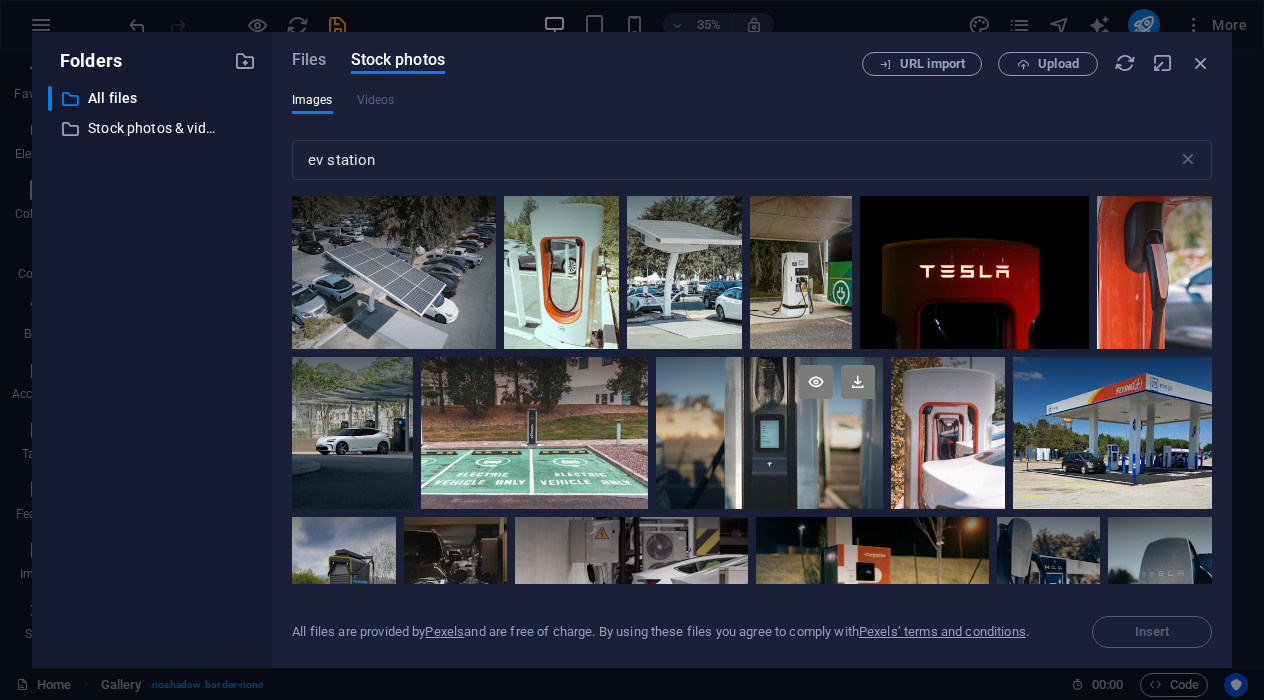 click at bounding box center (769, 432) 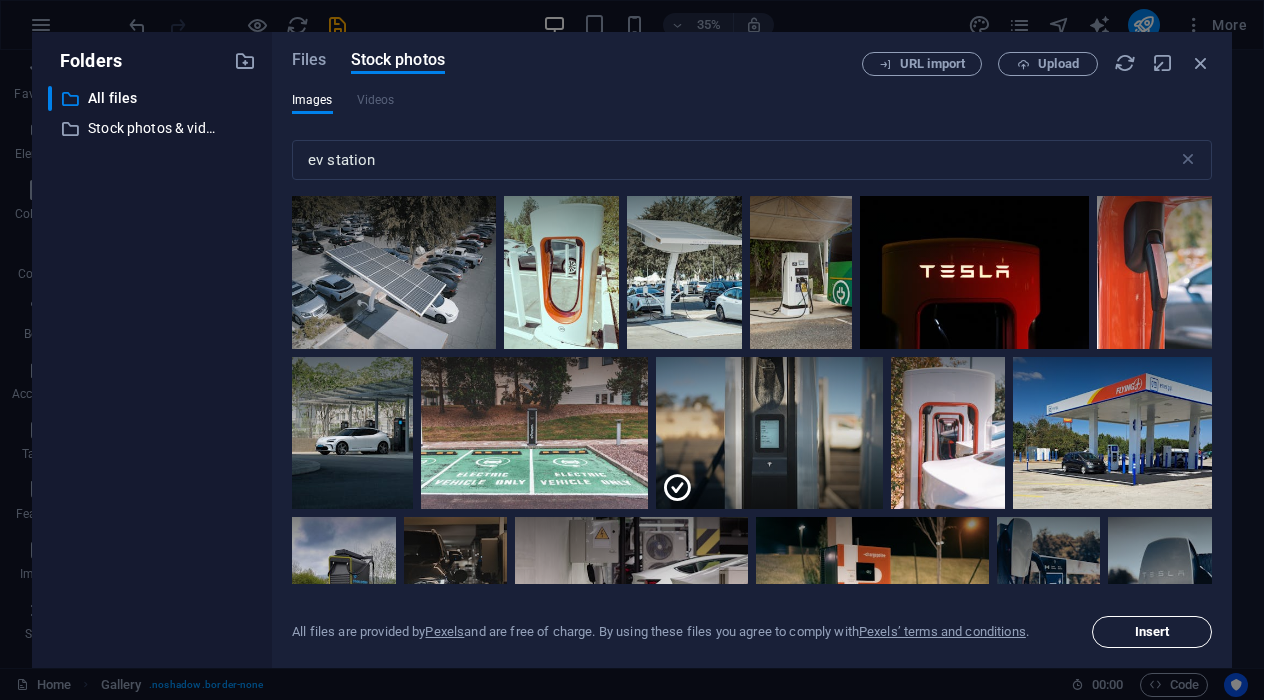 click on "Insert" at bounding box center (1152, 632) 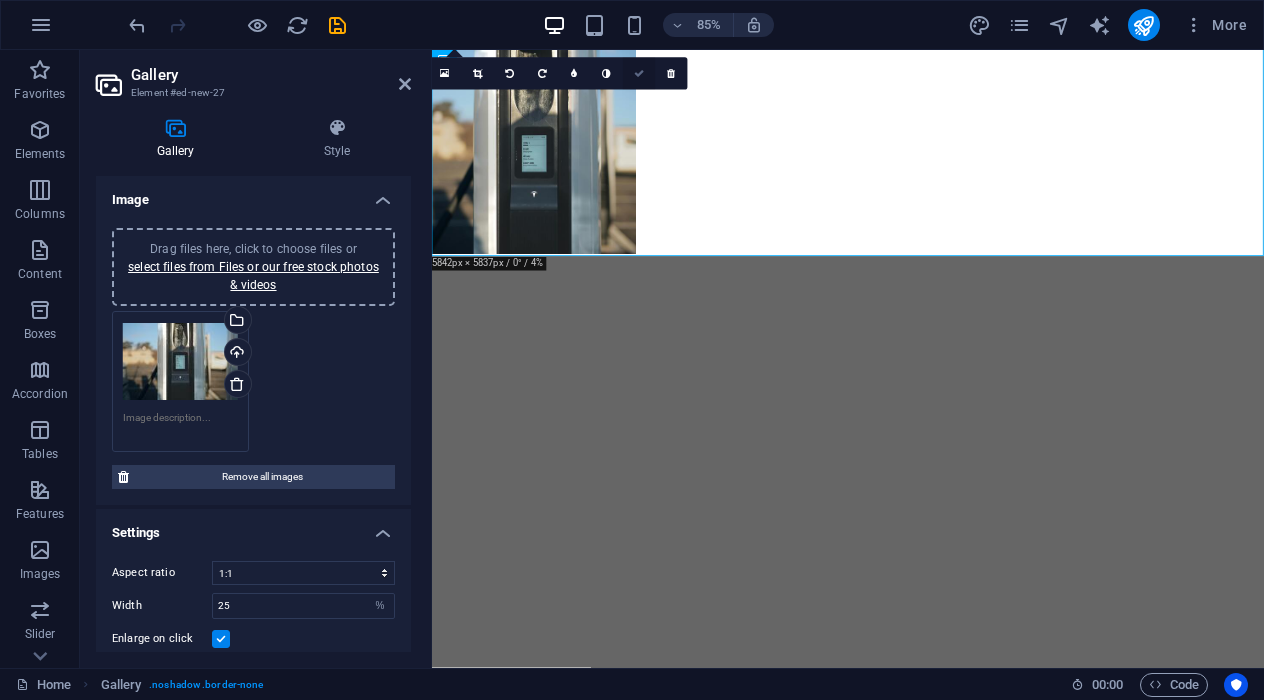 click at bounding box center [638, 74] 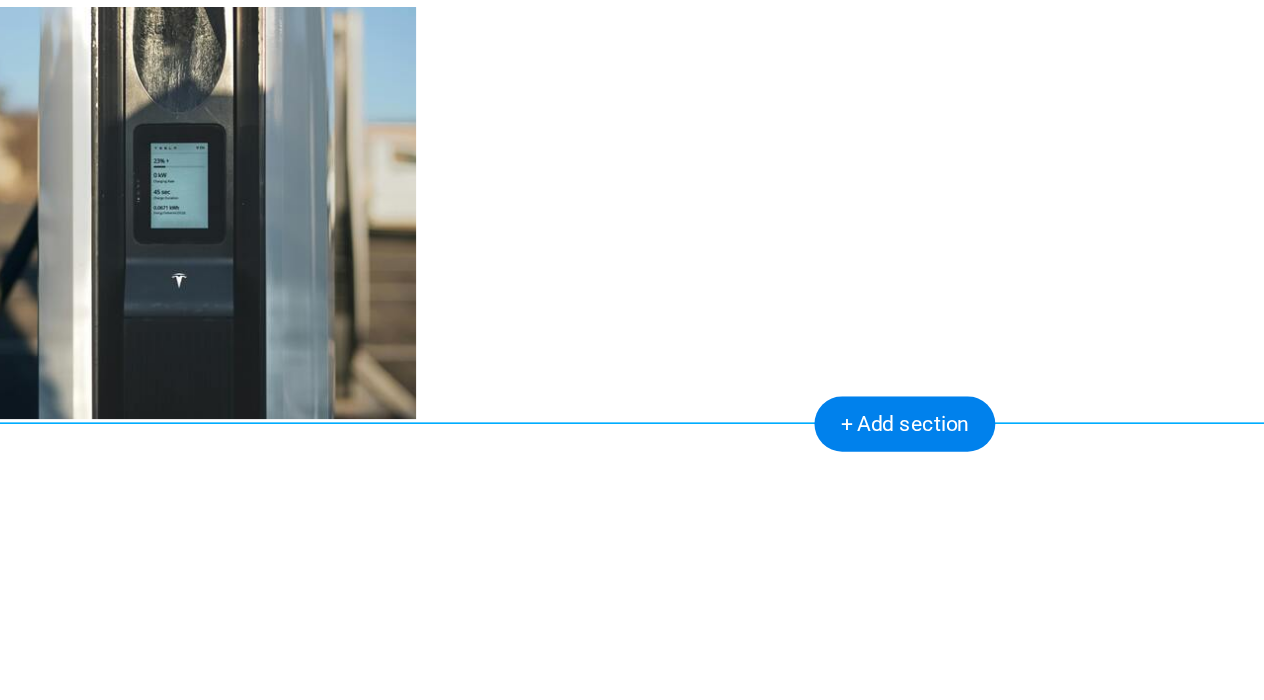 scroll, scrollTop: 0, scrollLeft: 3, axis: horizontal 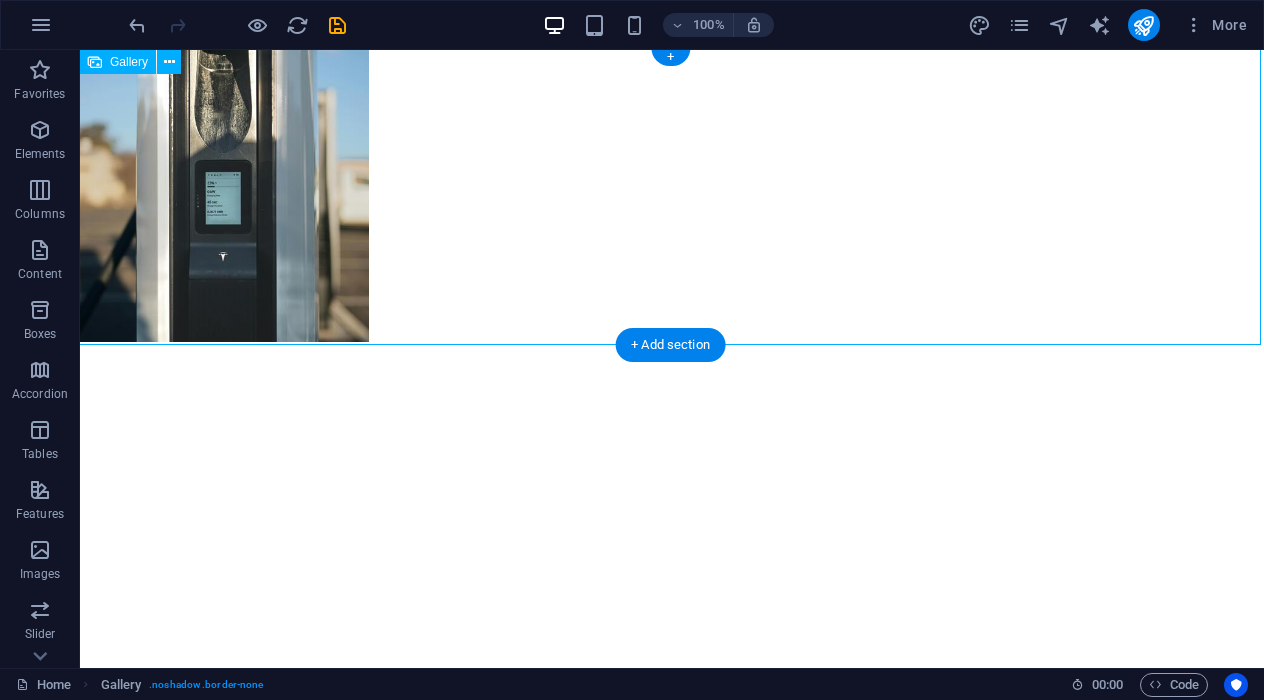 click at bounding box center [223, 196] 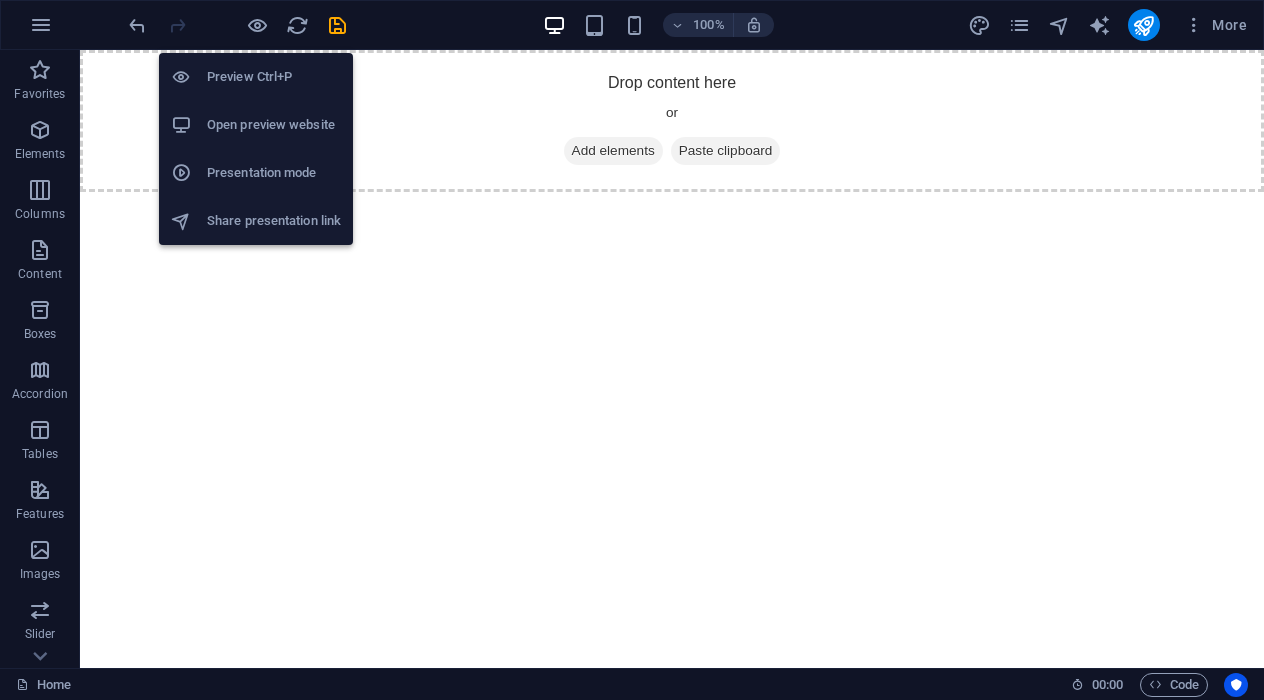 click on "Open preview website" at bounding box center (274, 125) 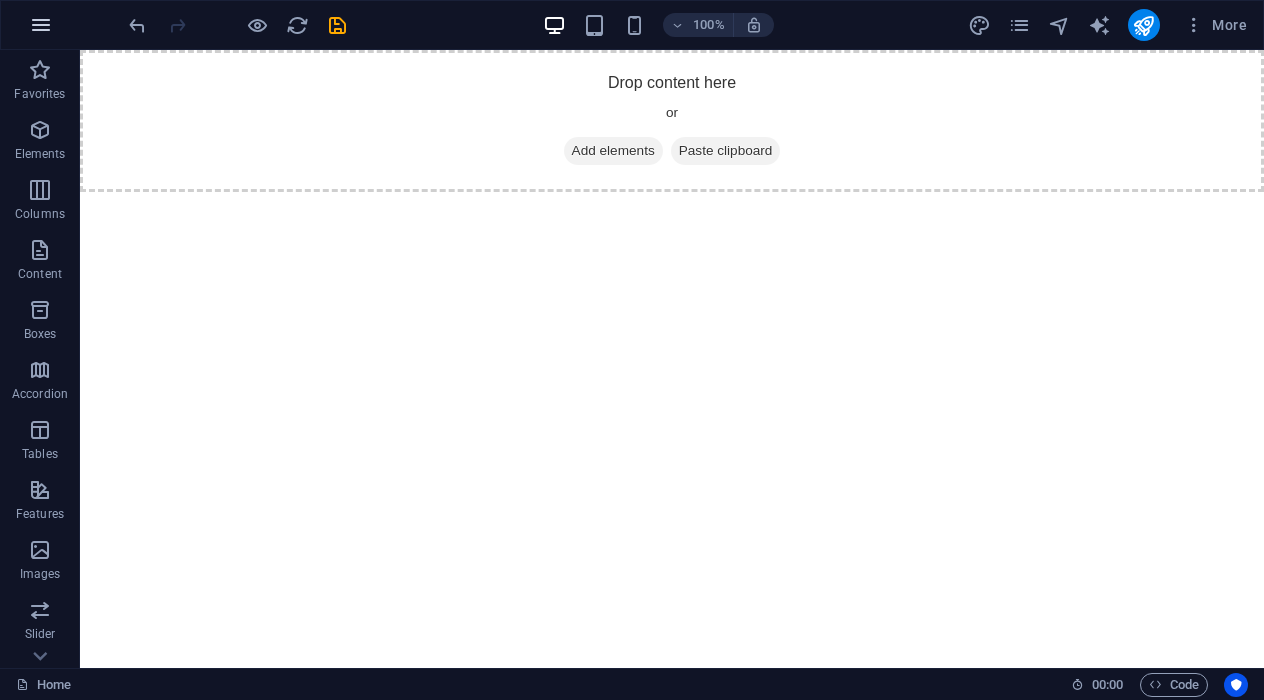 click at bounding box center (41, 25) 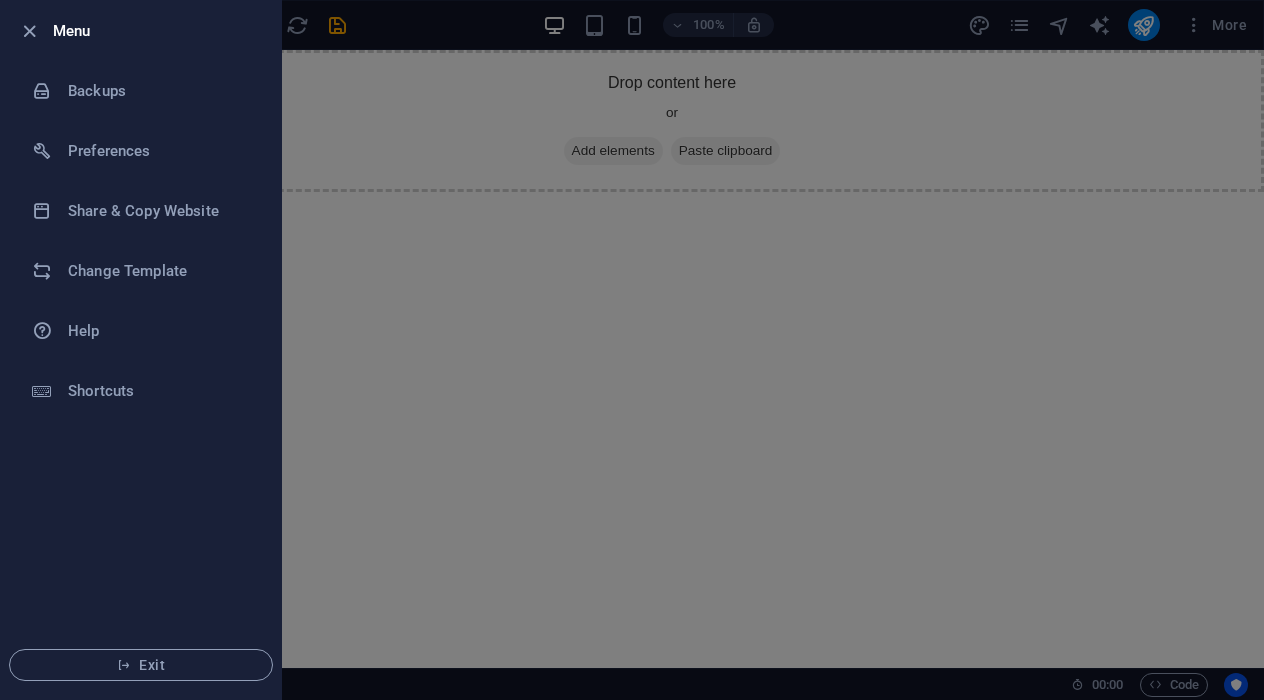click at bounding box center [632, 350] 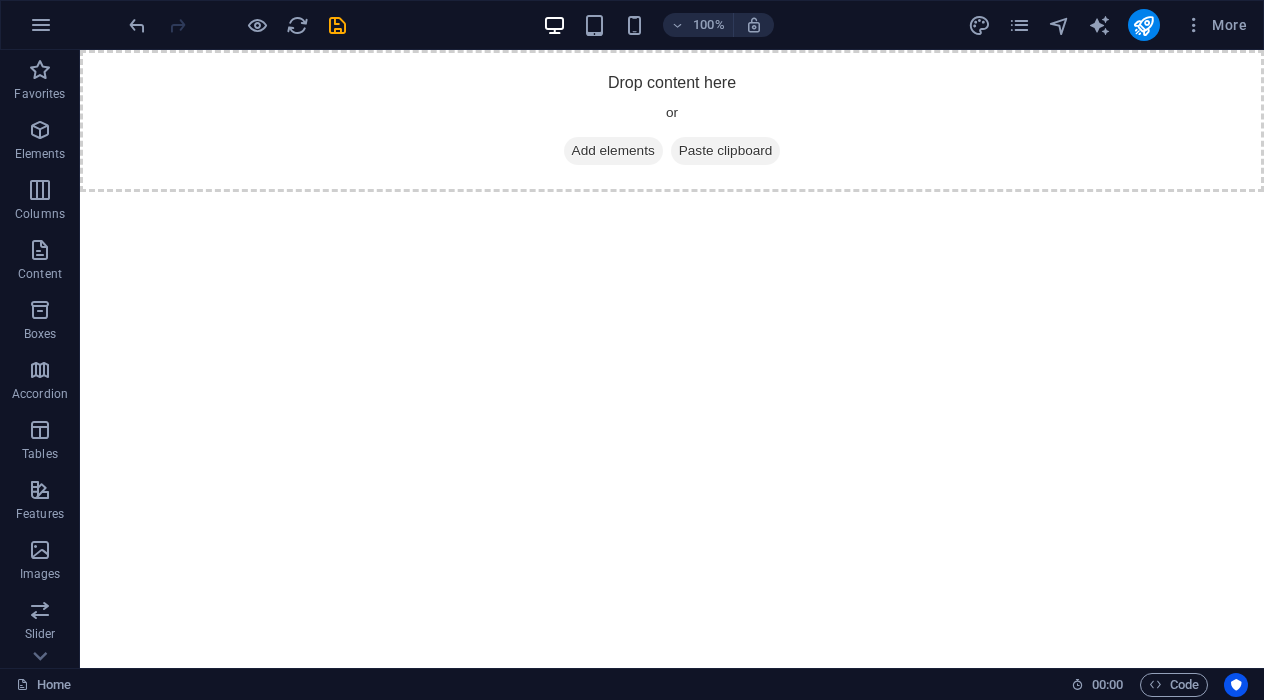 click on "Skip to main content
Drop content here or  Add elements  Paste clipboard" at bounding box center [672, 121] 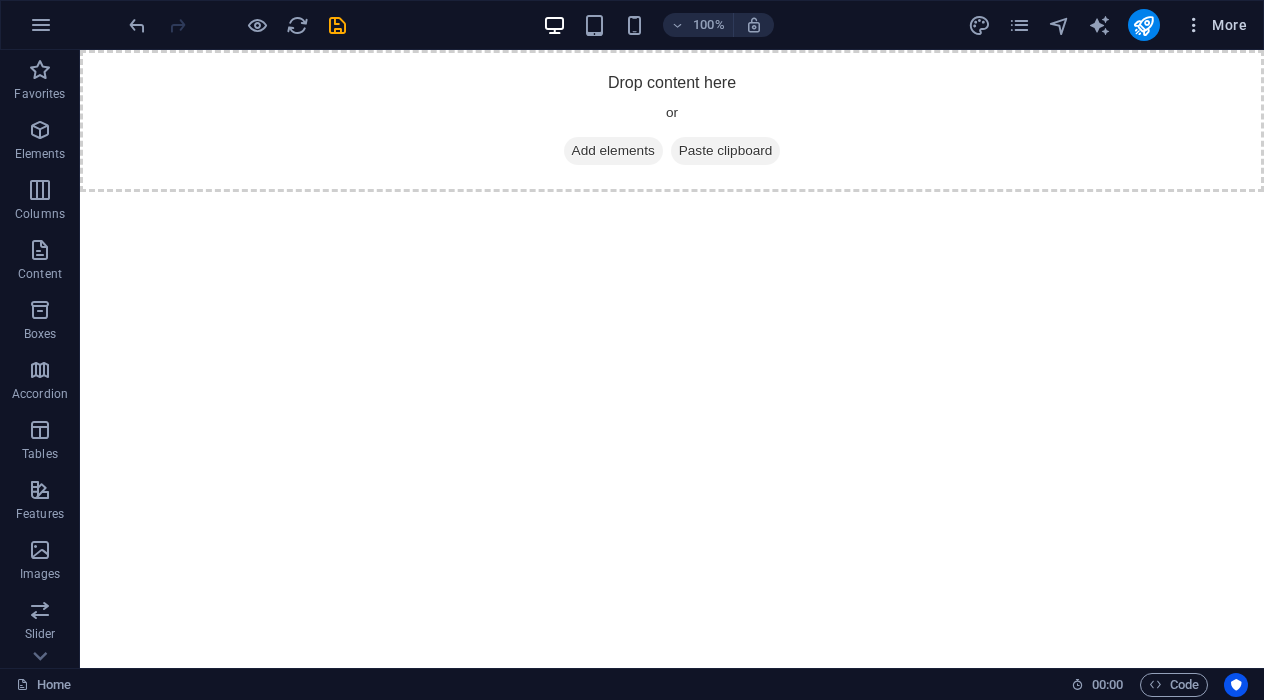 click on "More" at bounding box center (1215, 25) 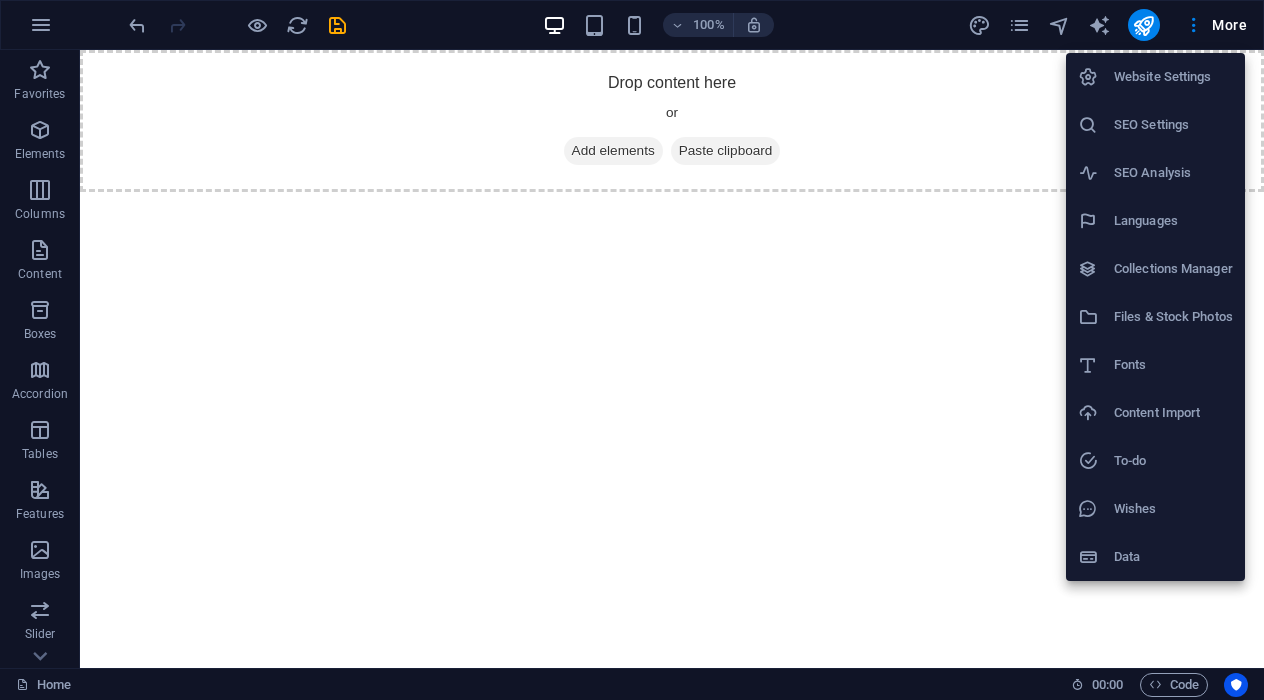 click at bounding box center [632, 350] 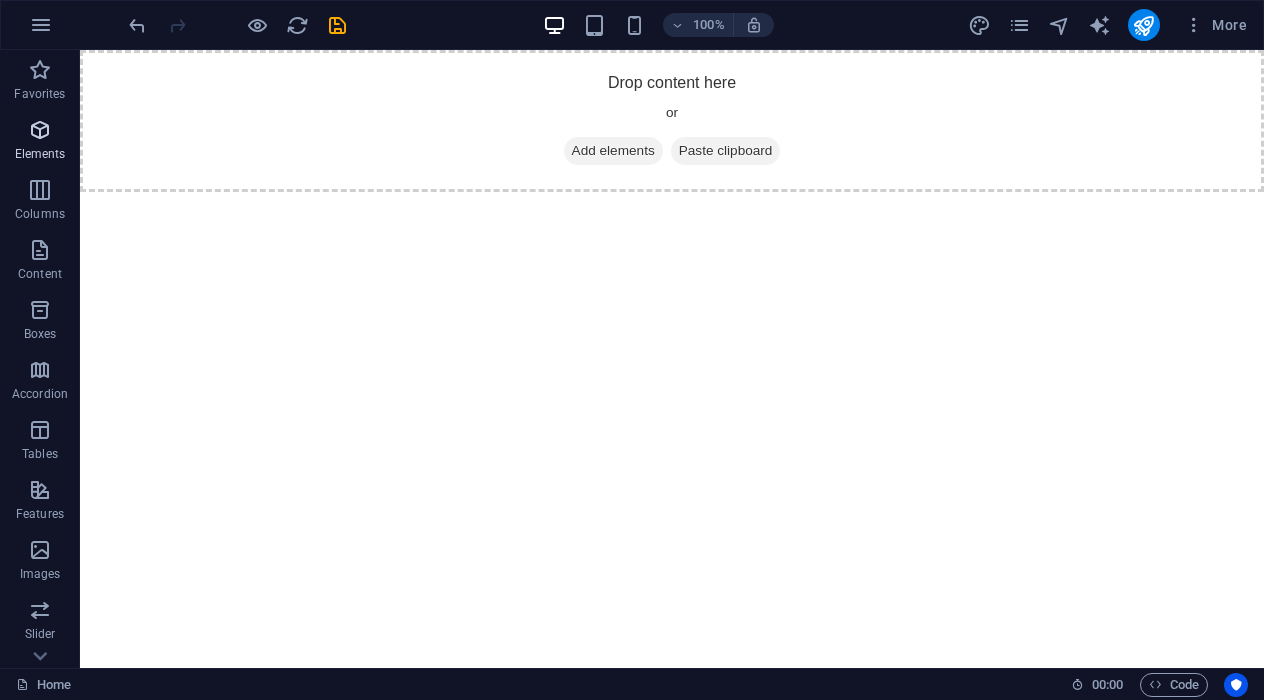 drag, startPoint x: 46, startPoint y: 141, endPoint x: 135, endPoint y: 145, distance: 89.08984 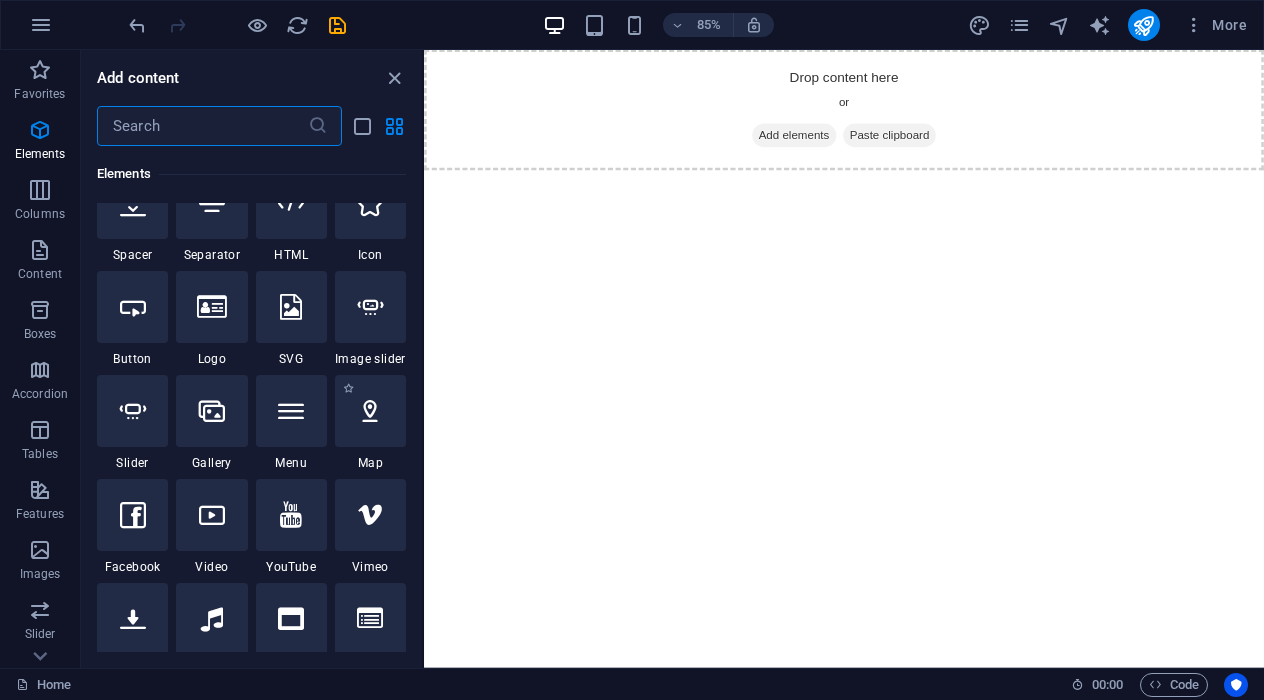 scroll, scrollTop: 344, scrollLeft: 0, axis: vertical 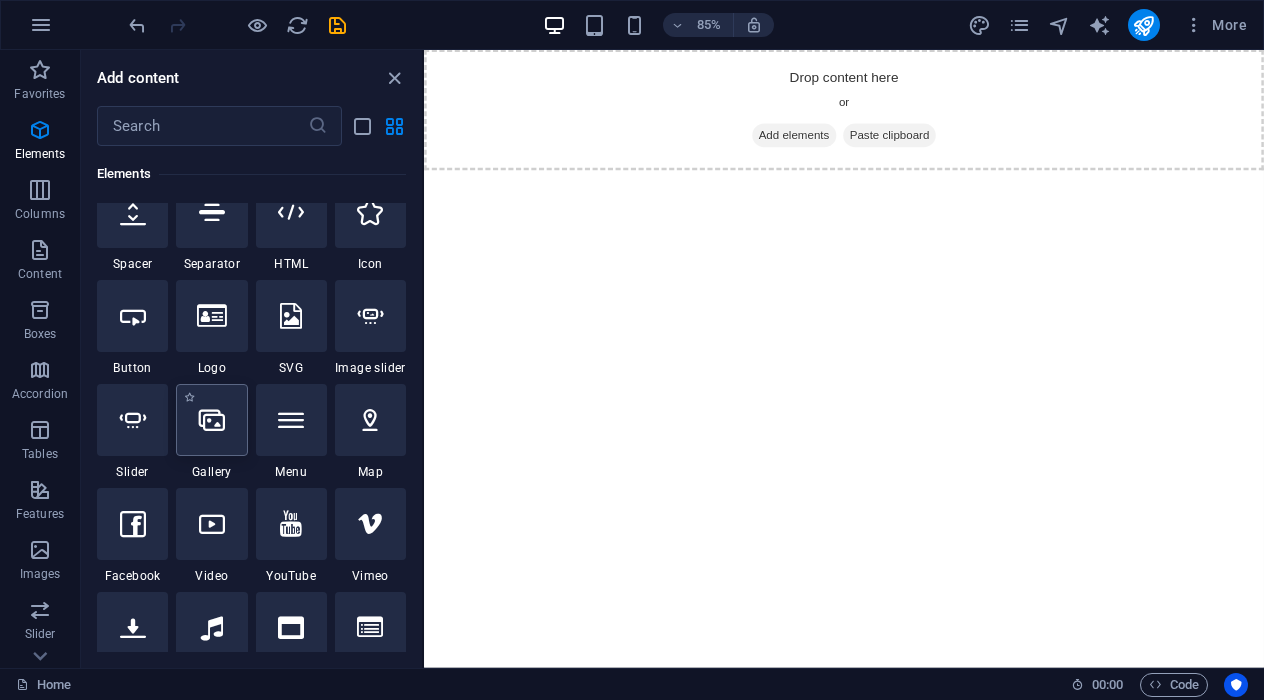 click at bounding box center (211, 420) 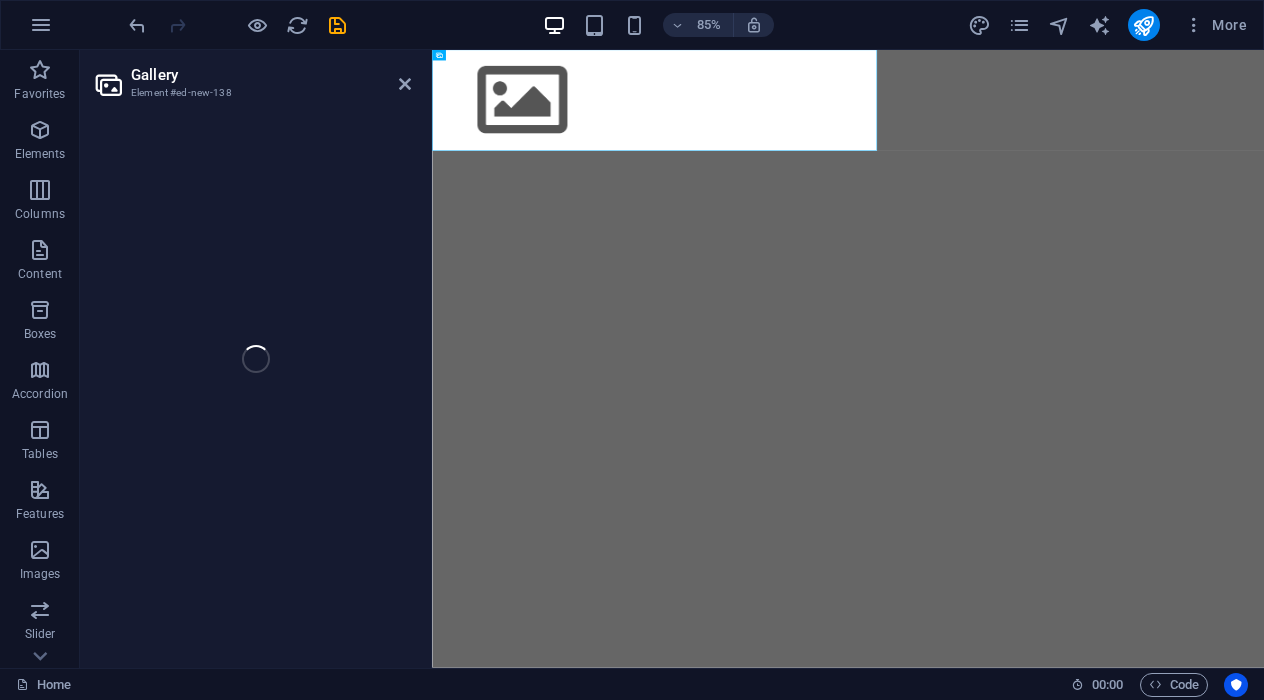select on "4" 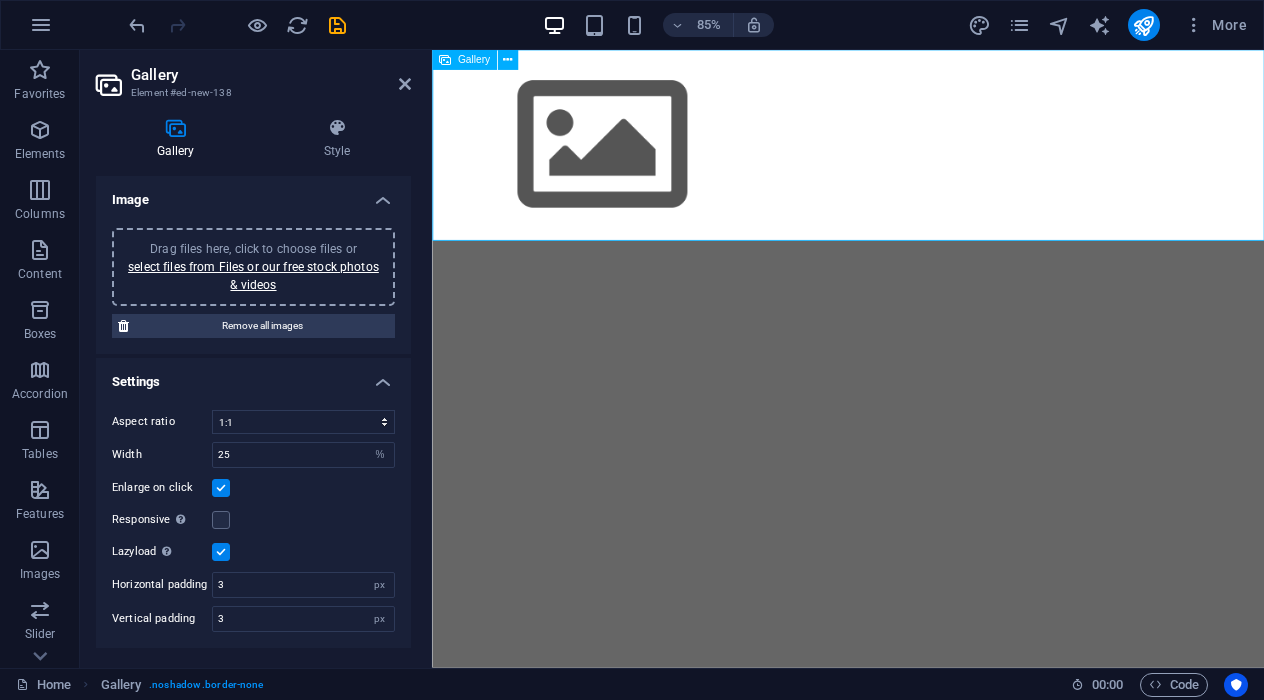 click at bounding box center [632, 162] 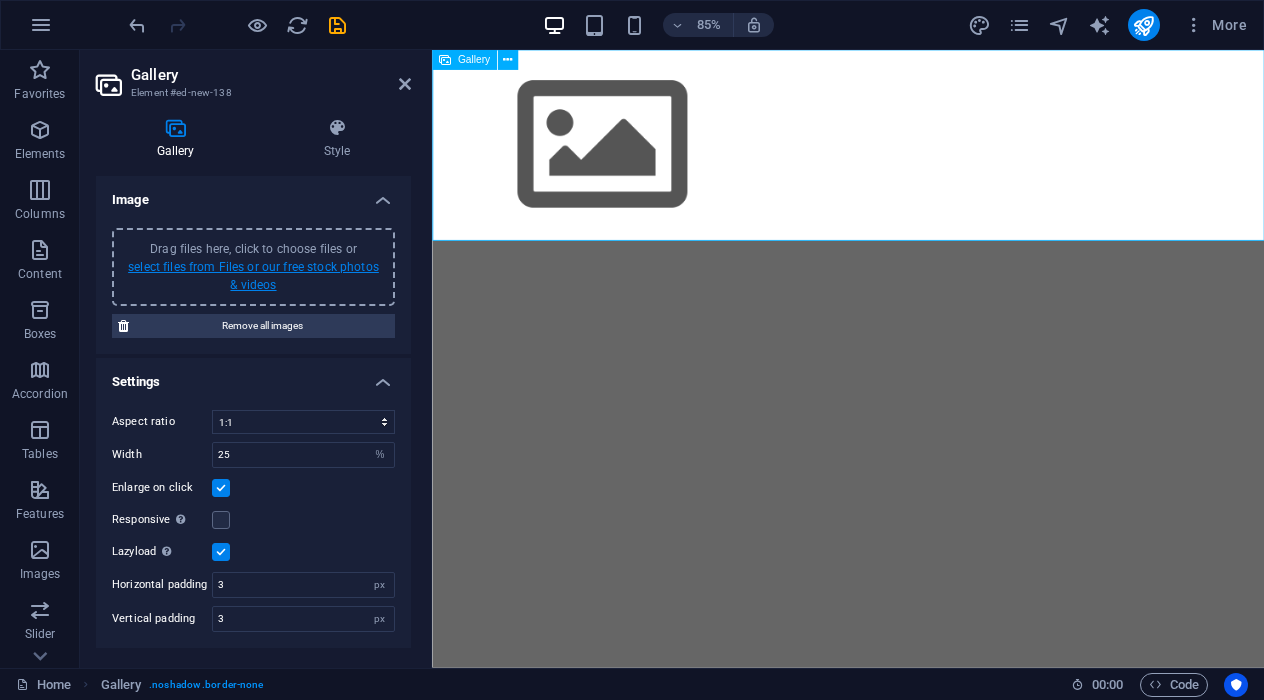 click on "select files from Files or our free stock photos & videos" at bounding box center (253, 276) 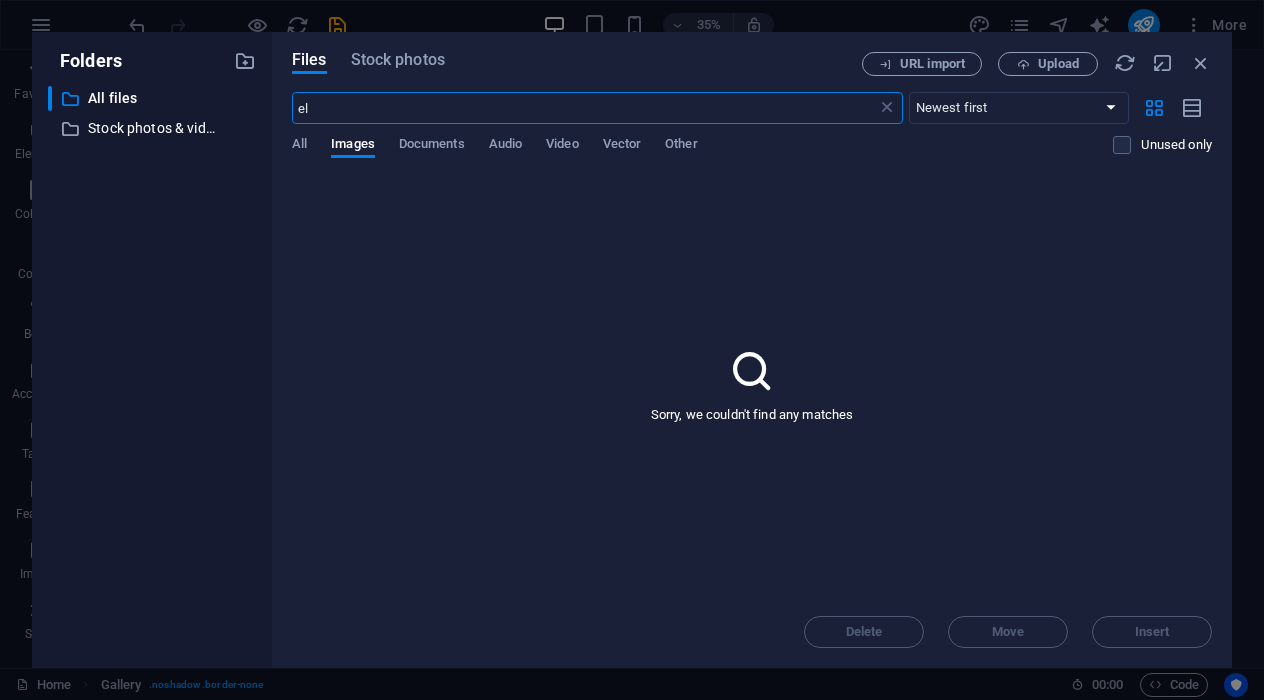 type on "e" 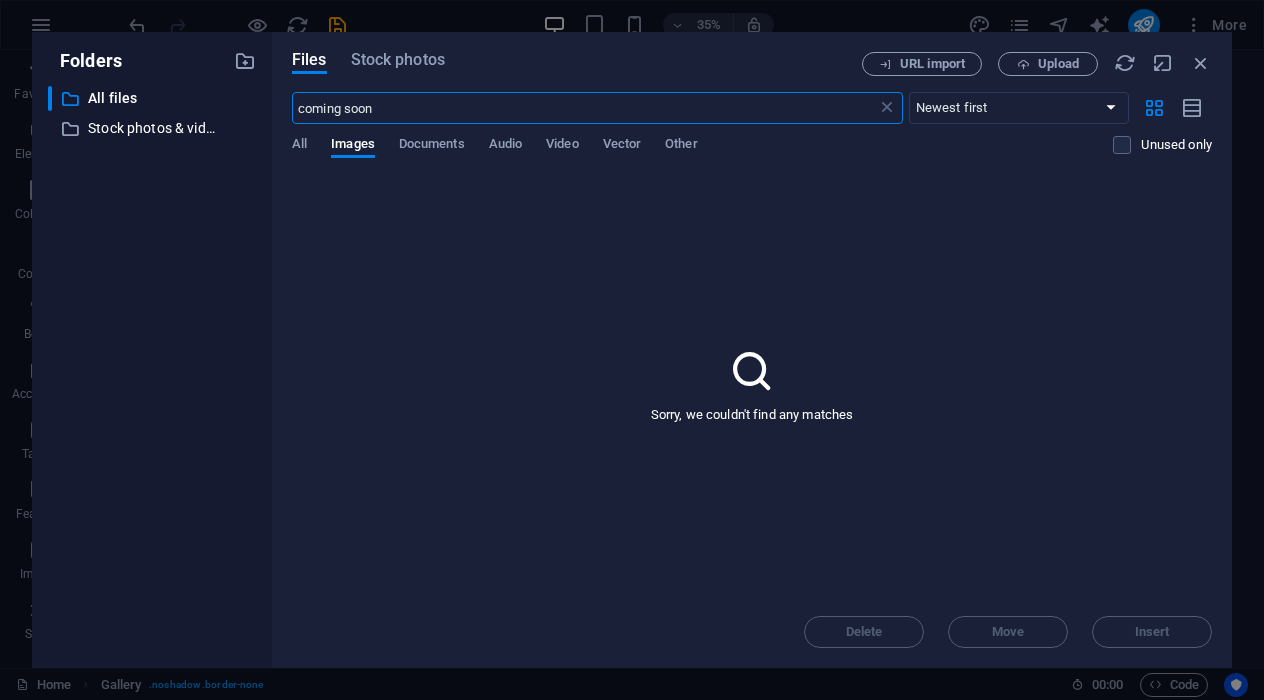 type on "coming soon" 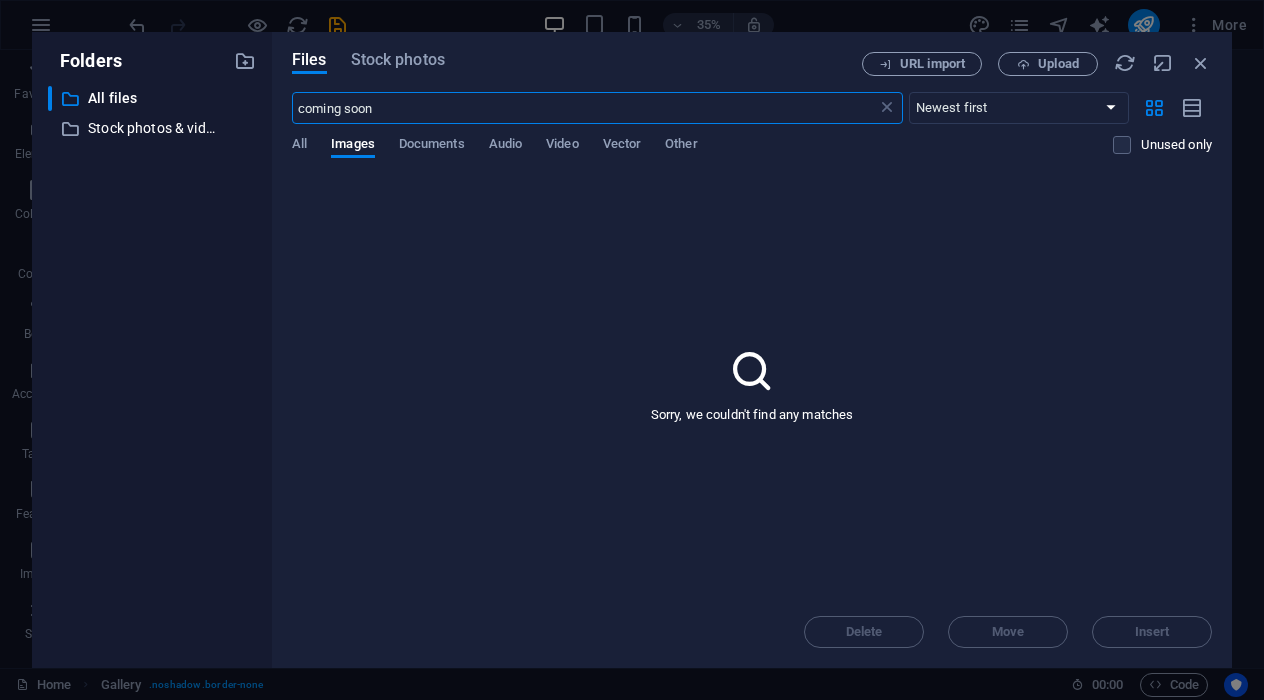 click on "coming soon" at bounding box center (584, 108) 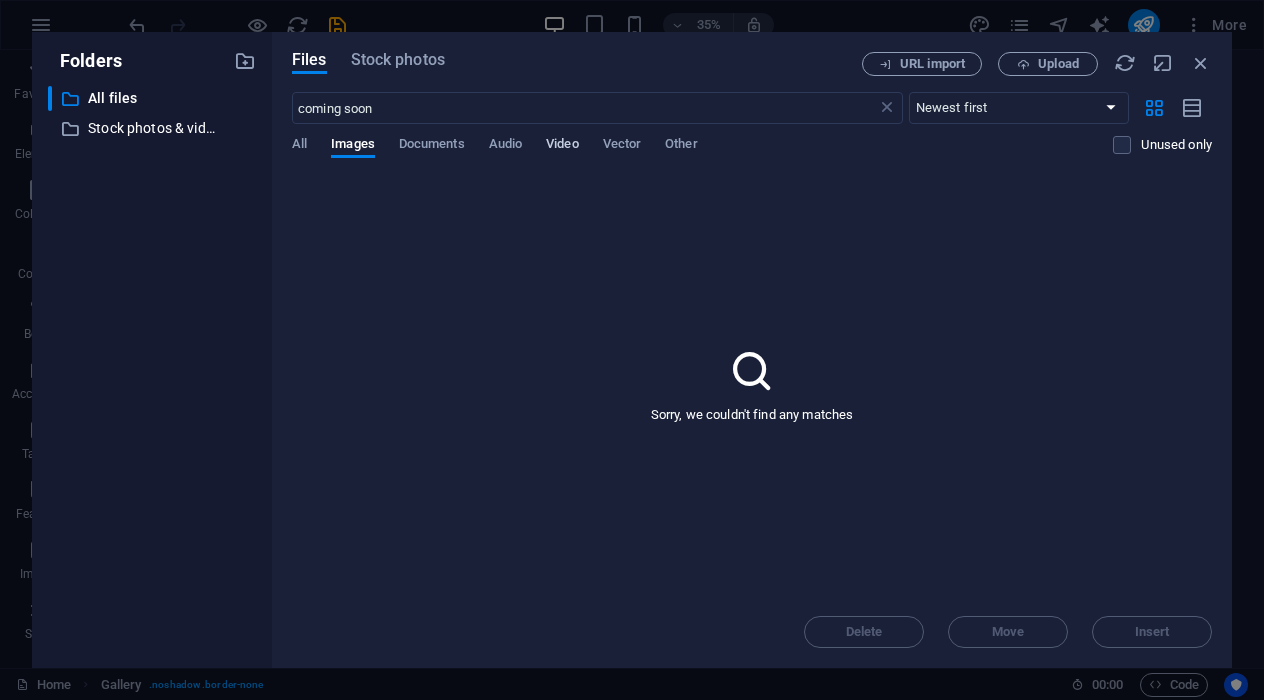 click on "Video" at bounding box center [562, 146] 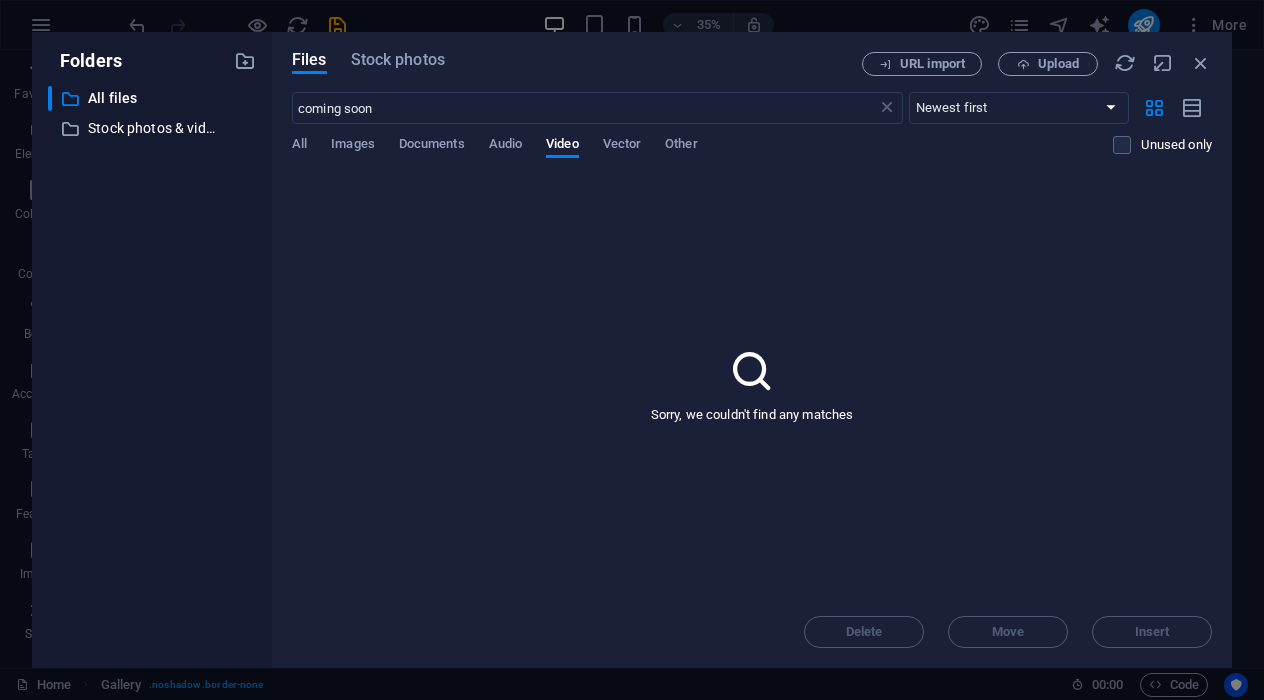 click at bounding box center (752, 371) 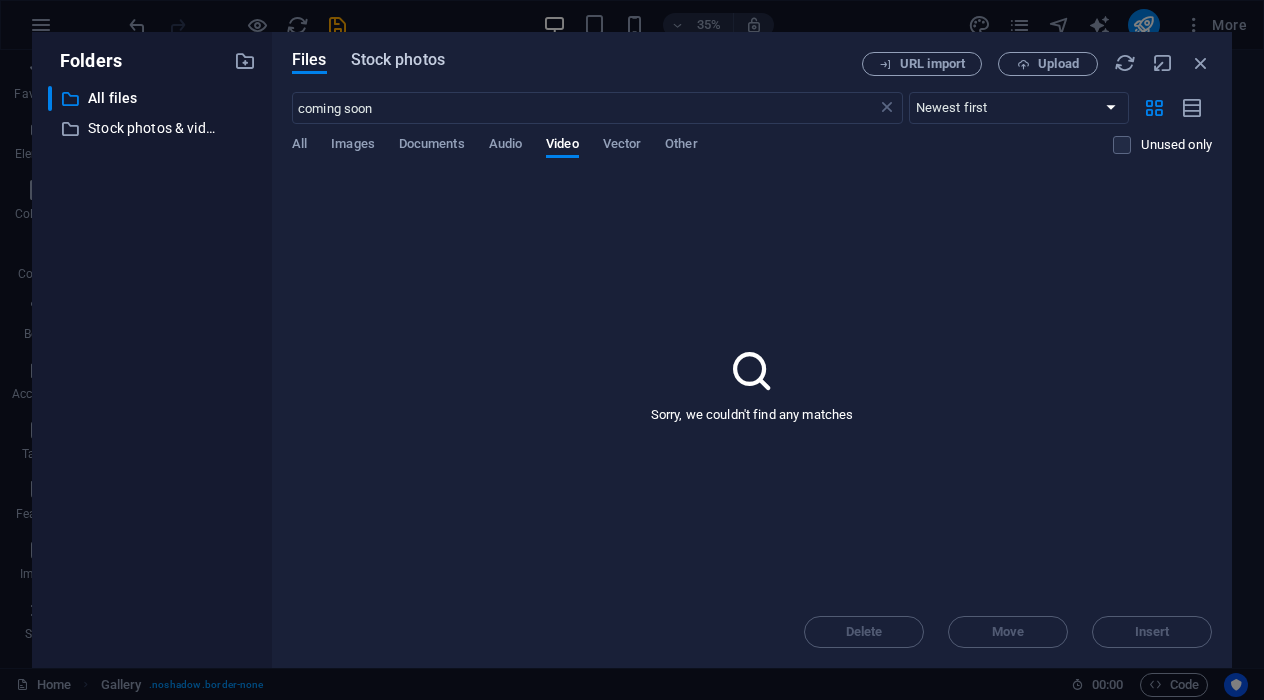 click on "Stock photos" at bounding box center [398, 60] 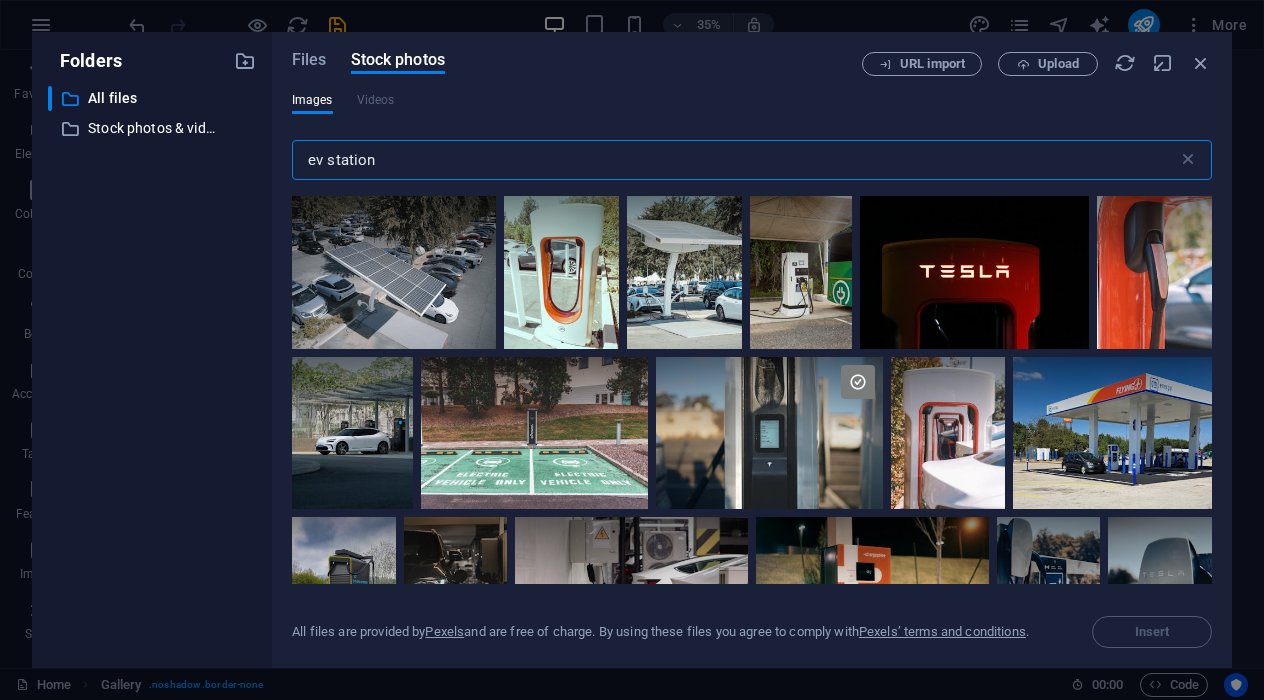 click on "ev station" at bounding box center (735, 160) 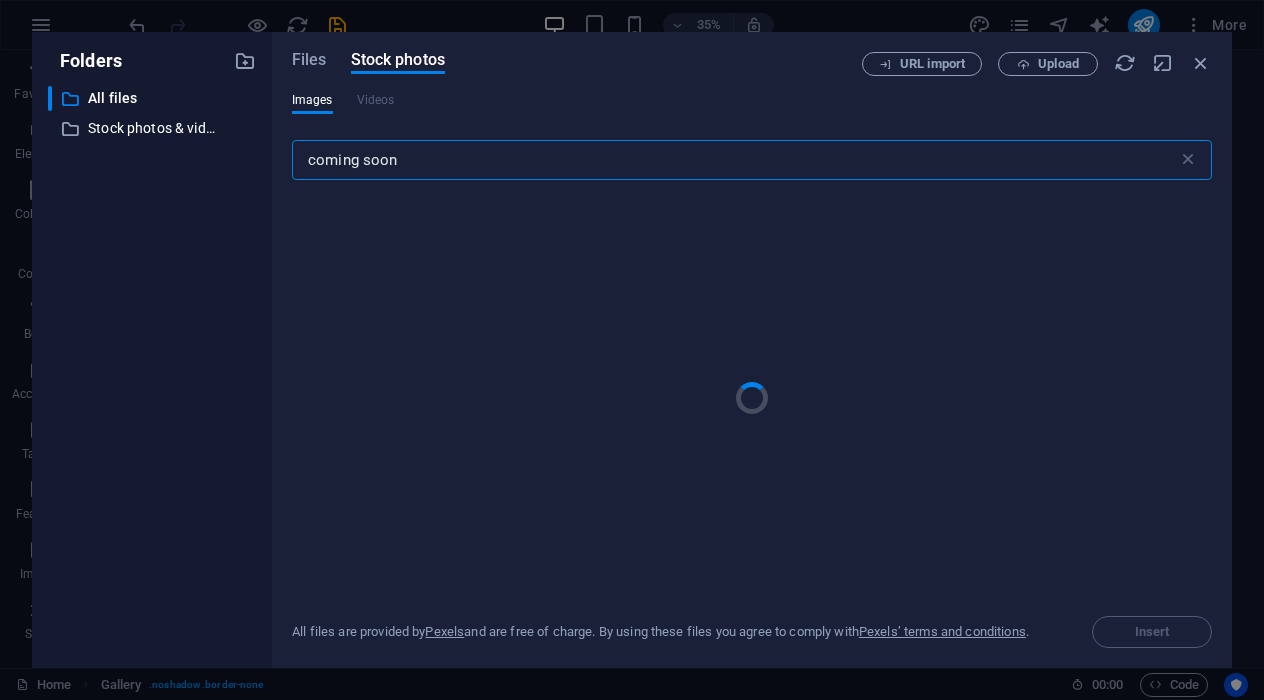 type on "coming soon" 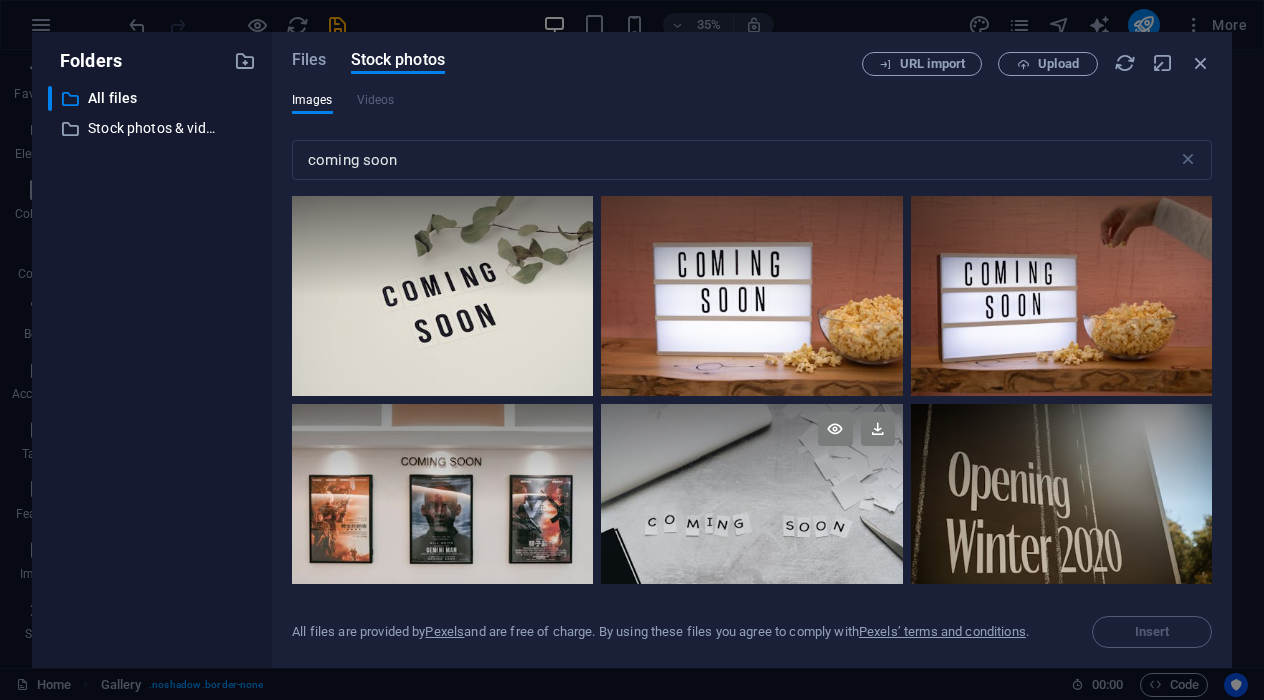 scroll, scrollTop: 0, scrollLeft: 0, axis: both 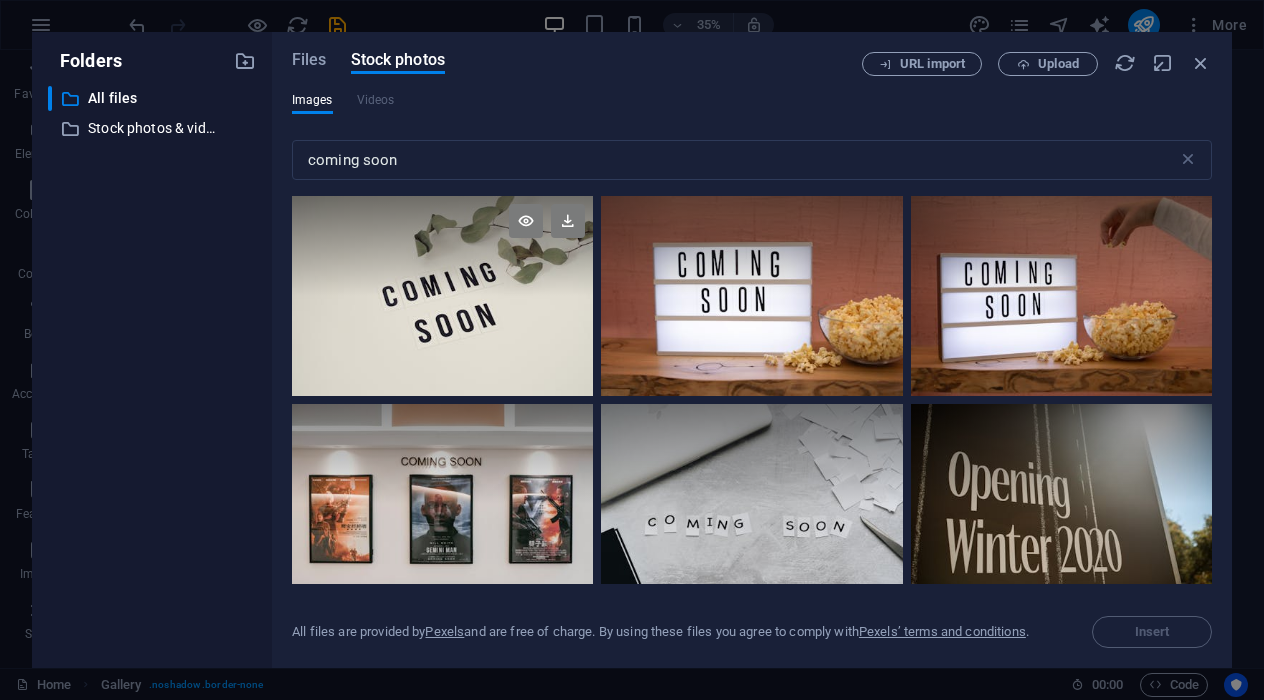 click at bounding box center [442, 296] 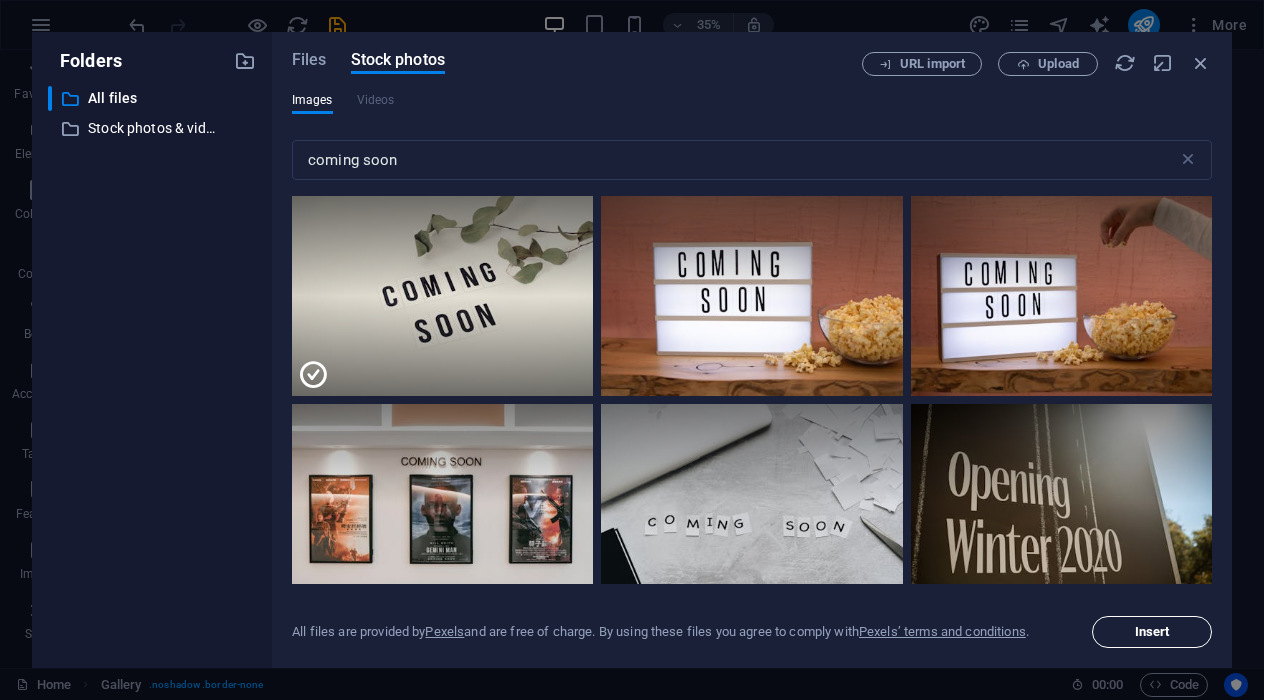 click on "Insert" at bounding box center [1152, 632] 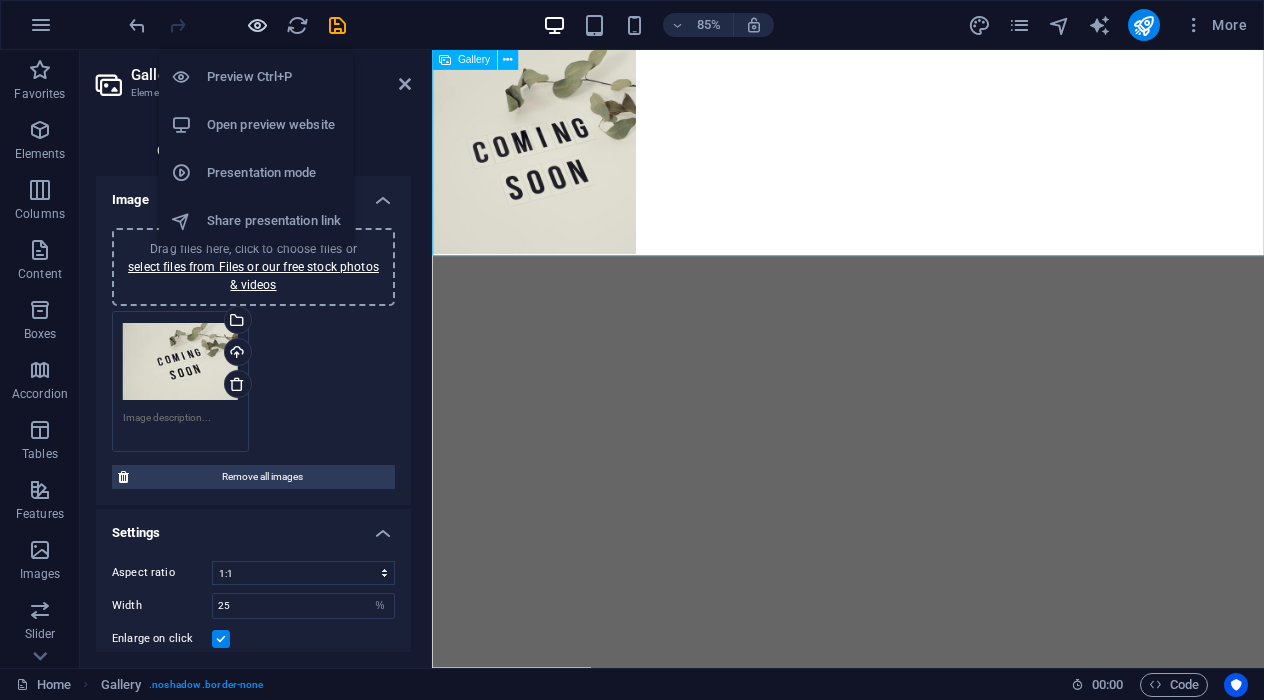 click at bounding box center [257, 25] 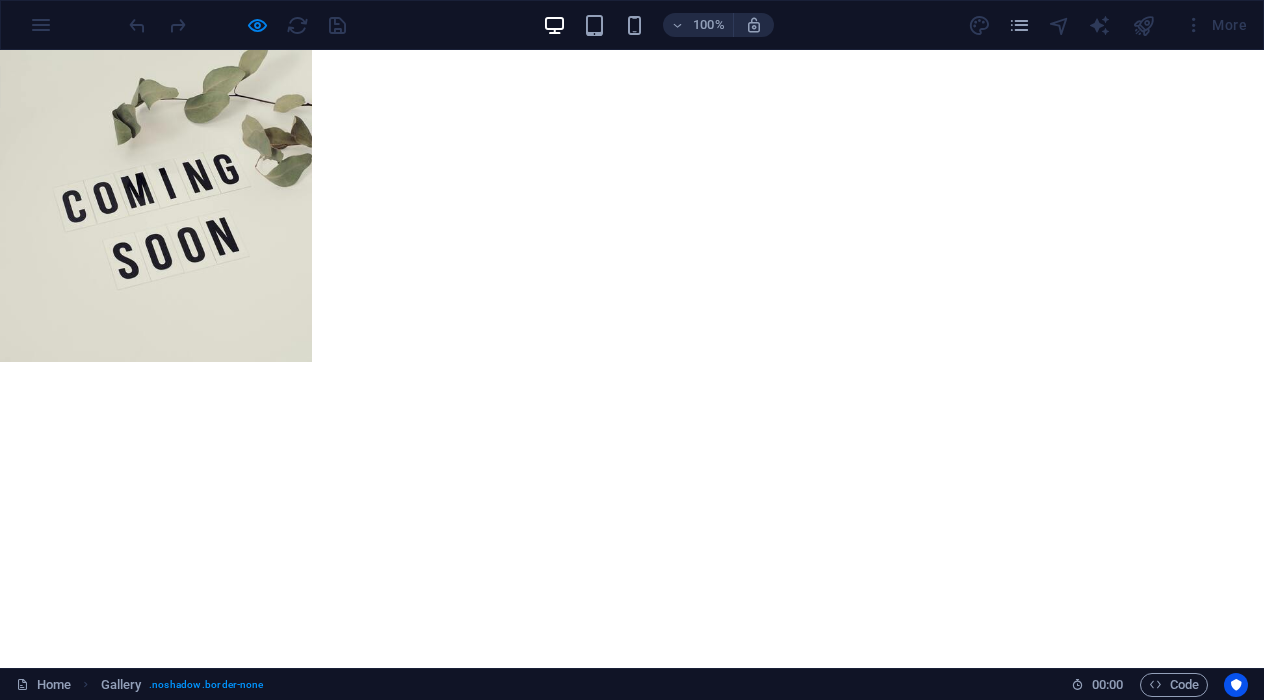 click at bounding box center (156, 206) 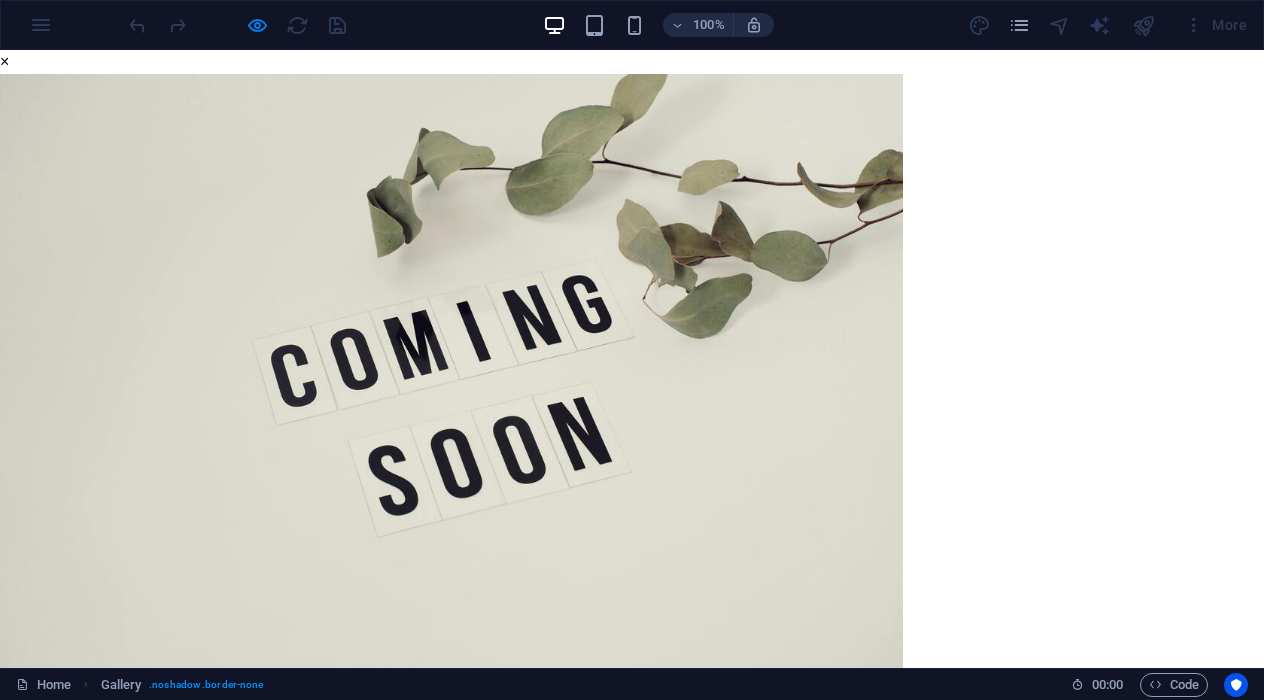 click on "×" at bounding box center [4, 62] 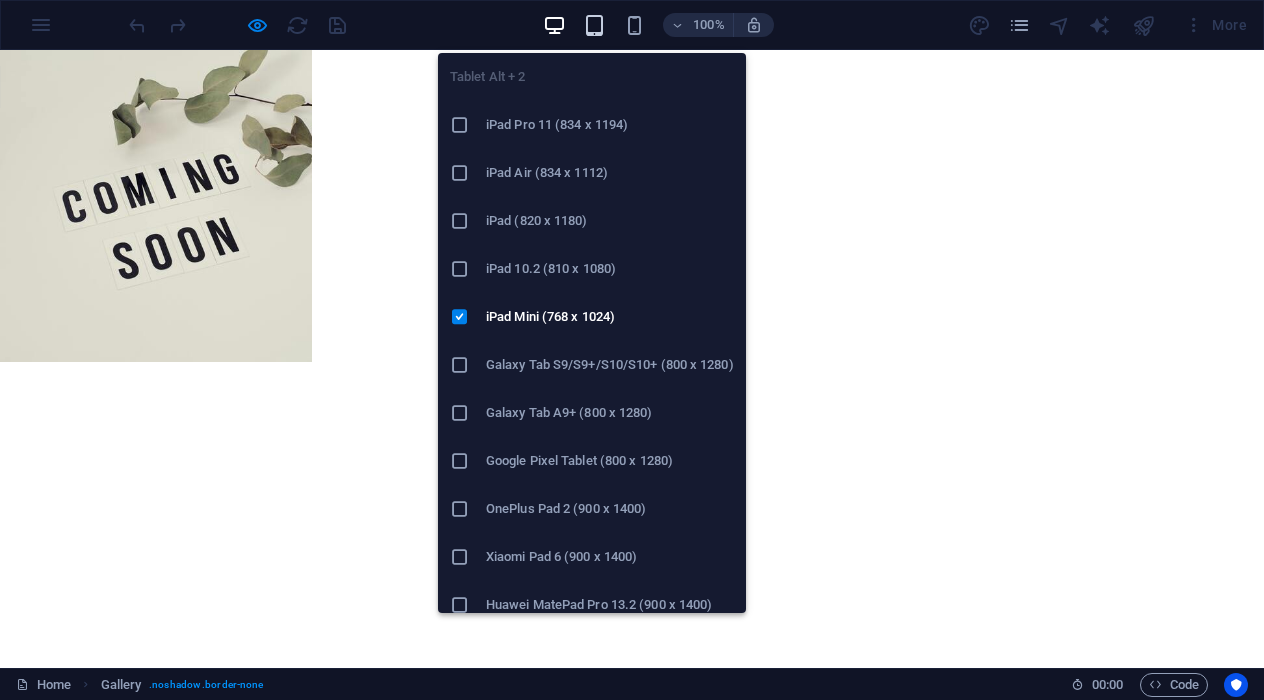 click at bounding box center [594, 25] 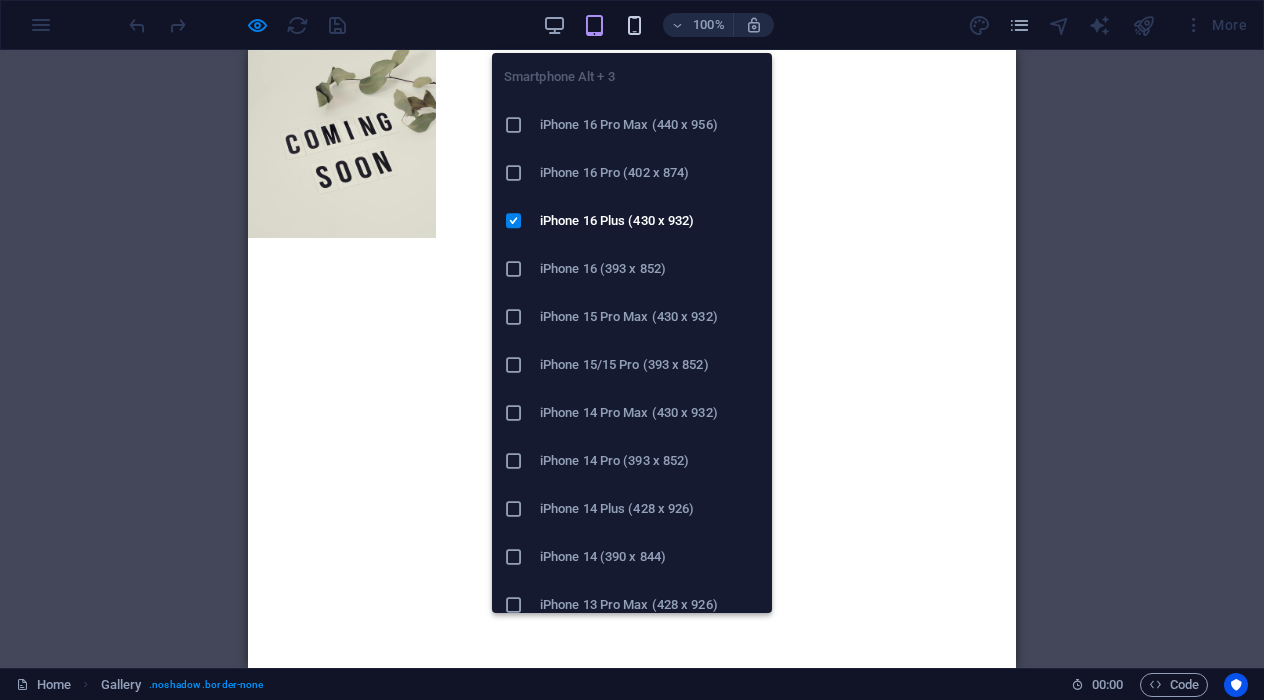 click at bounding box center (634, 25) 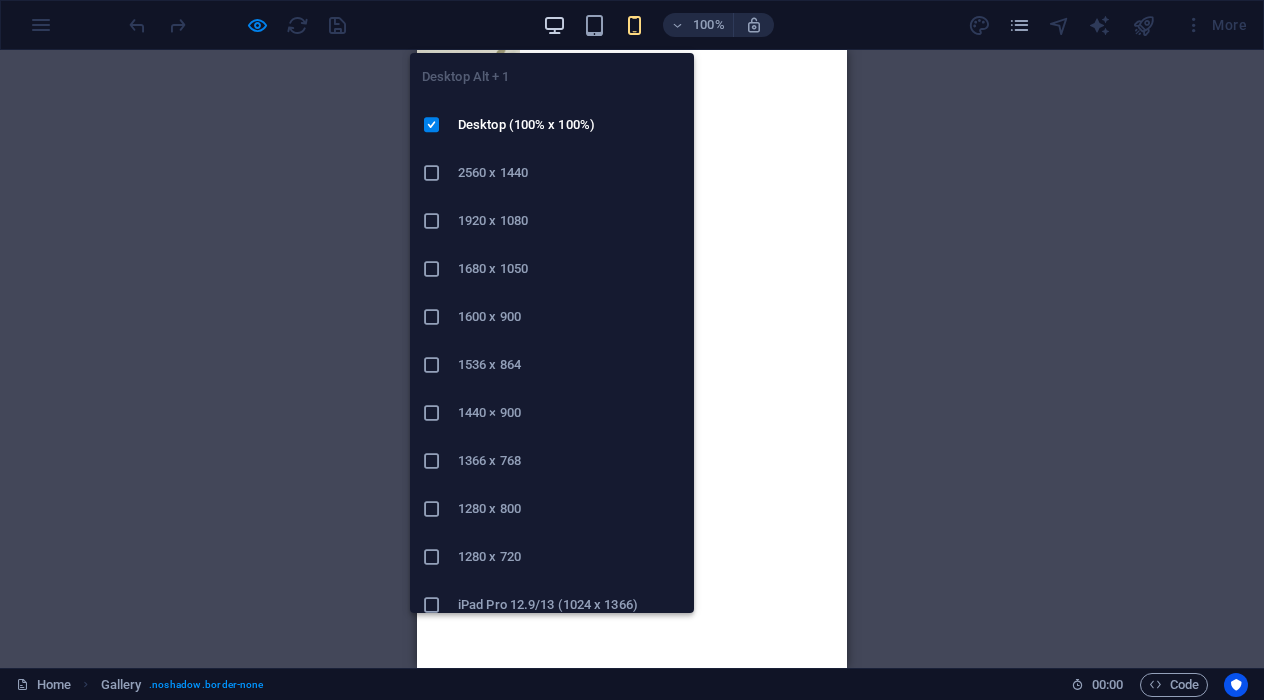 click at bounding box center [554, 25] 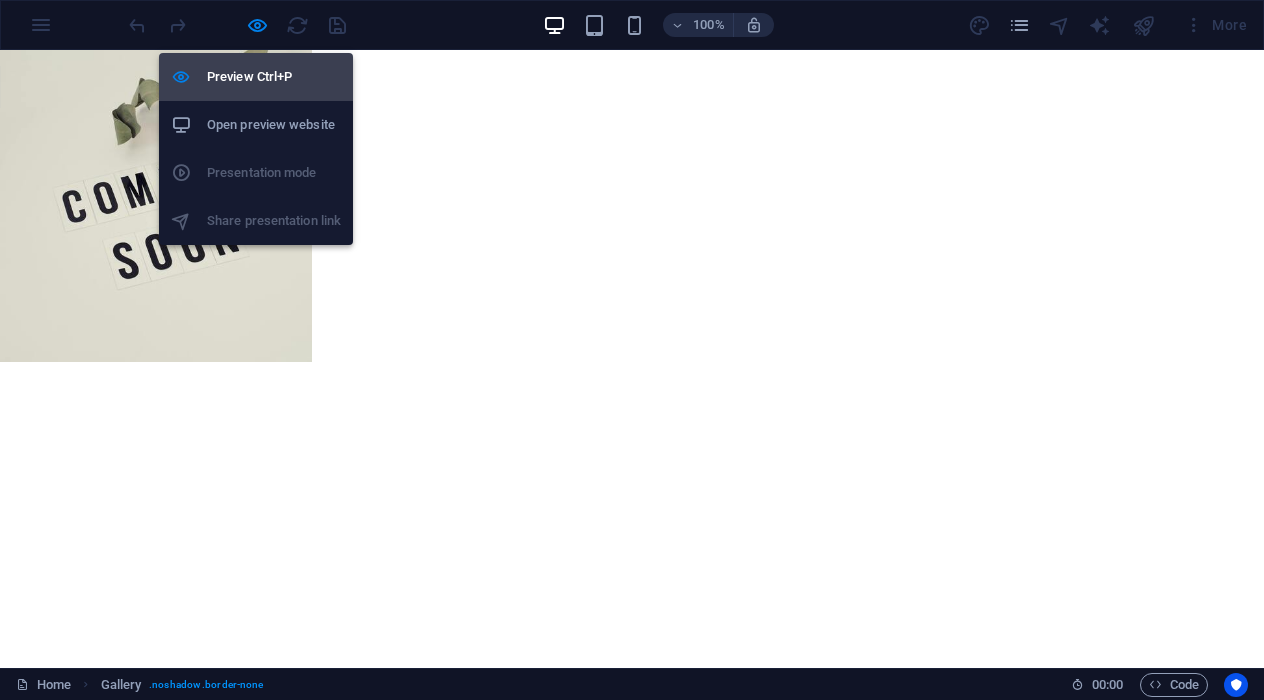 click on "Preview Ctrl+P" at bounding box center [274, 77] 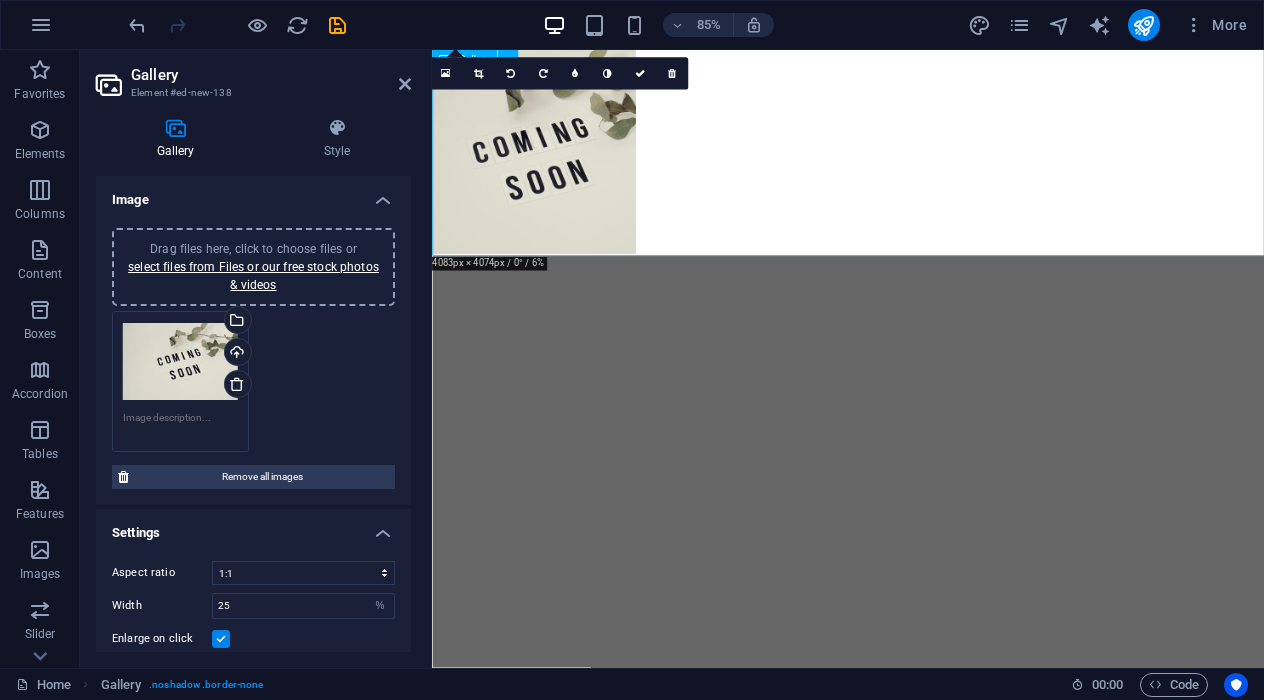 click at bounding box center [552, 170] 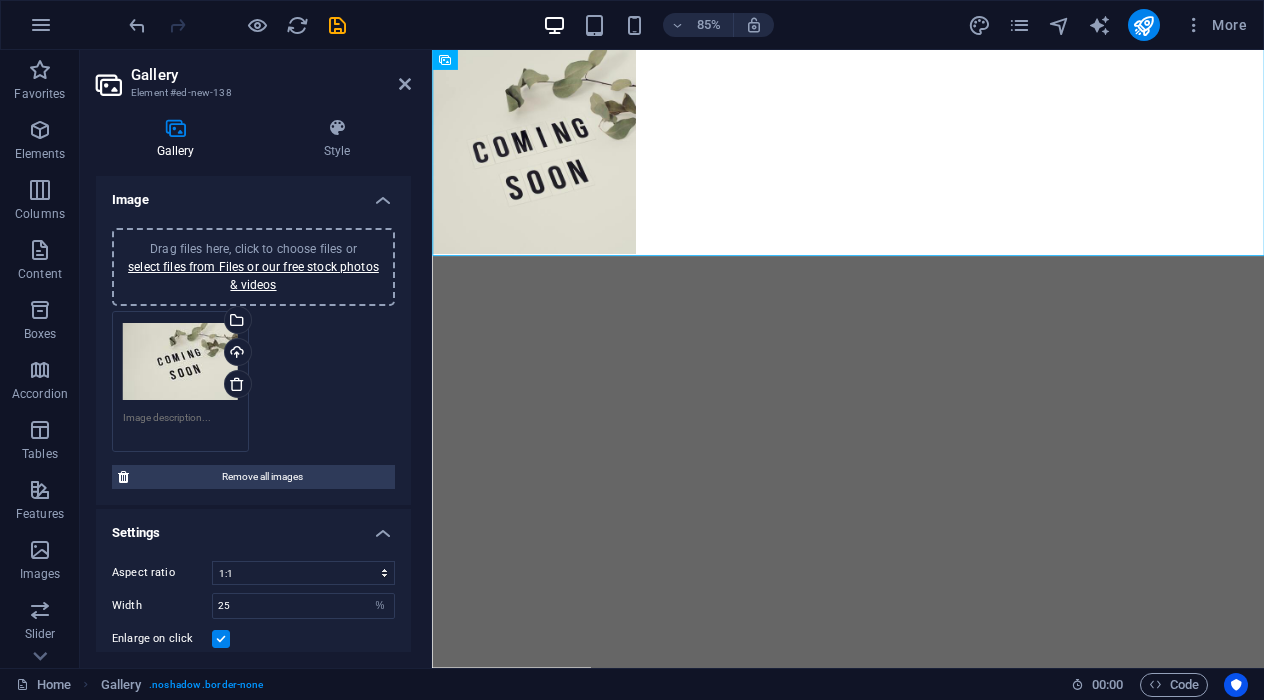 click at bounding box center [921, 170] 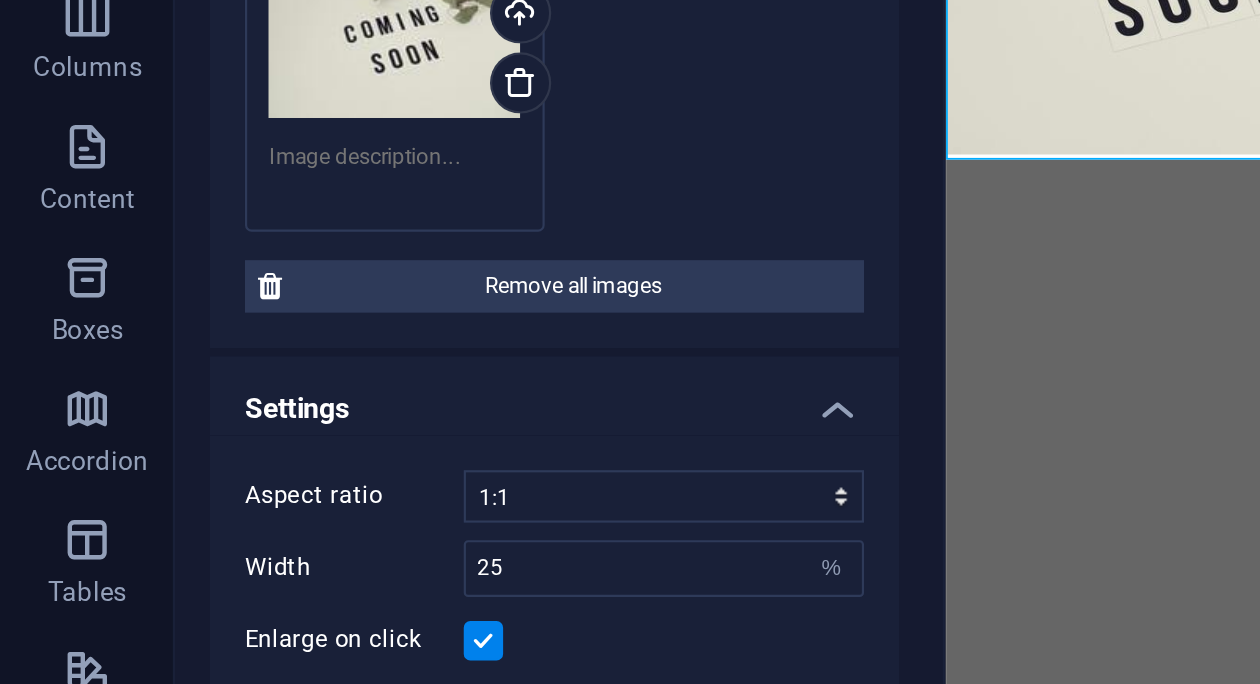 scroll, scrollTop: 162, scrollLeft: 0, axis: vertical 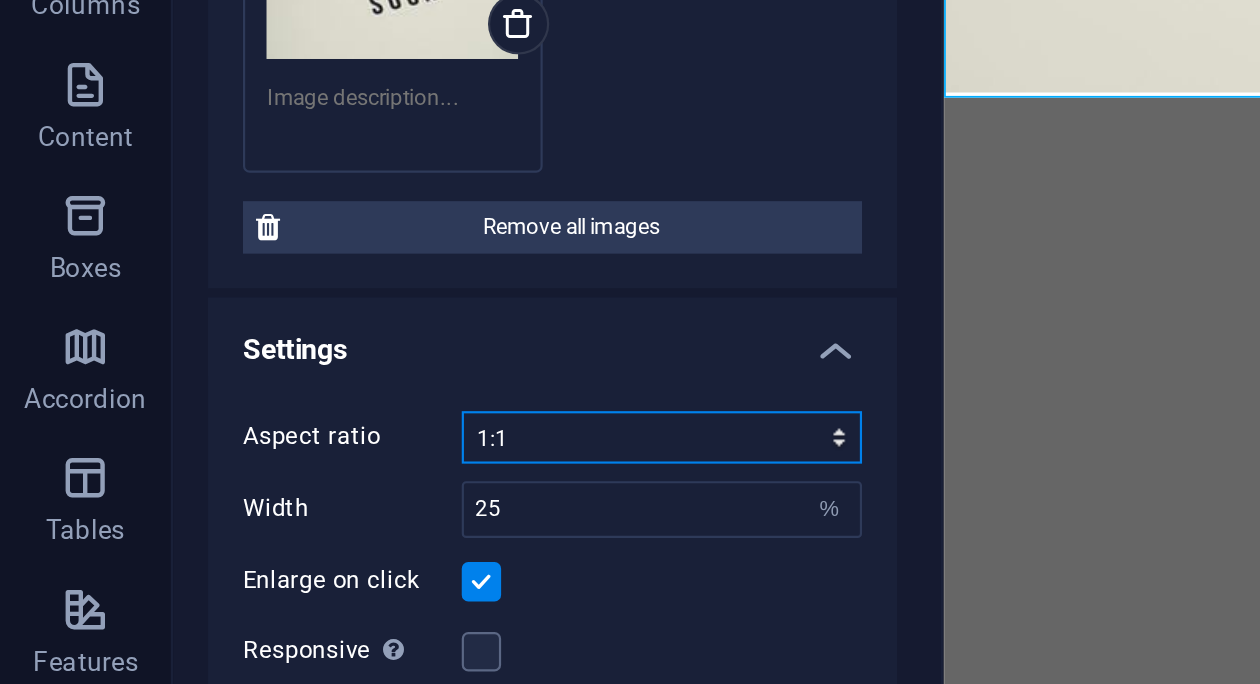 select on "1" 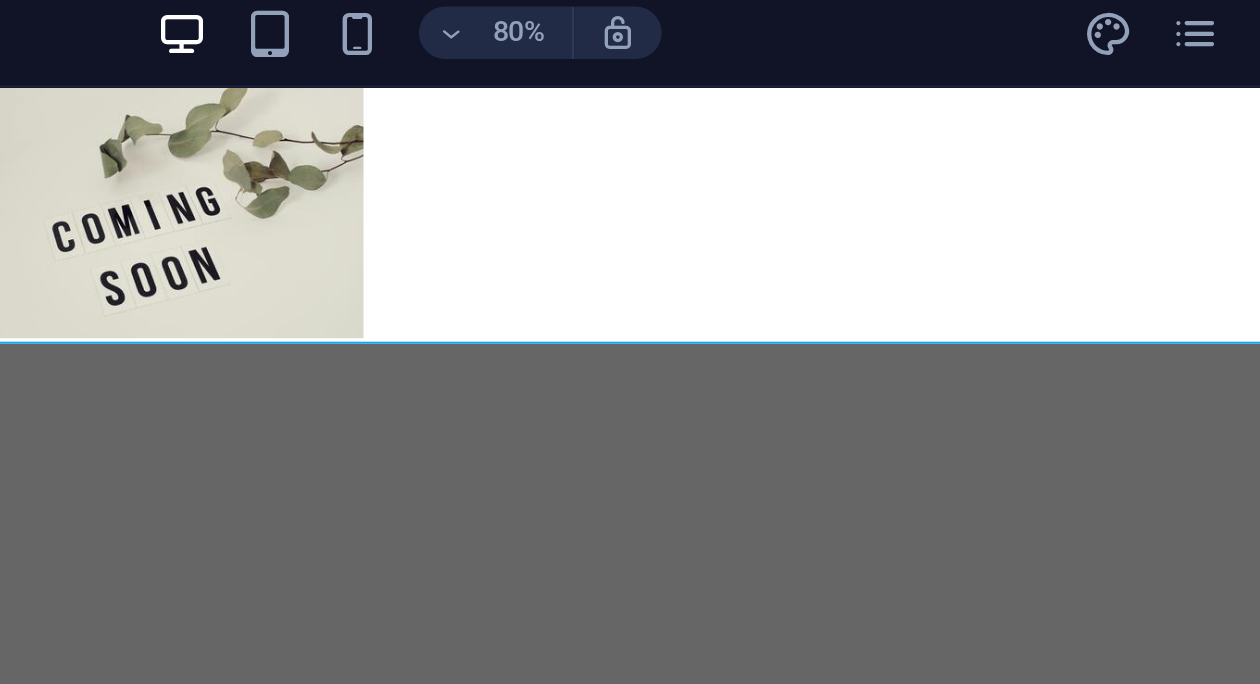 scroll, scrollTop: 0, scrollLeft: 0, axis: both 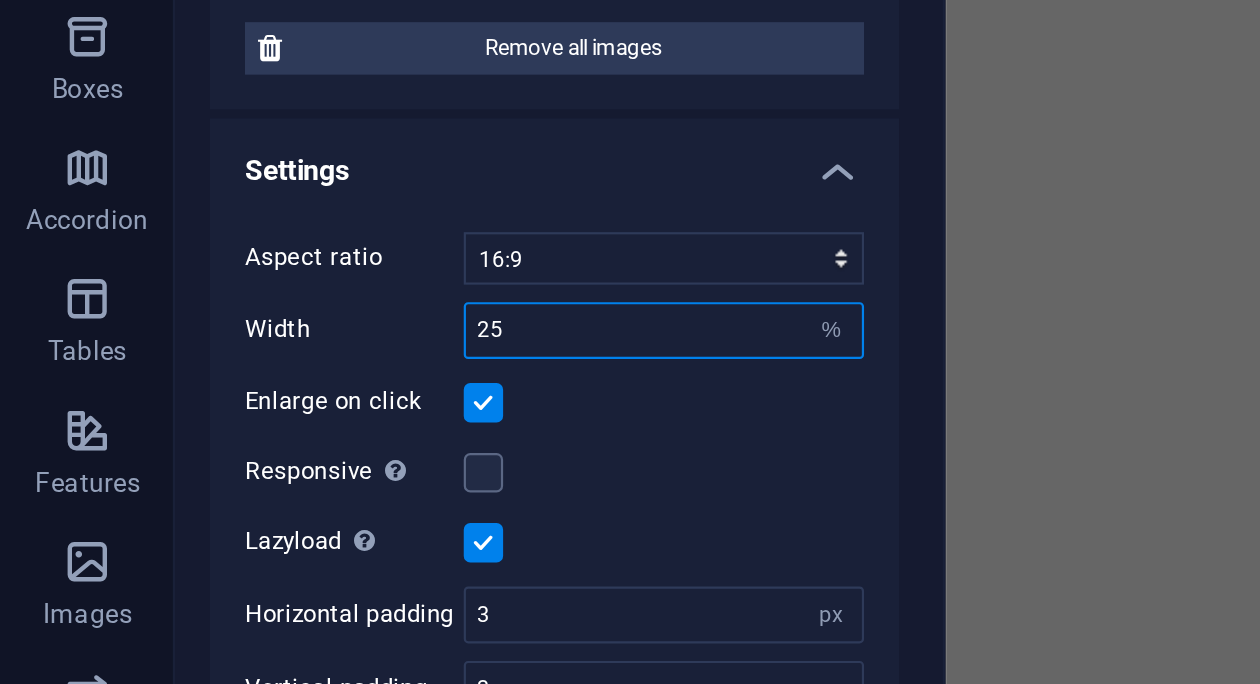 click on "25" at bounding box center (303, 444) 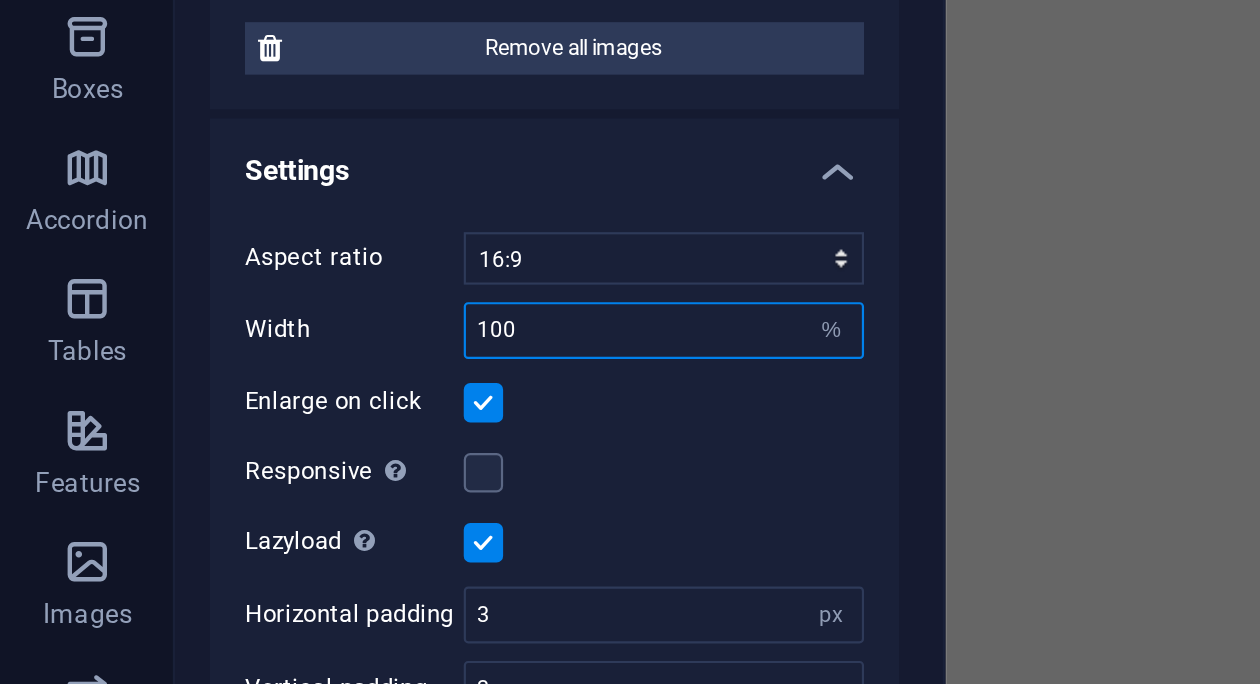 type on "100" 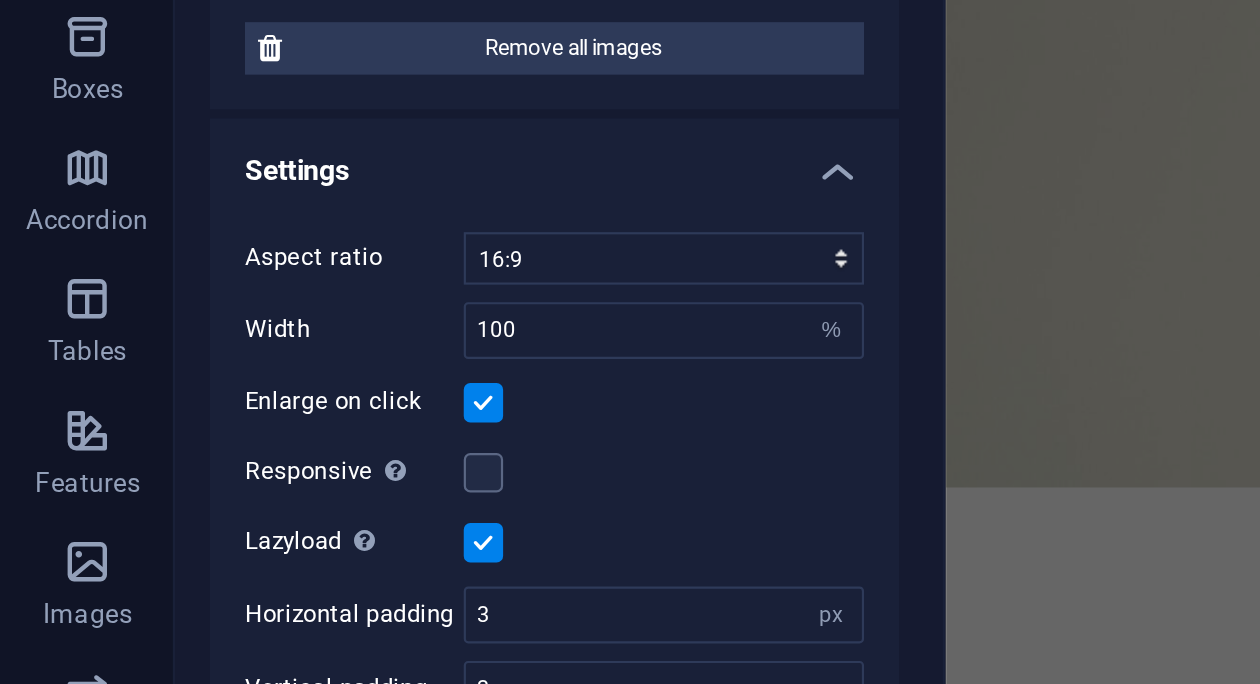 click on "Aspect ratio No fixed aspect ratio 16:9 16:10 4:3 1:1 1:2 2:1 Width 100 px % Enlarge on click Responsive Automatically load retina image and smartphone optimized sizes. Lazyload Loading images after the page loads improves page speed. Horizontal padding 3 px Vertical padding 3 px" at bounding box center [253, 510] 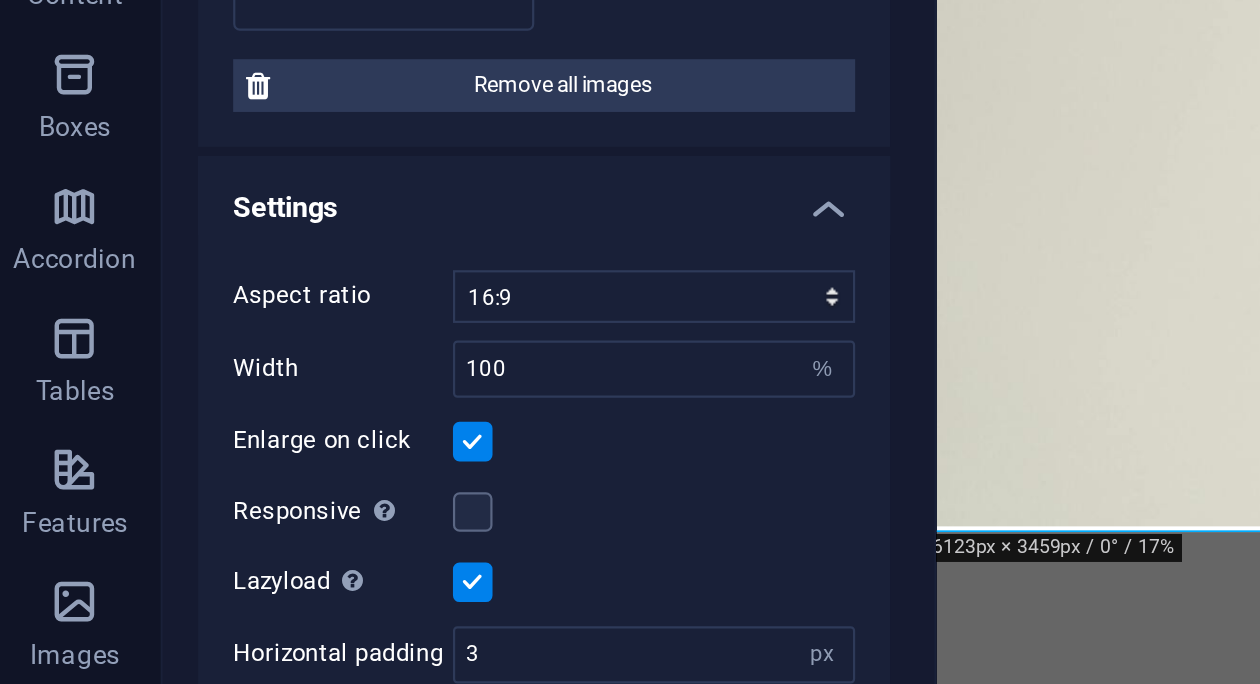 scroll, scrollTop: 0, scrollLeft: 3, axis: horizontal 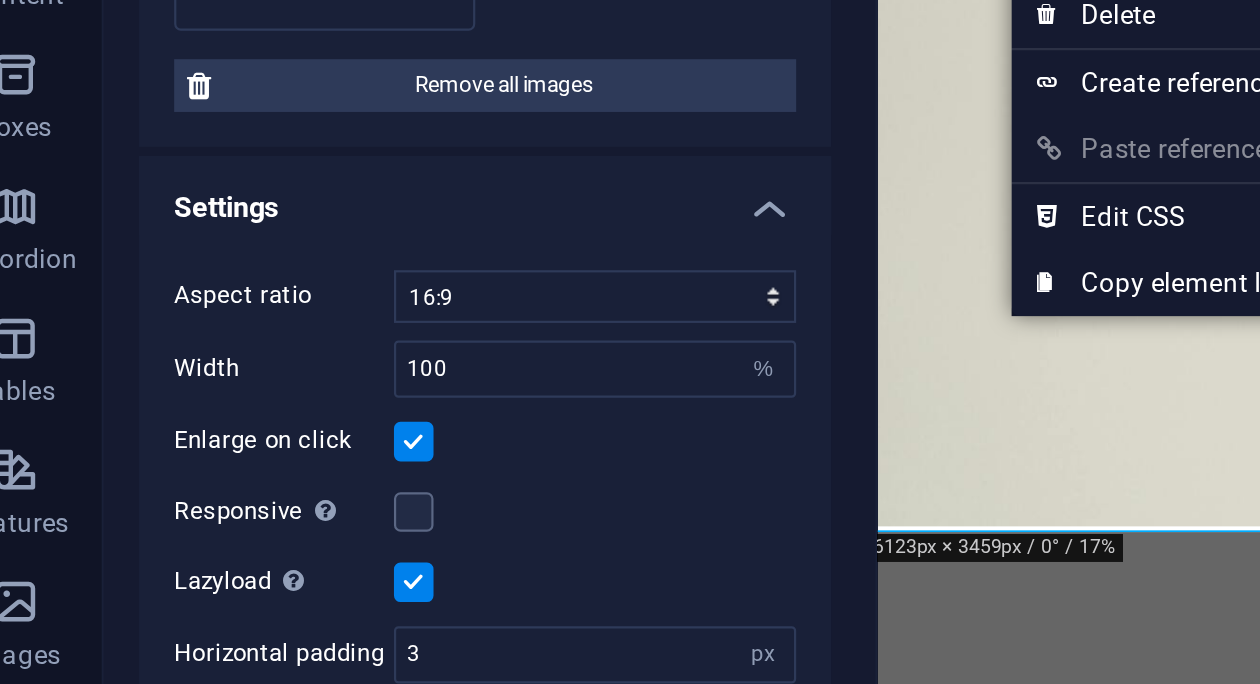 drag, startPoint x: 905, startPoint y: -32, endPoint x: 923, endPoint y: -31, distance: 18.027756 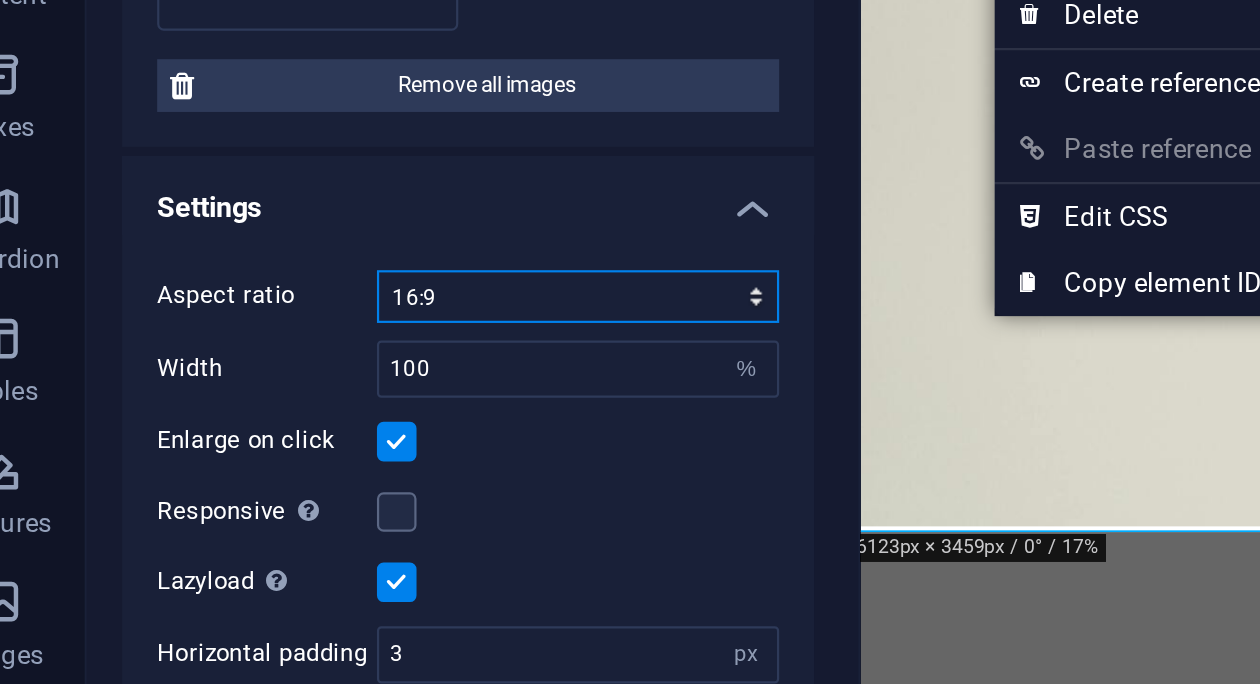 click on "Aspect ratio No fixed aspect ratio 16:9 16:10 4:3 1:1 1:2 2:1 Width 100 px % Enlarge on click Responsive Automatically load retina image and smartphone optimized sizes. Lazyload Loading images after the page loads improves page speed. Horizontal padding 3 px Vertical padding 3 px" at bounding box center [253, 510] 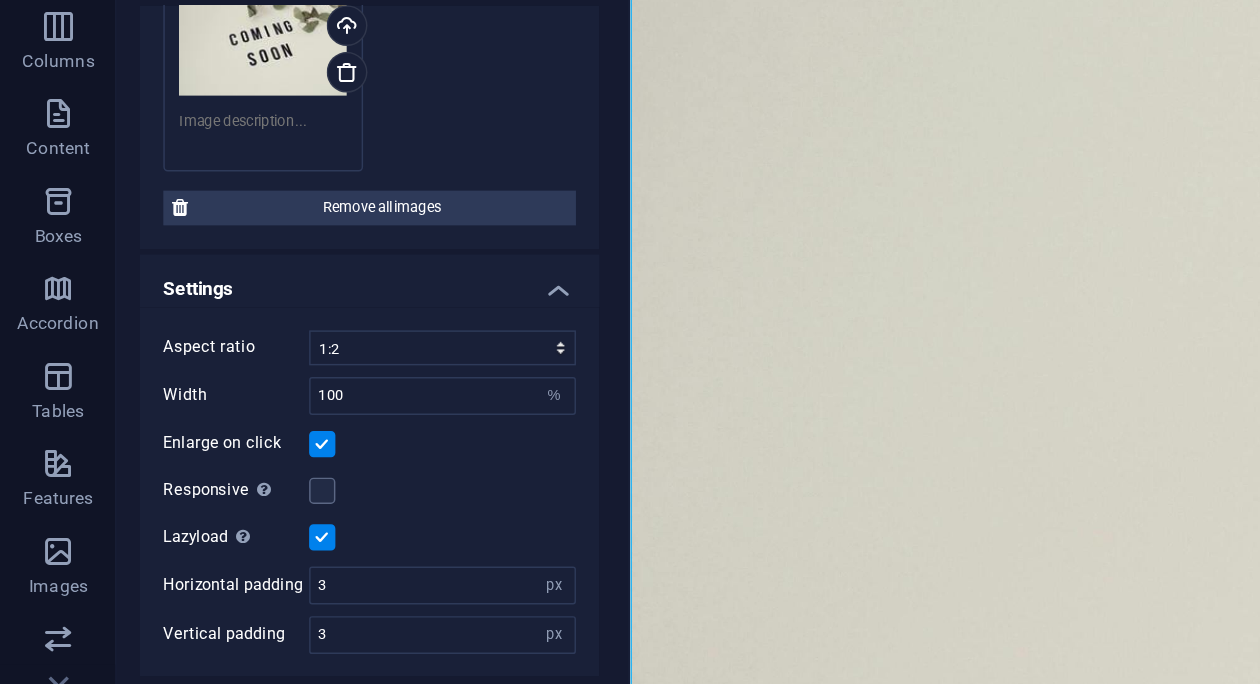 drag, startPoint x: 924, startPoint y: 332, endPoint x: 915, endPoint y: 362, distance: 31.320919 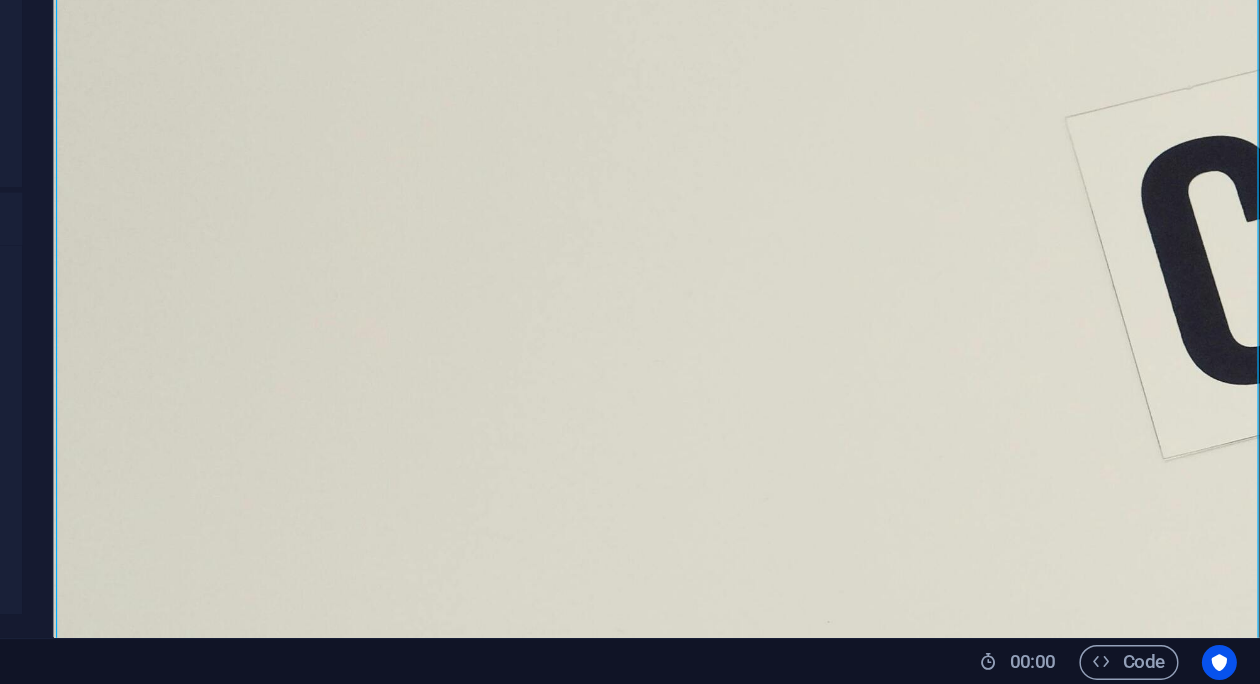 scroll, scrollTop: 609, scrollLeft: 0, axis: vertical 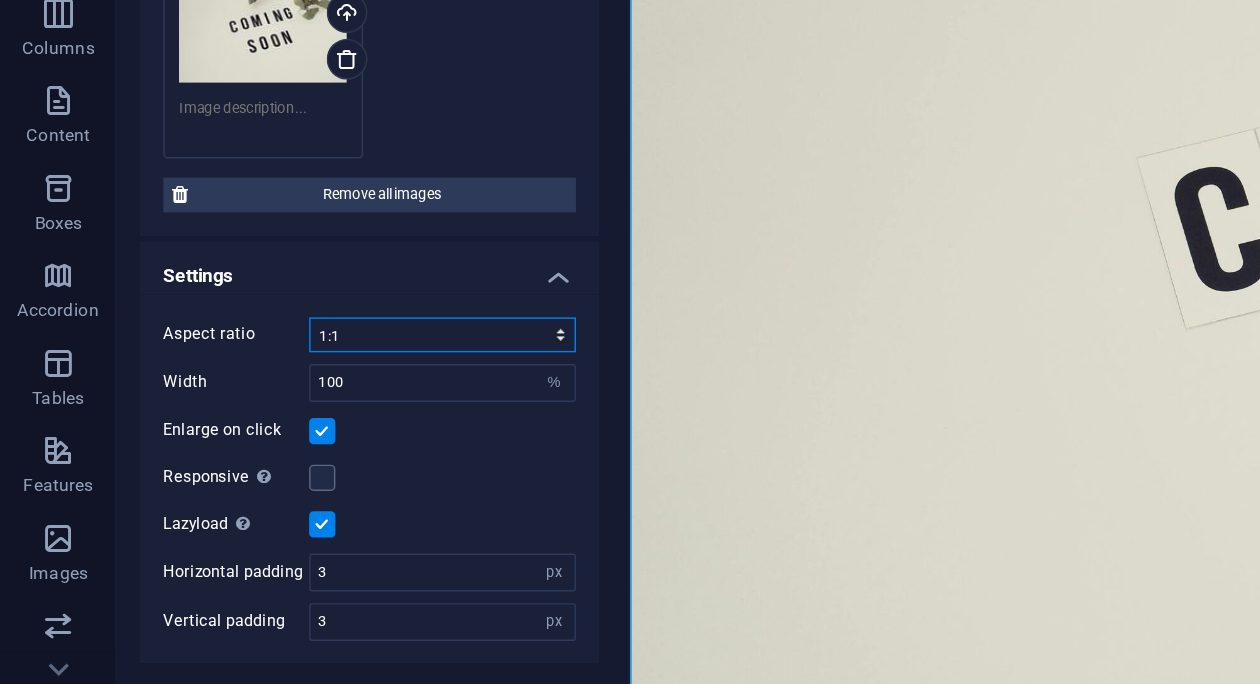 select on "3" 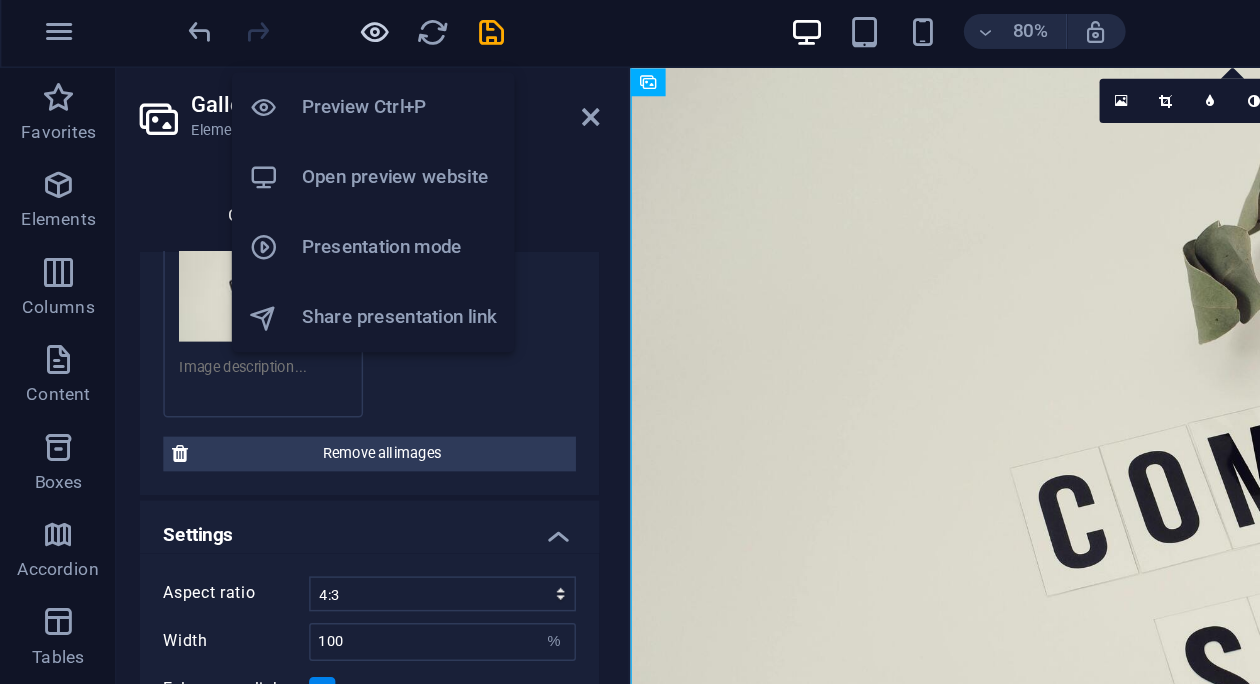 click at bounding box center (257, 25) 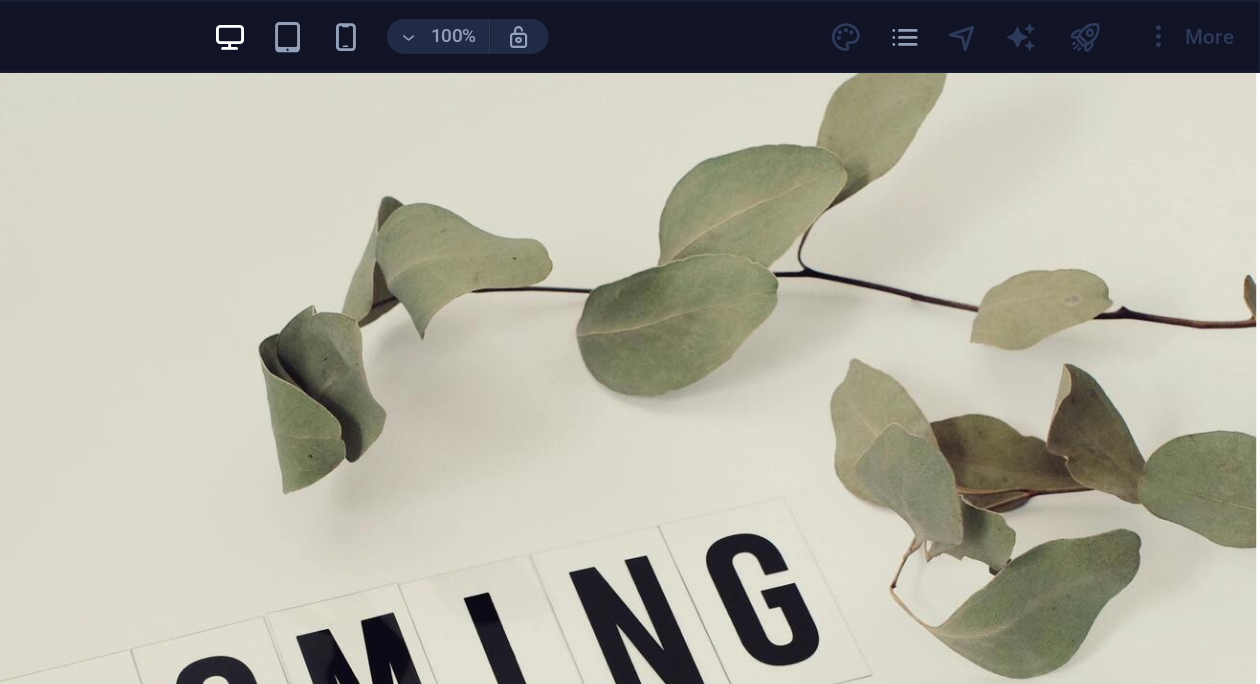 click at bounding box center (1140, 25) 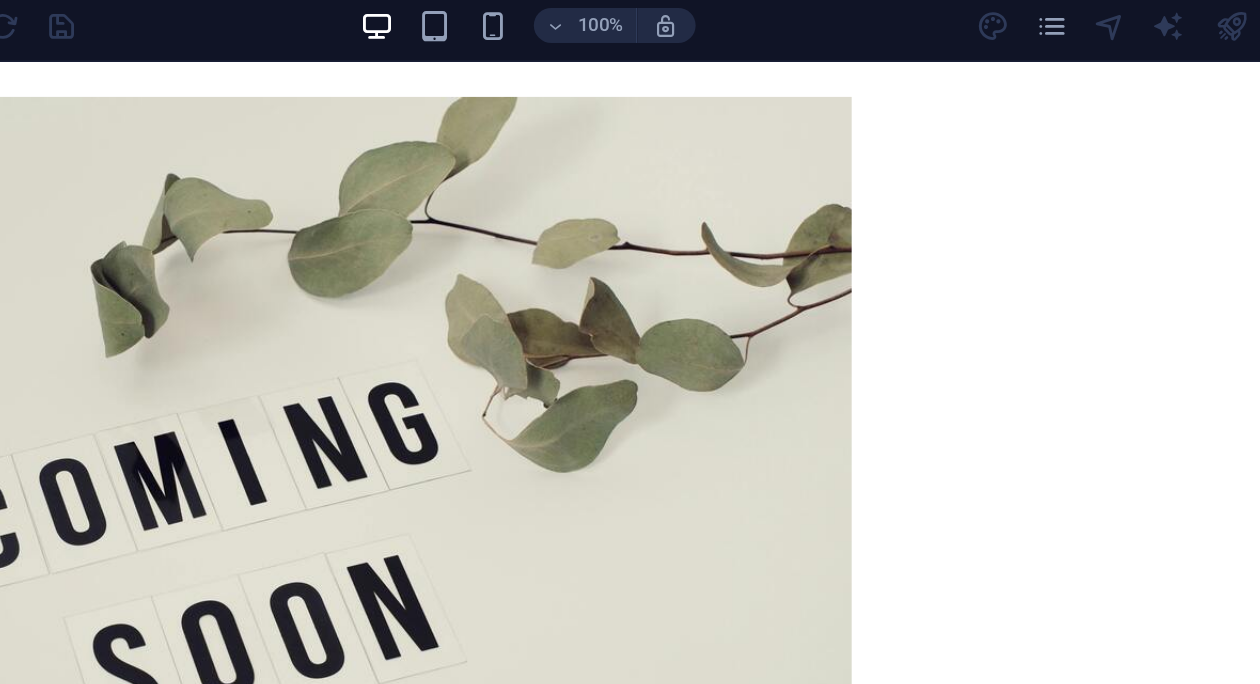 click at bounding box center (1056, 25) 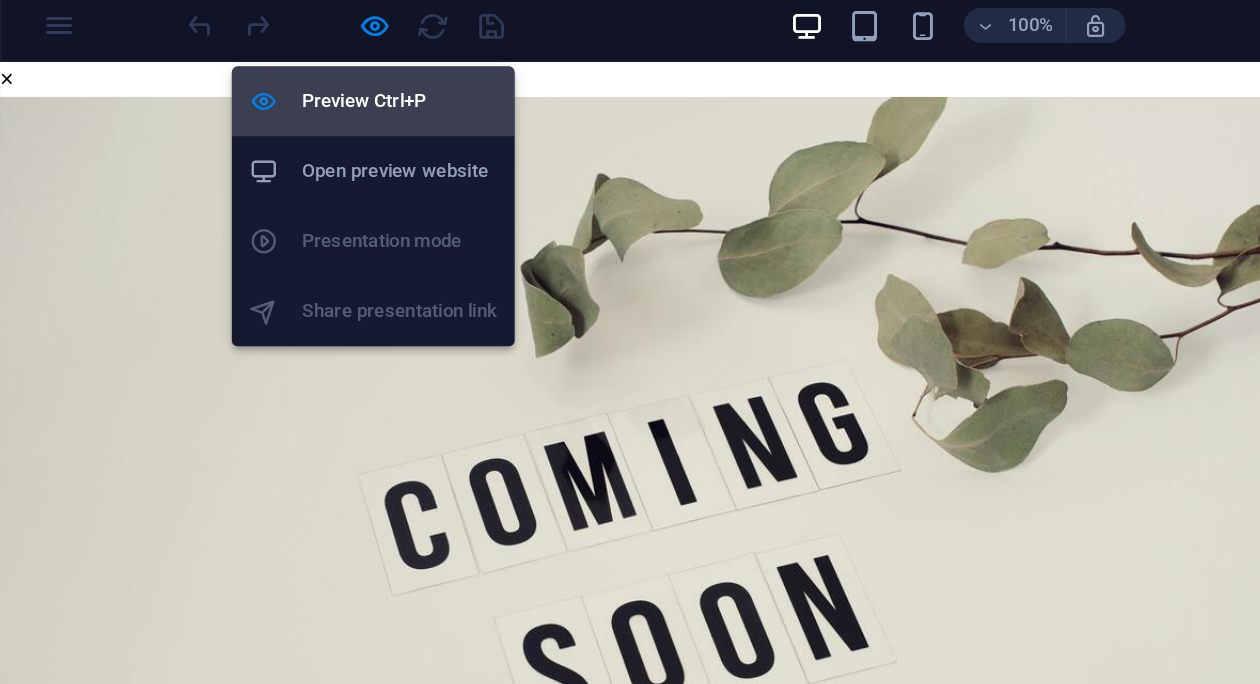 click on "Preview Ctrl+P" at bounding box center [274, 77] 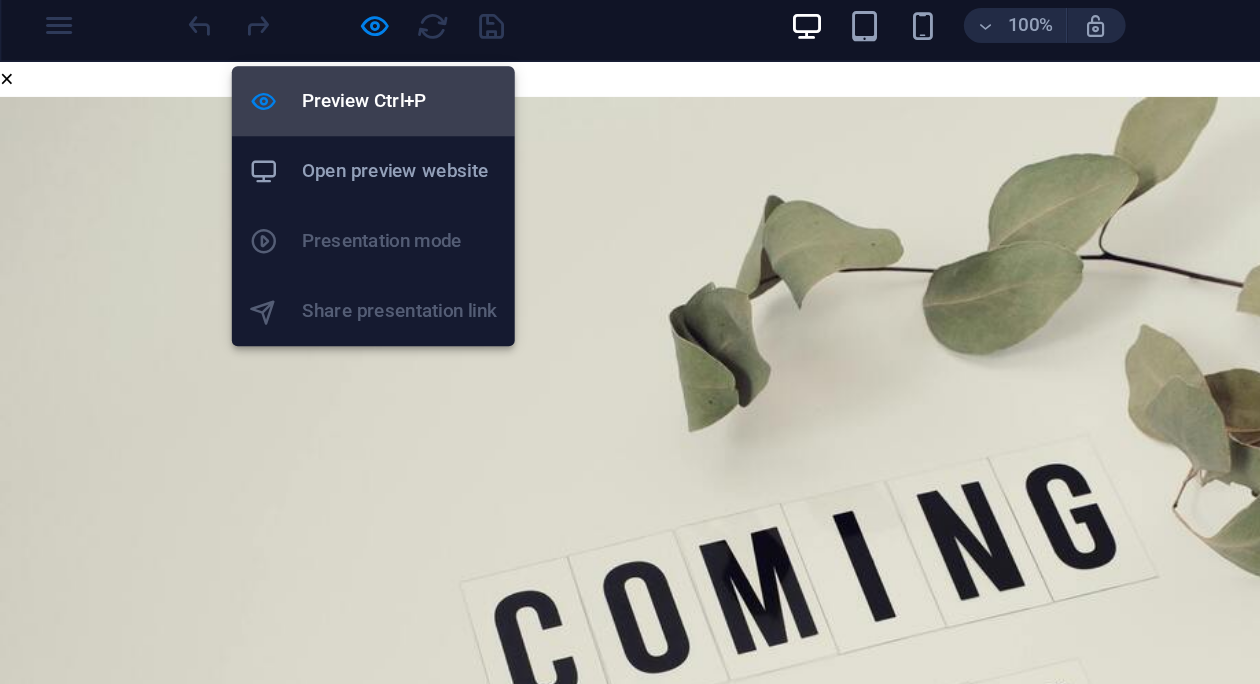 select on "3" 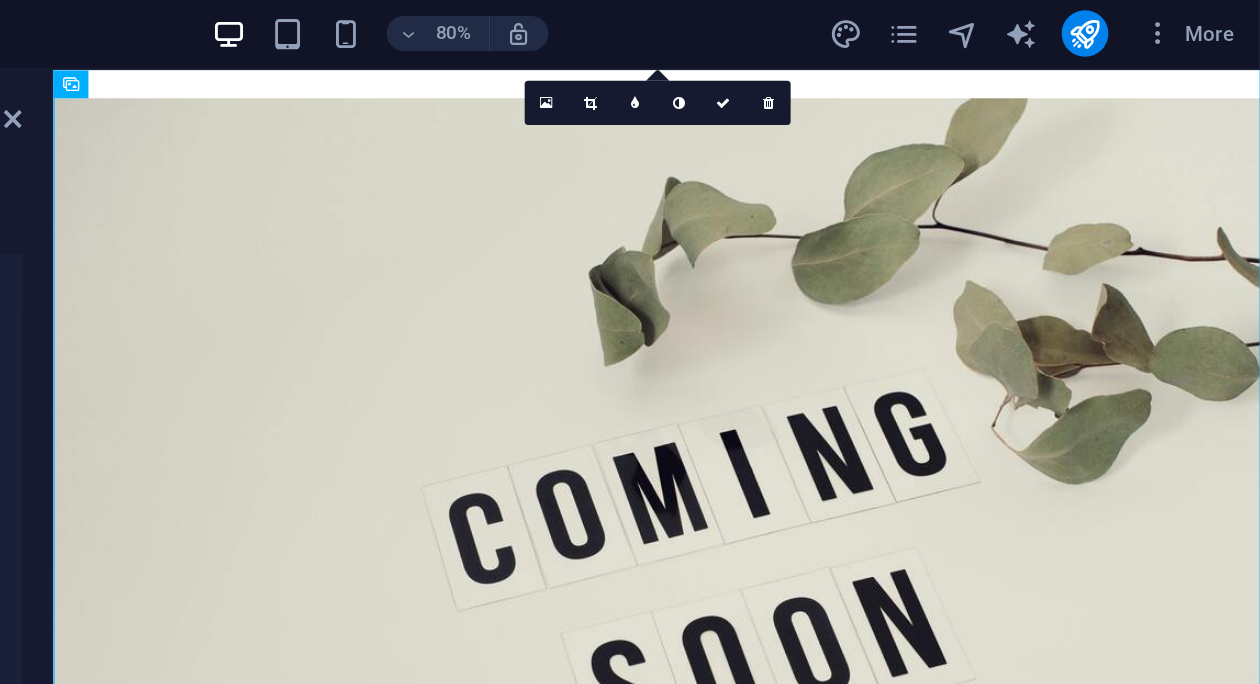 scroll, scrollTop: 0, scrollLeft: 0, axis: both 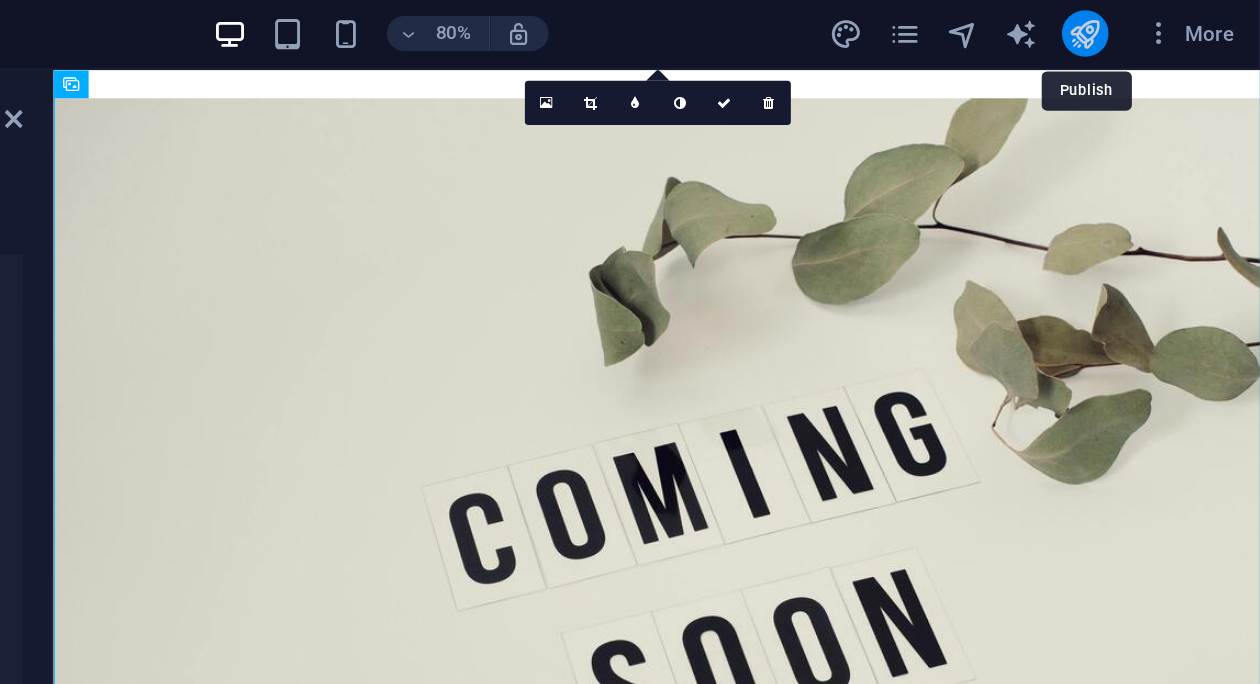 click at bounding box center [1139, 25] 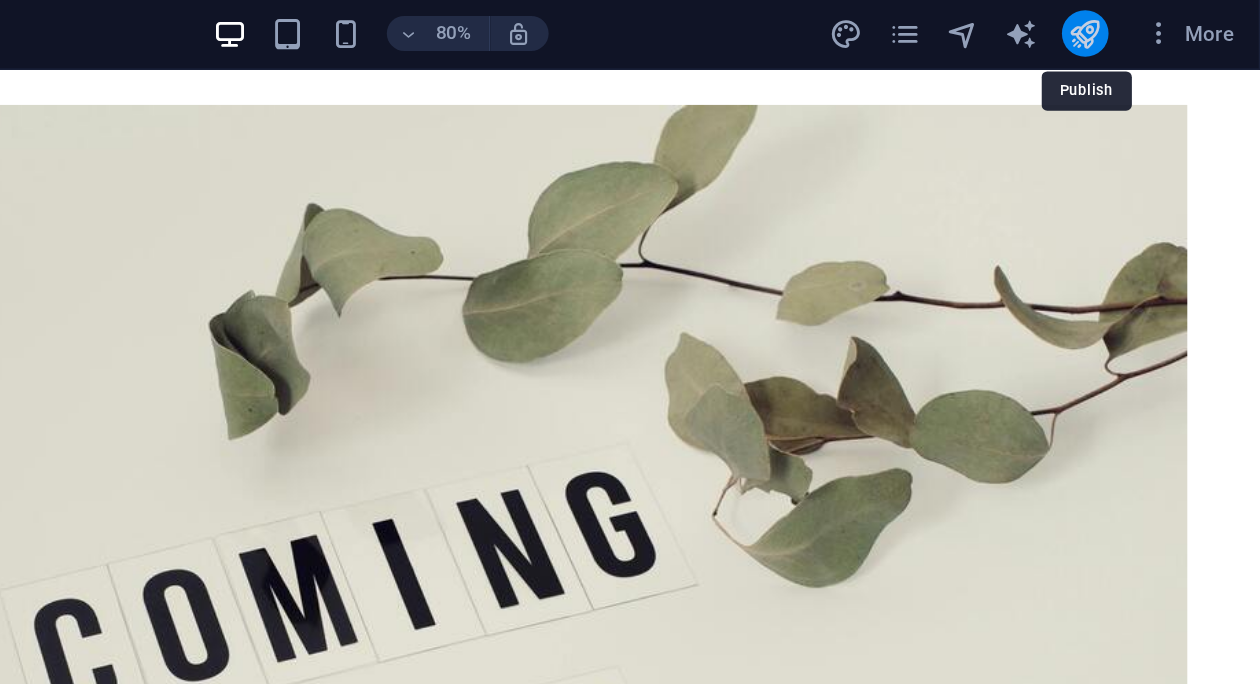 select on "3" 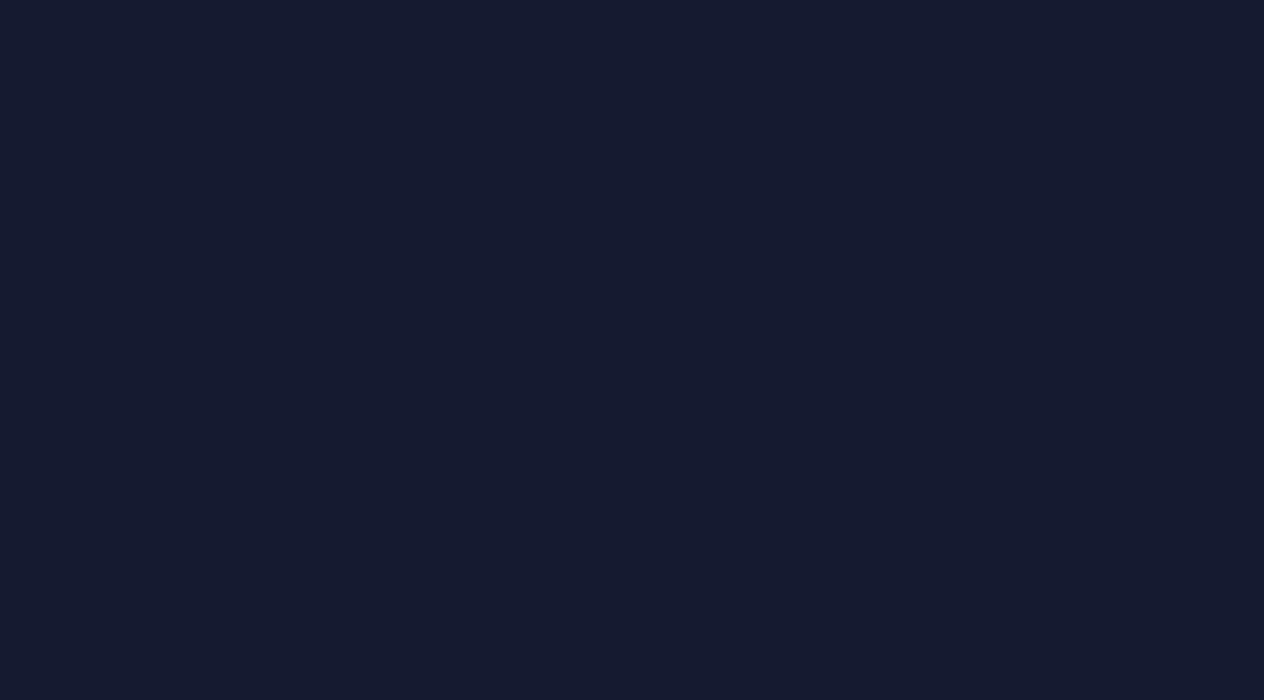 scroll, scrollTop: 0, scrollLeft: 0, axis: both 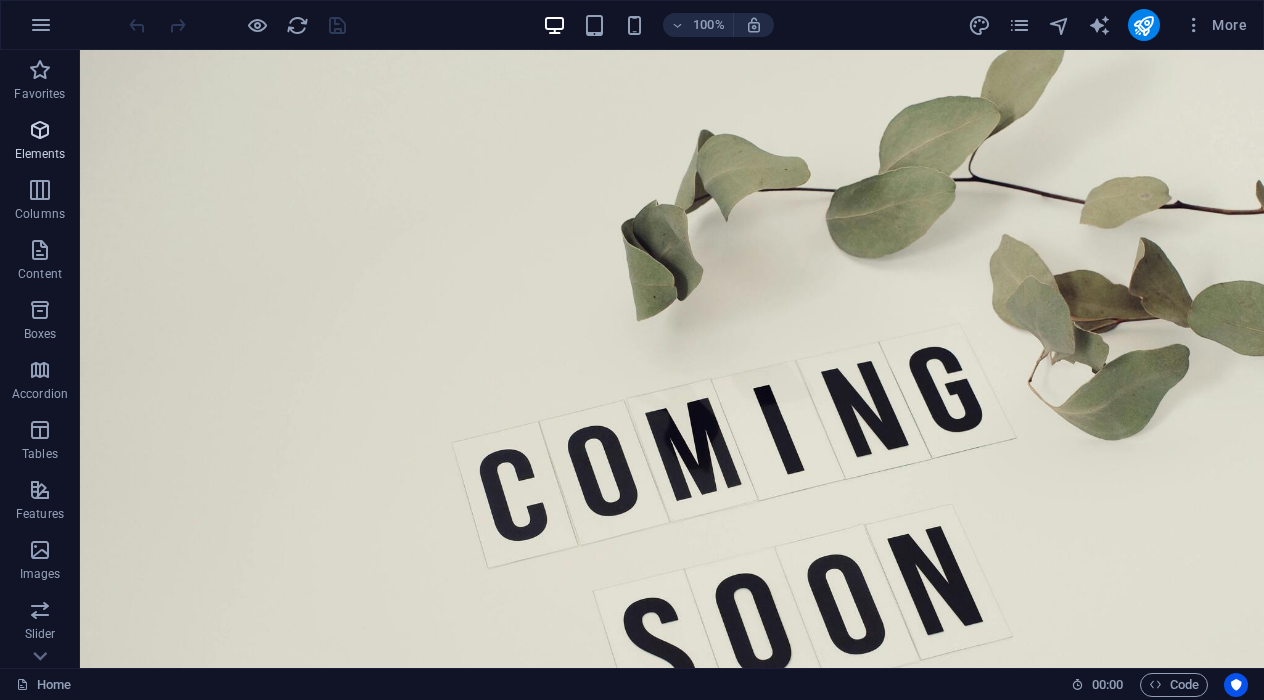 click on "Elements" at bounding box center (40, 154) 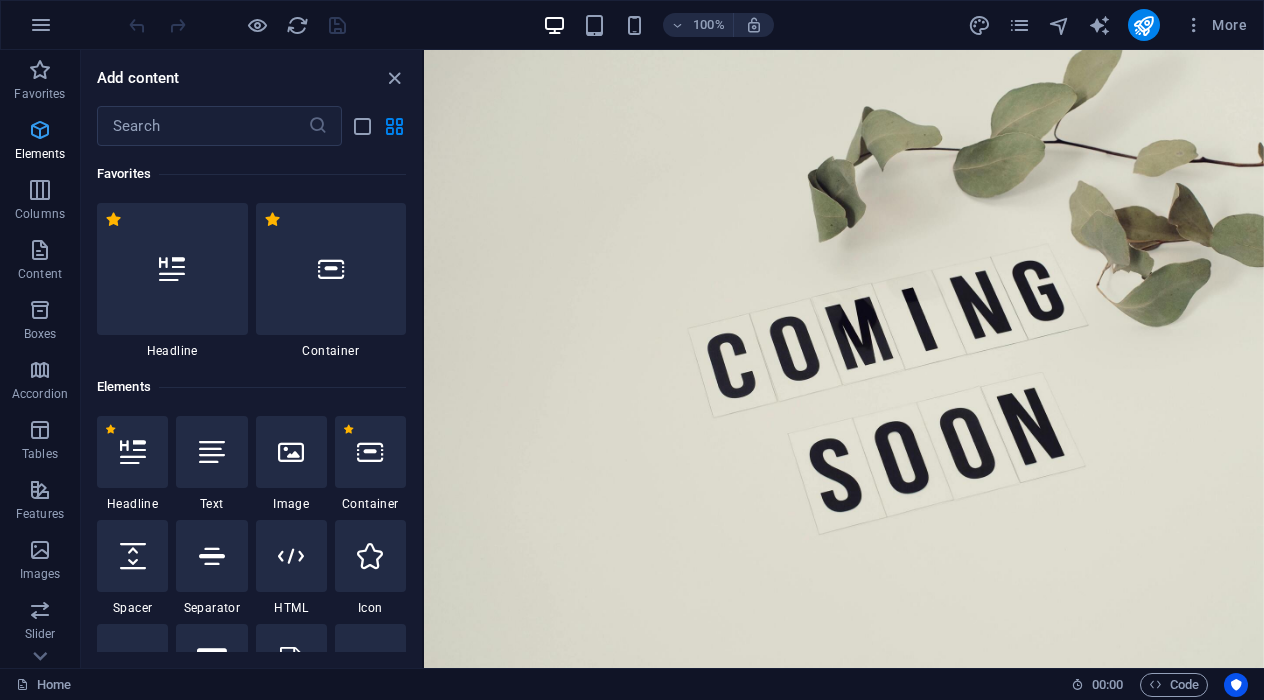 click at bounding box center [40, 130] 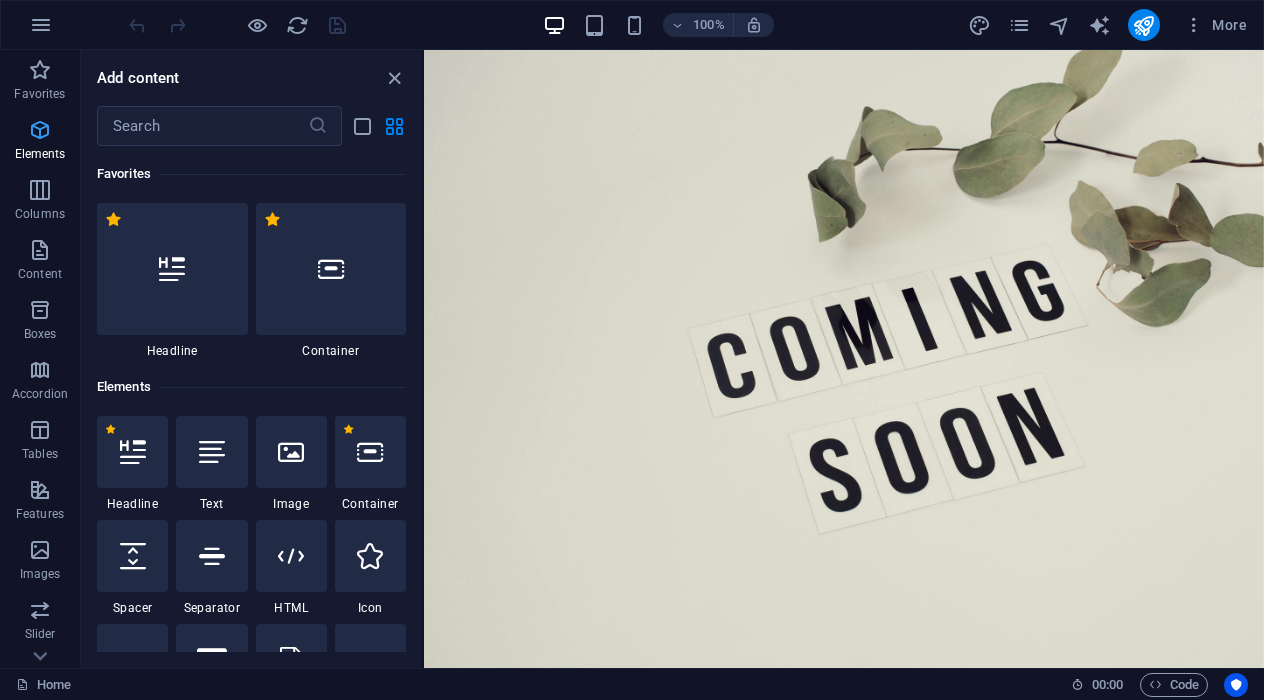 scroll, scrollTop: 1, scrollLeft: 0, axis: vertical 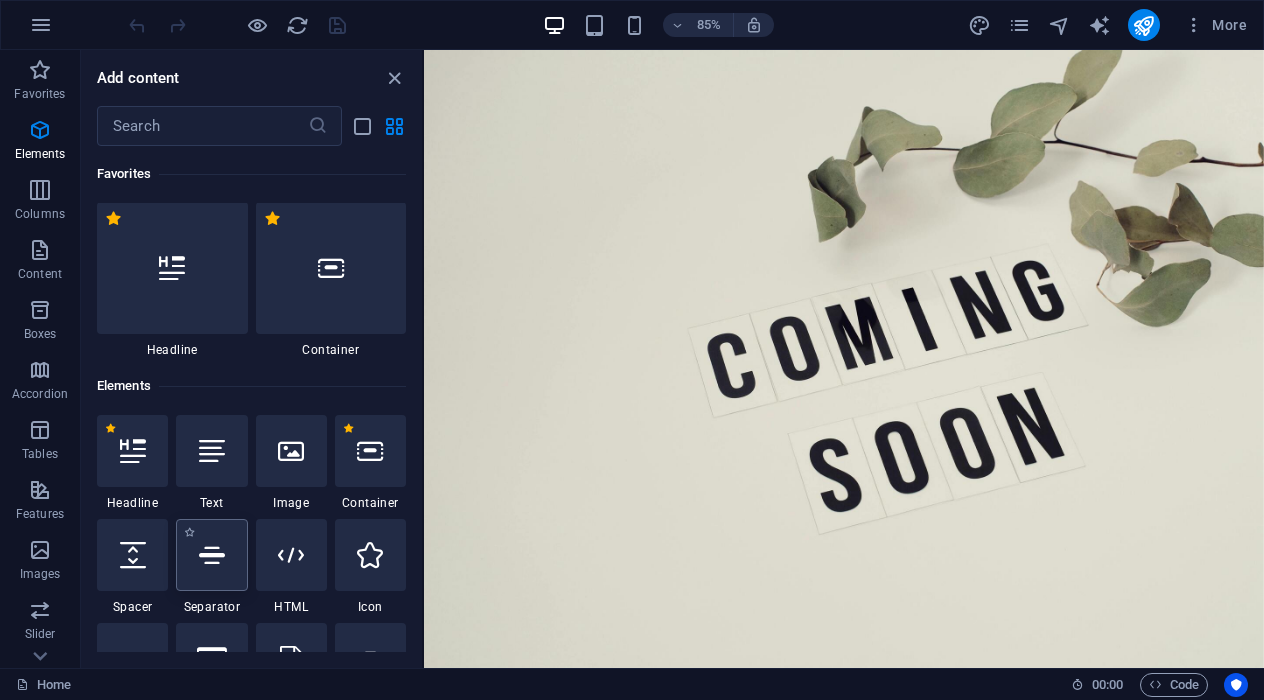 click at bounding box center [212, 555] 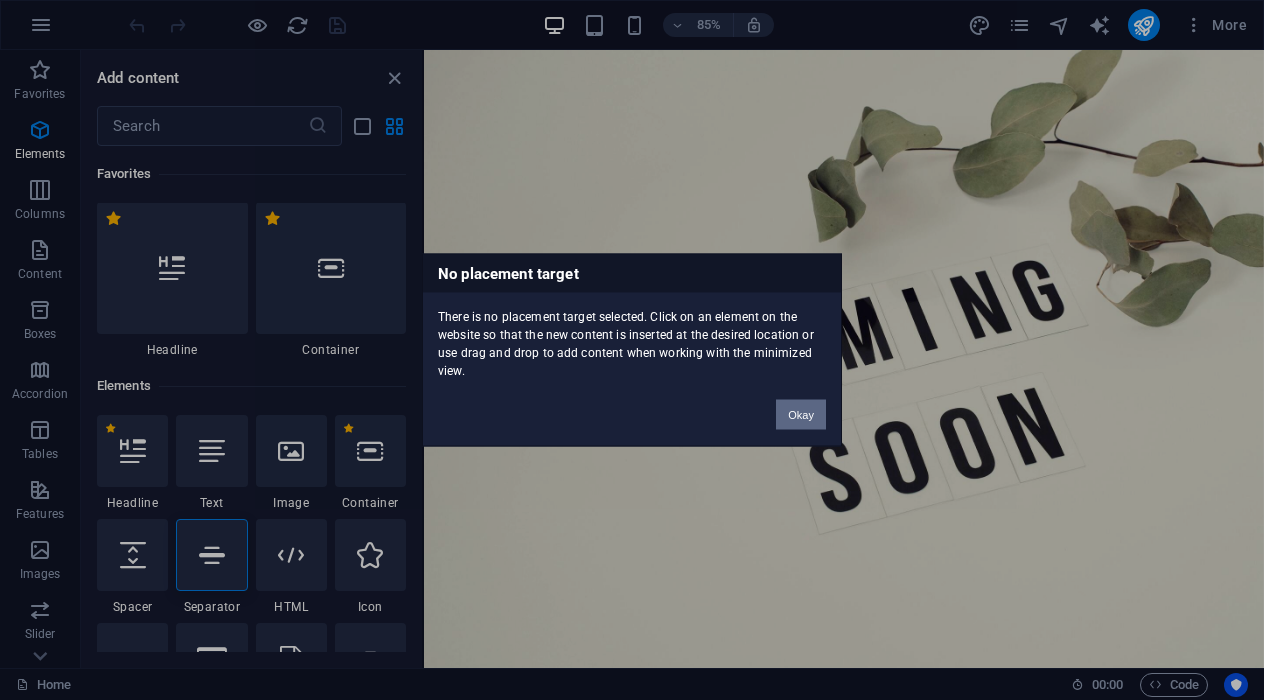 click on "Okay" at bounding box center [801, 415] 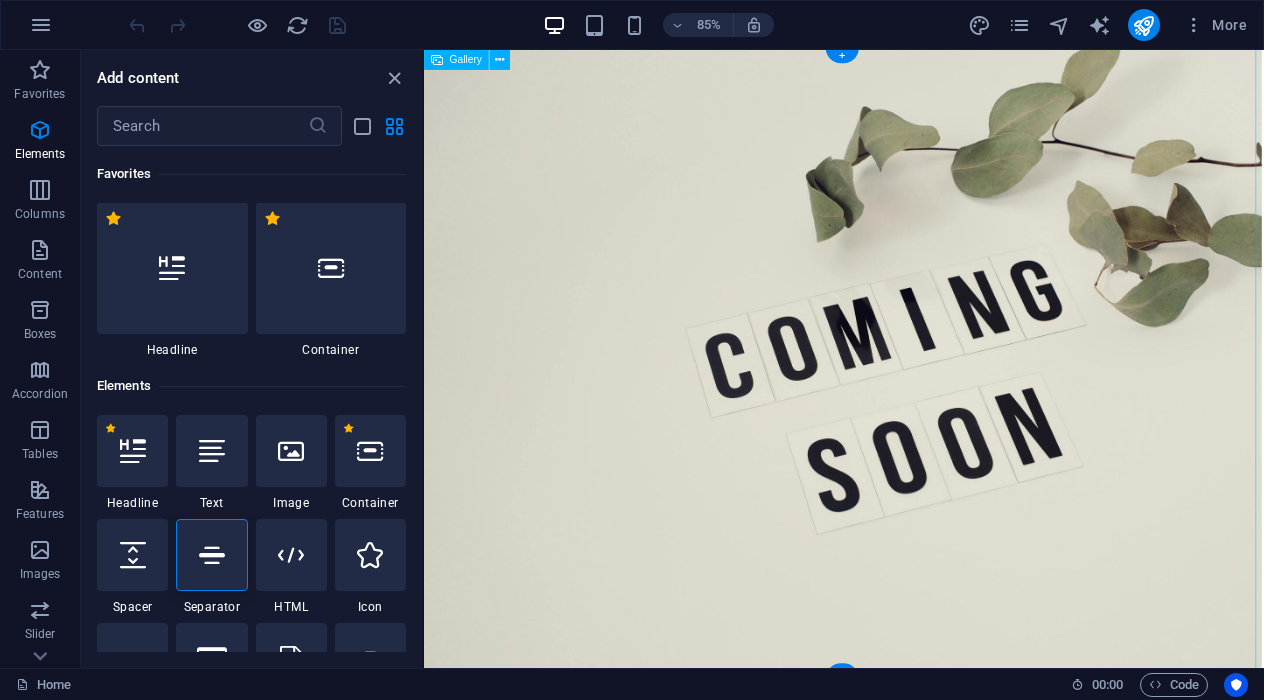 scroll, scrollTop: 0, scrollLeft: 3, axis: horizontal 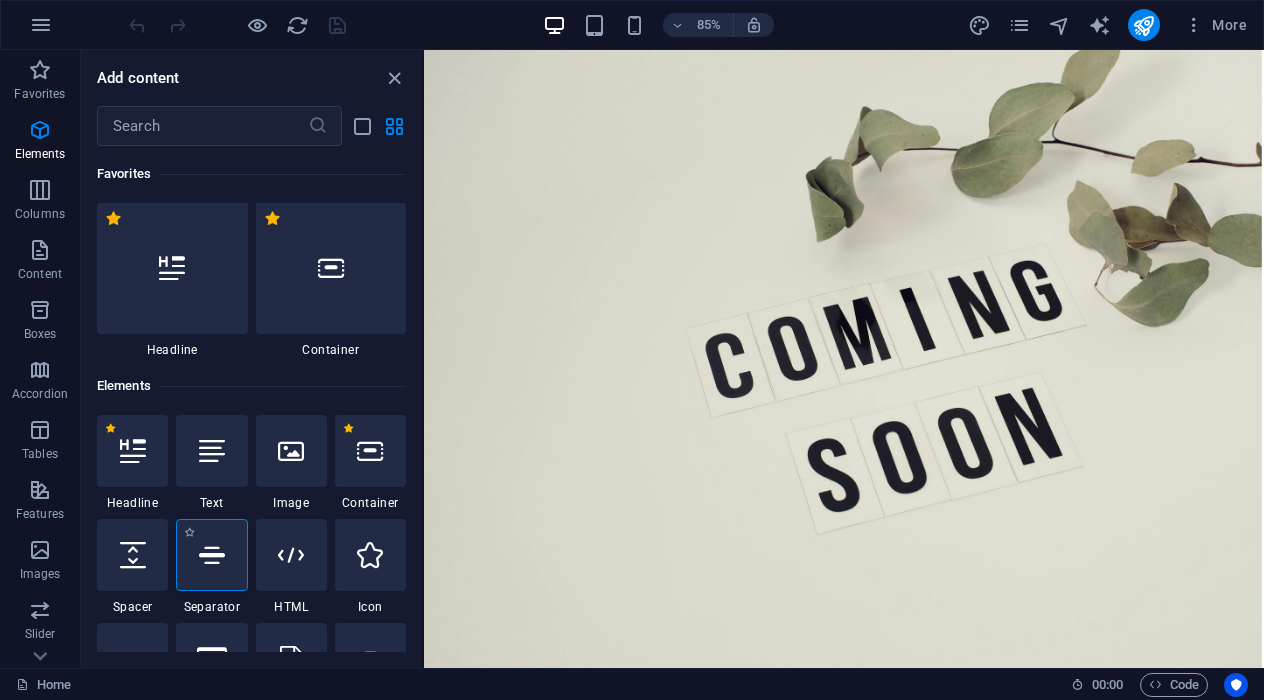 click at bounding box center [212, 555] 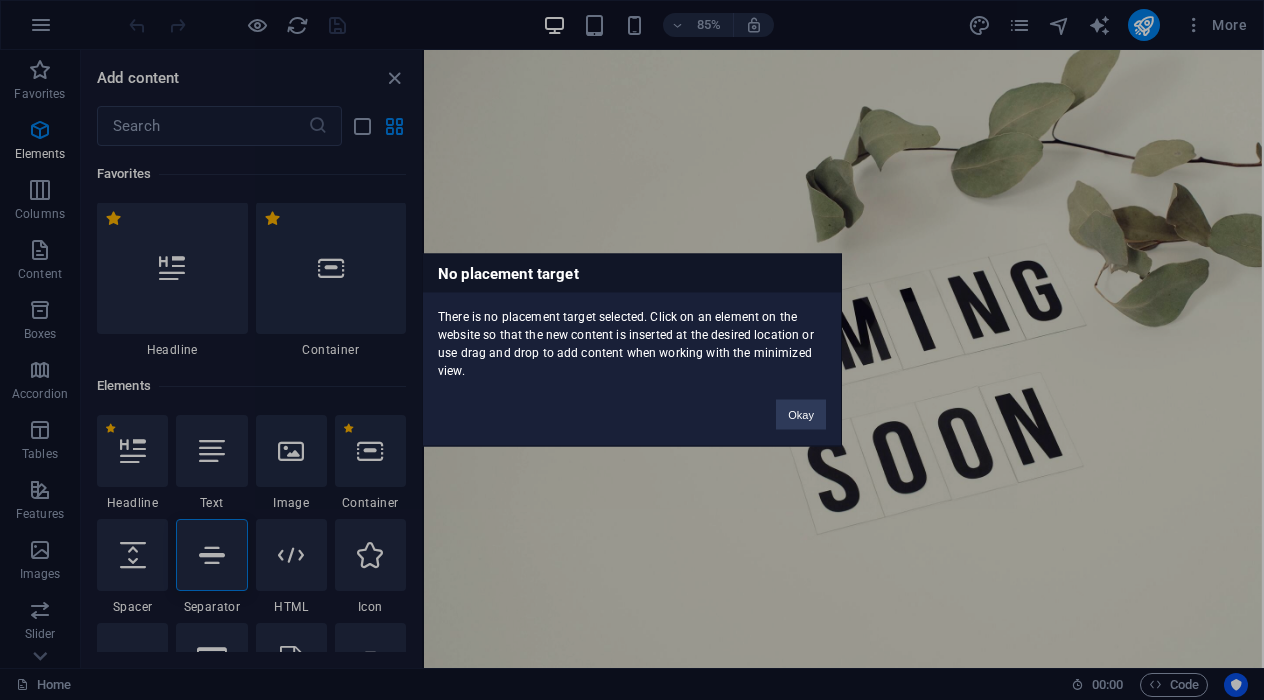 click on "No placement target There is no placement target selected. Click on an element on the website so that the new content is inserted at the desired location or use drag and drop to add content when working with the minimized view. Okay" at bounding box center (632, 350) 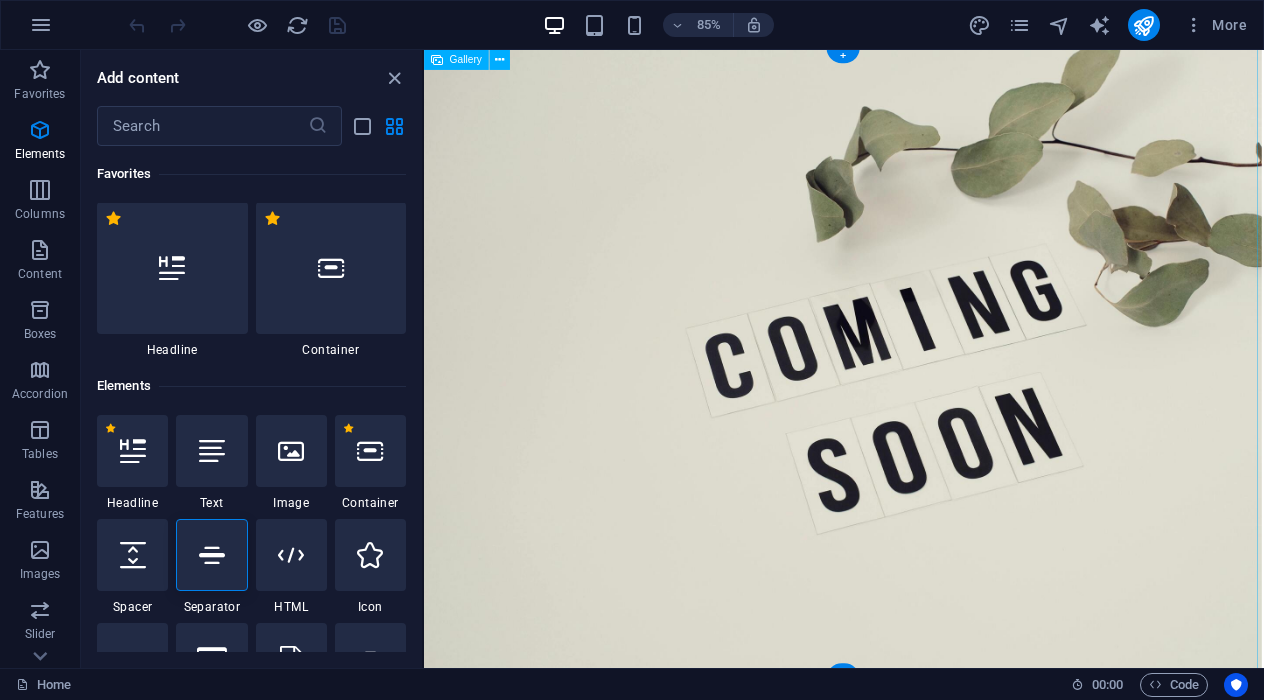 click at bounding box center [915, 420] 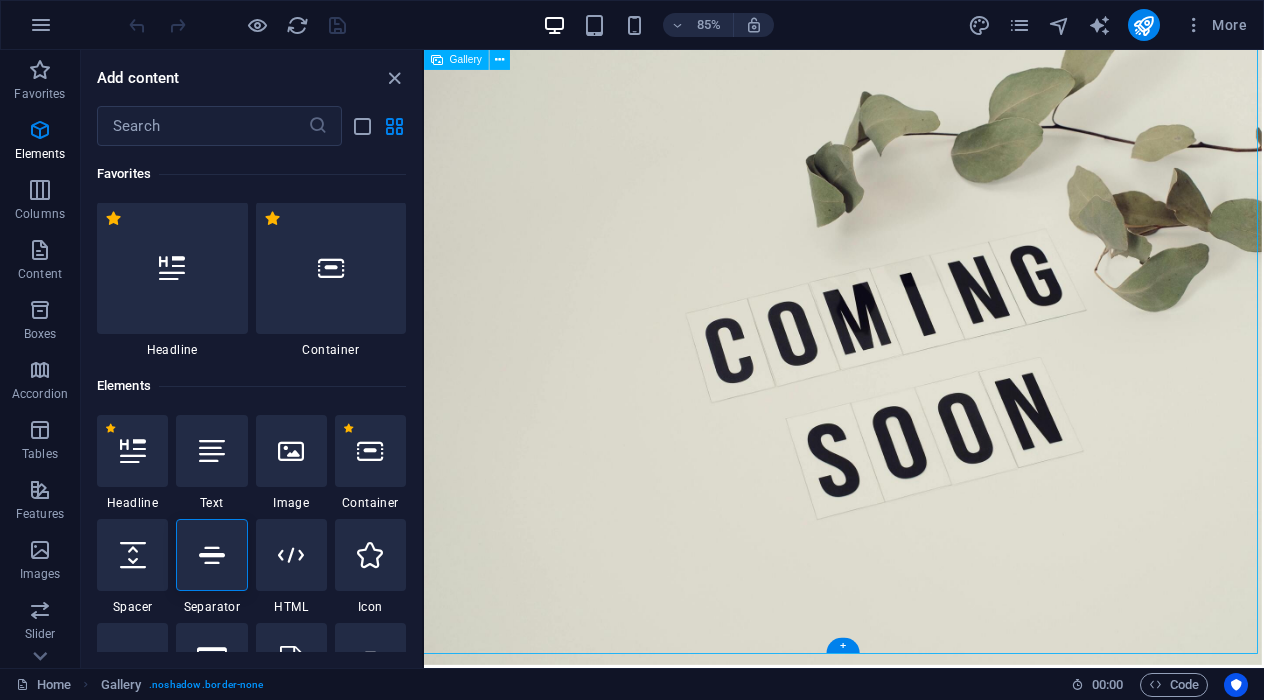 scroll, scrollTop: 30, scrollLeft: 2, axis: both 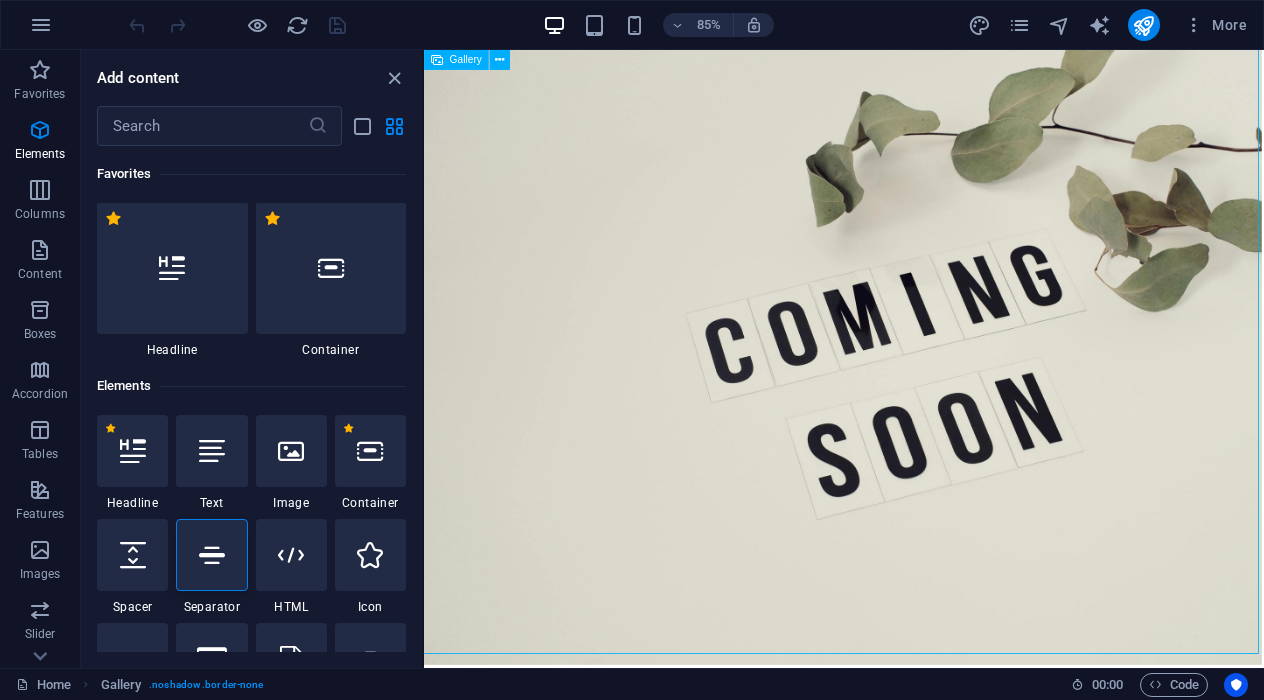 drag, startPoint x: 1265, startPoint y: 692, endPoint x: 913, endPoint y: 699, distance: 352.0696 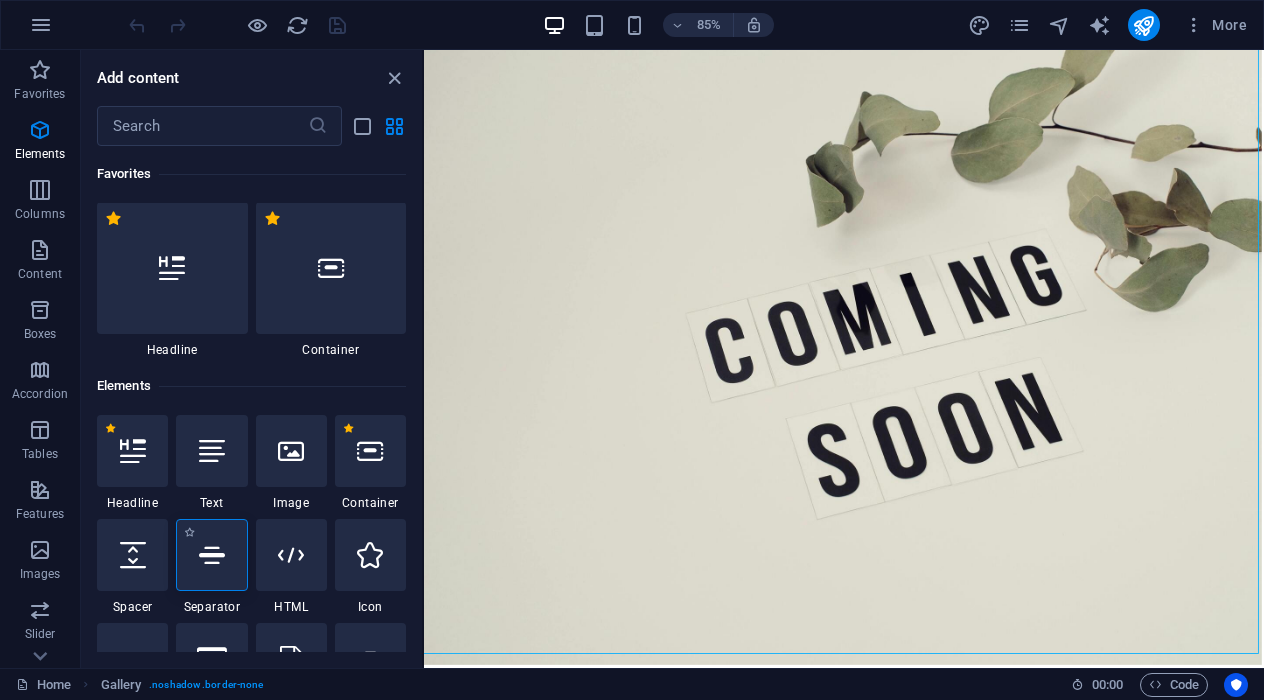 click at bounding box center (211, 555) 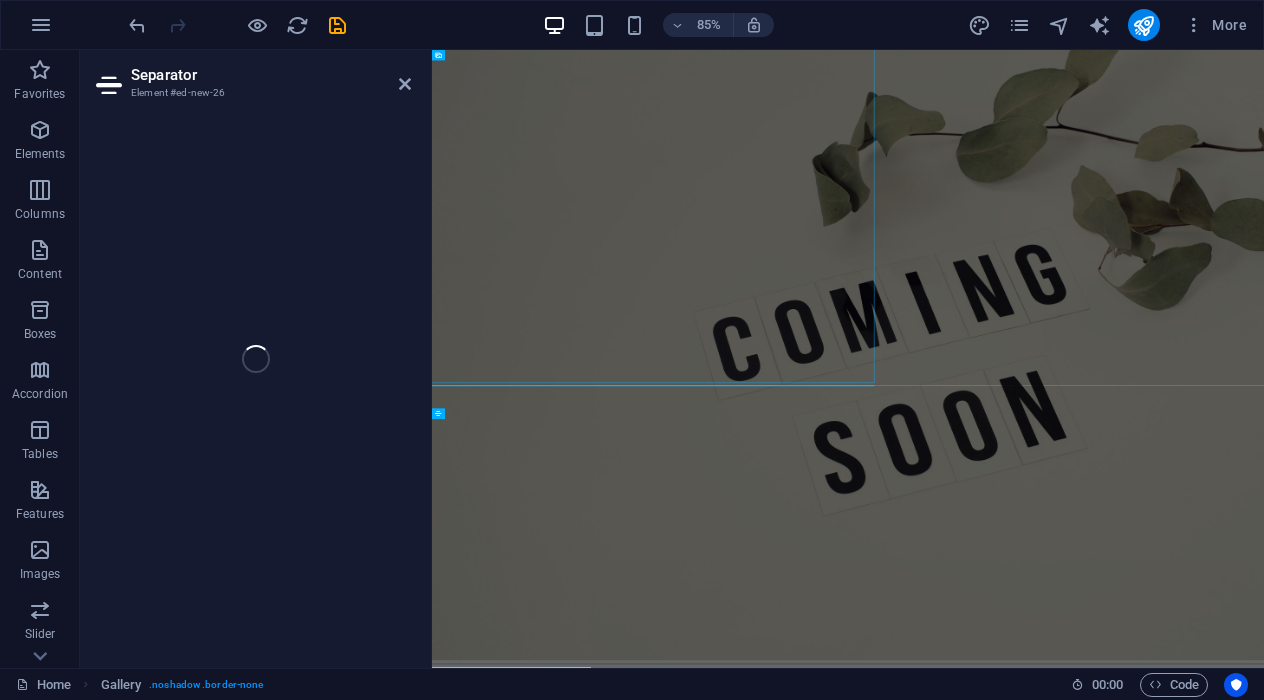 select on "%" 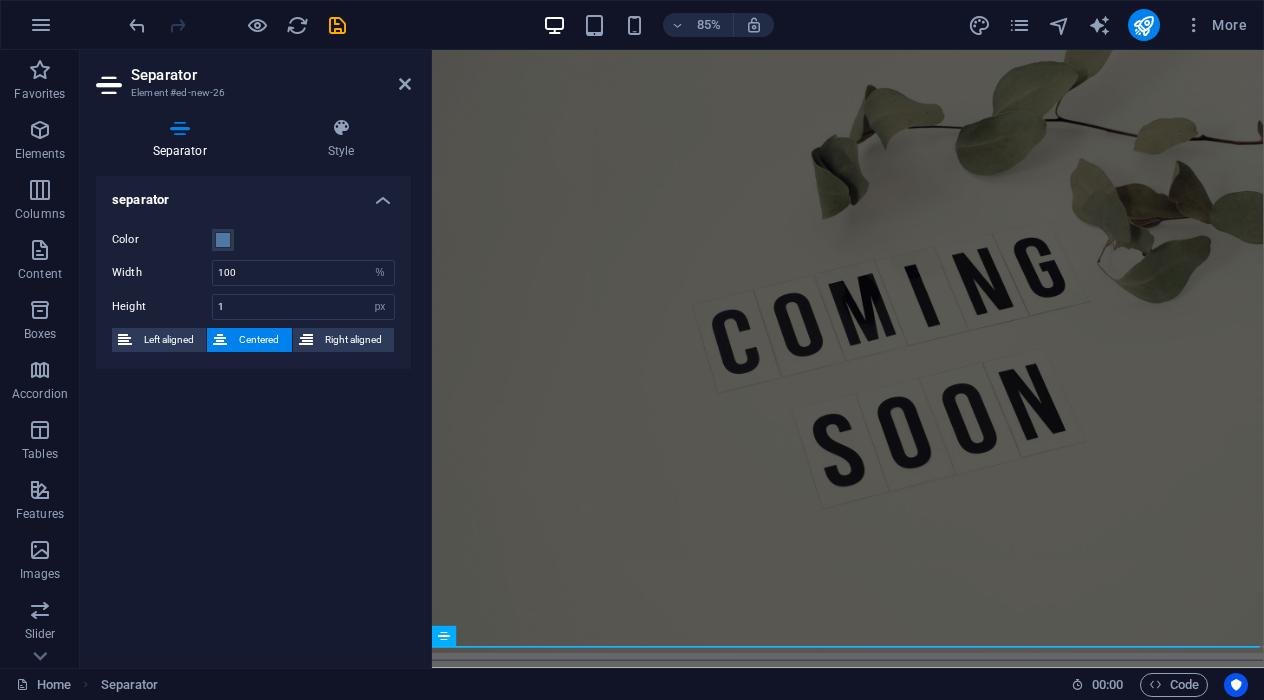 scroll, scrollTop: 37, scrollLeft: 2, axis: both 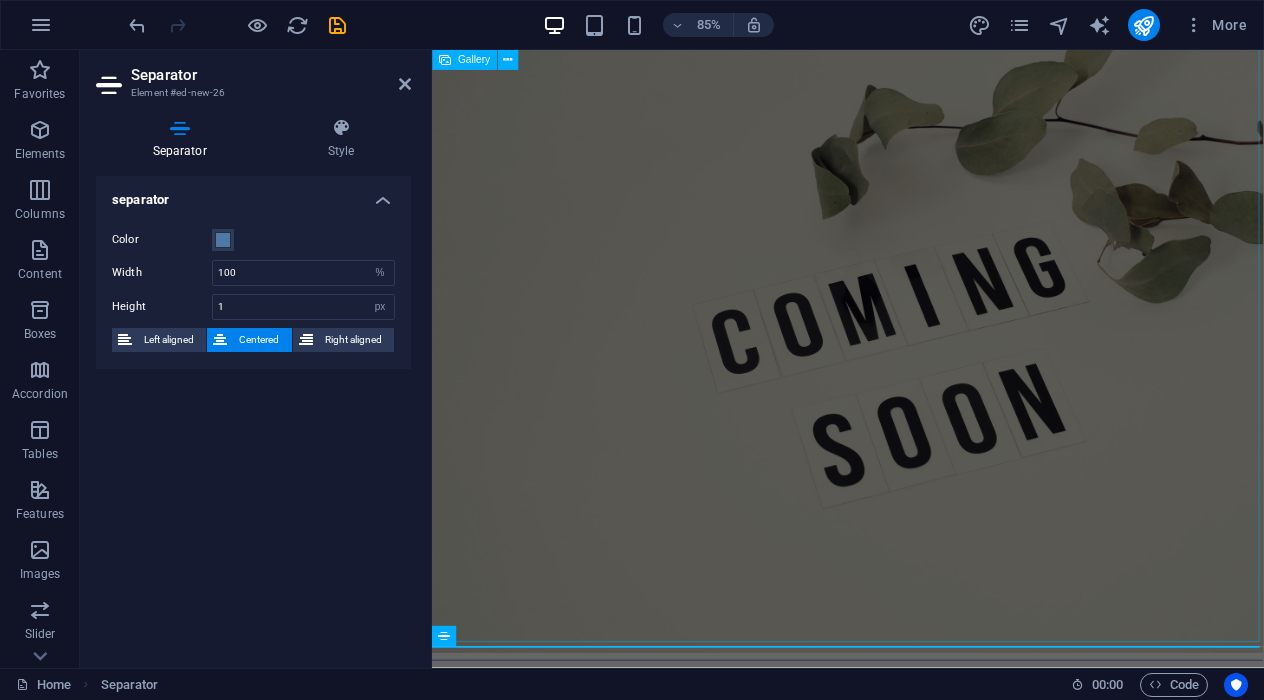 click at bounding box center [919, 393] 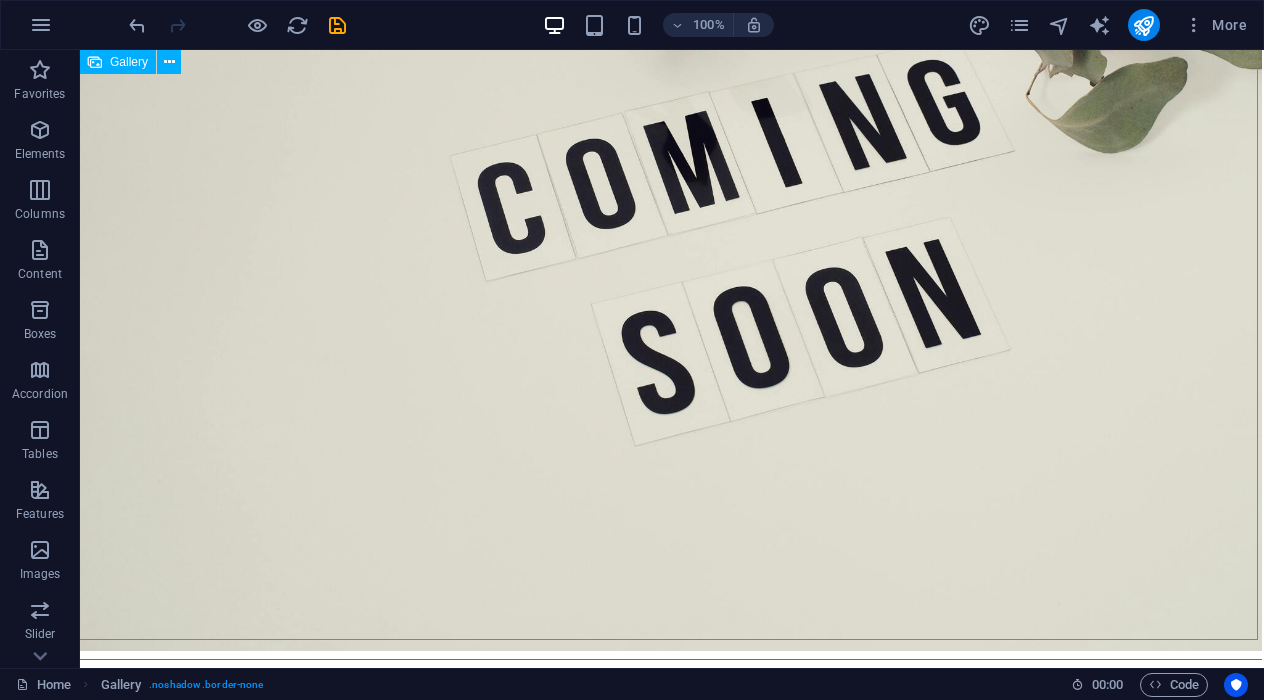 scroll, scrollTop: 298, scrollLeft: 2, axis: both 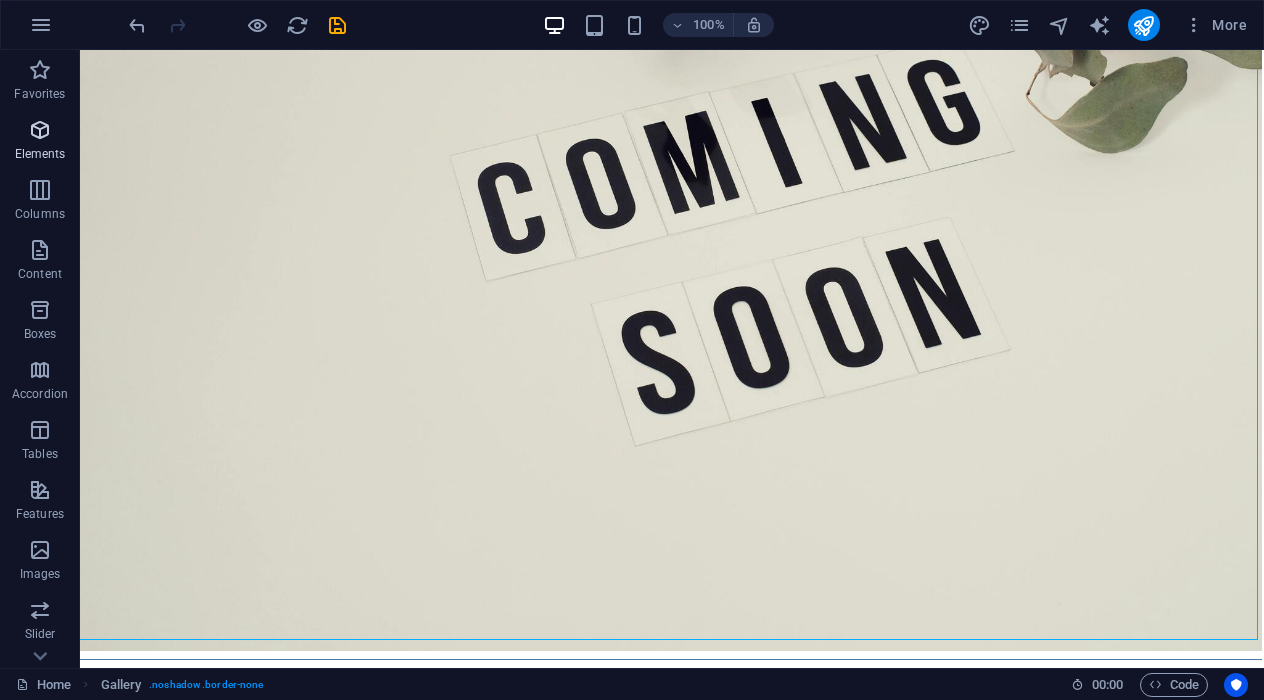 click at bounding box center (40, 130) 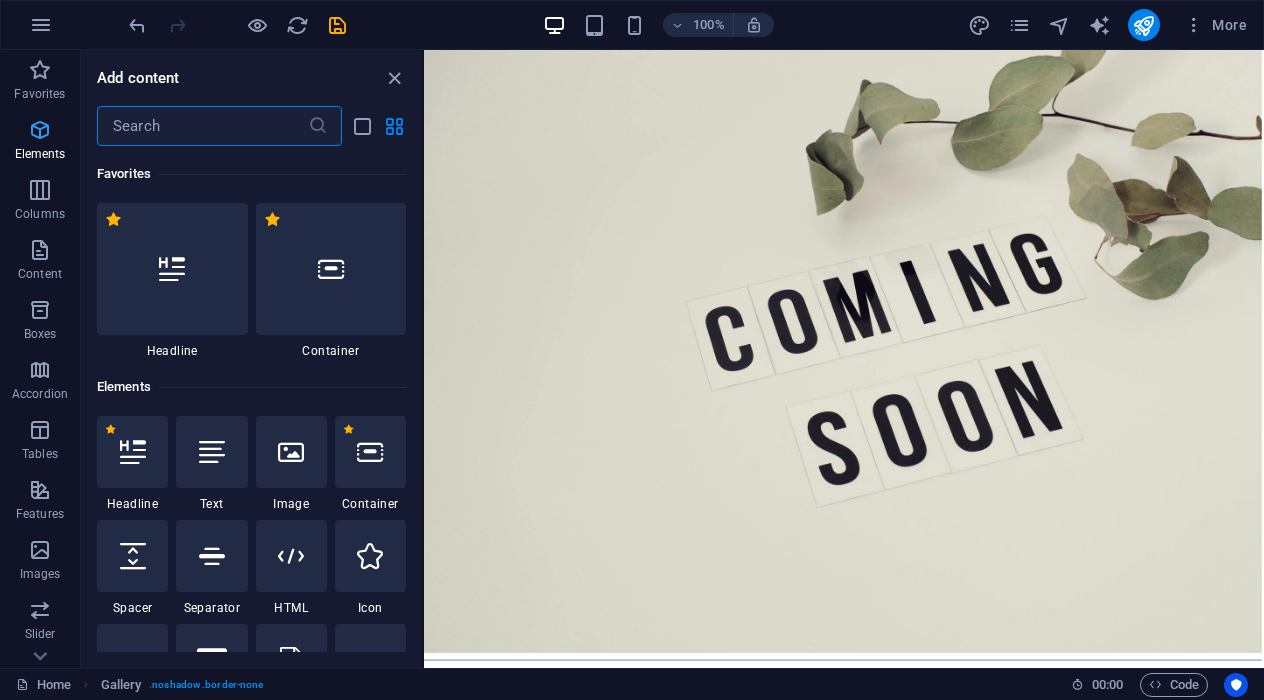 scroll, scrollTop: 12, scrollLeft: 0, axis: vertical 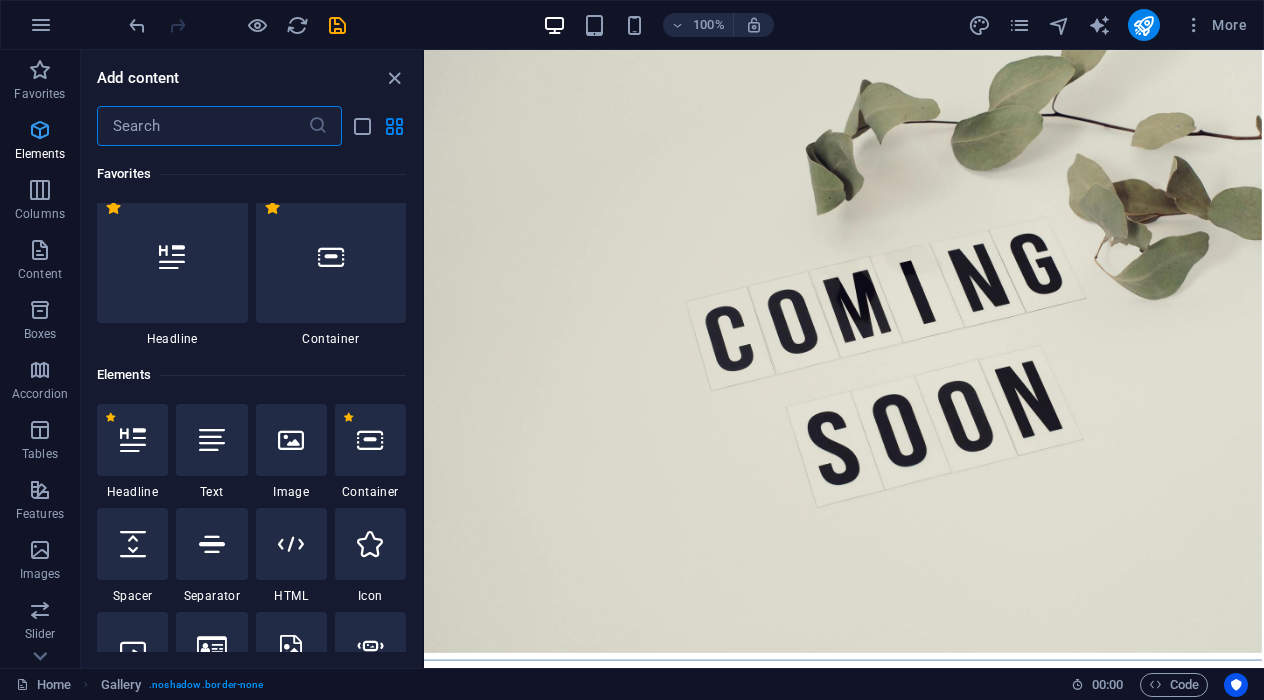 click on "Elements" at bounding box center (40, 142) 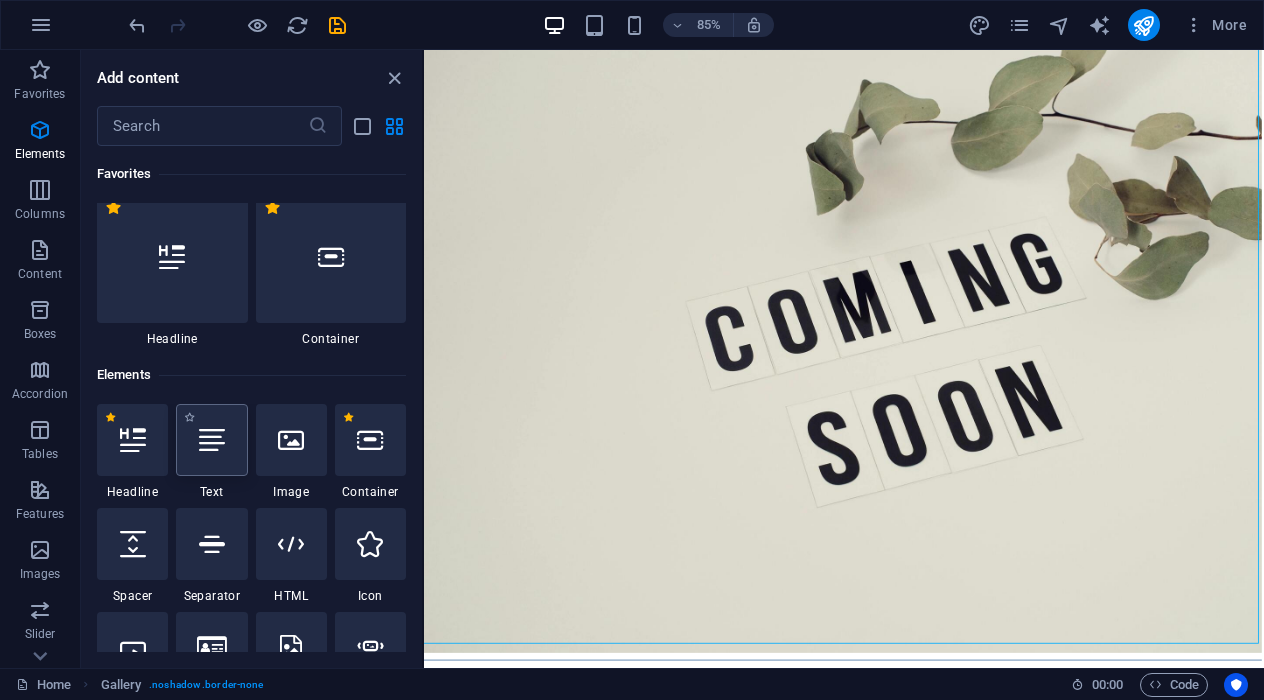 click at bounding box center (211, 440) 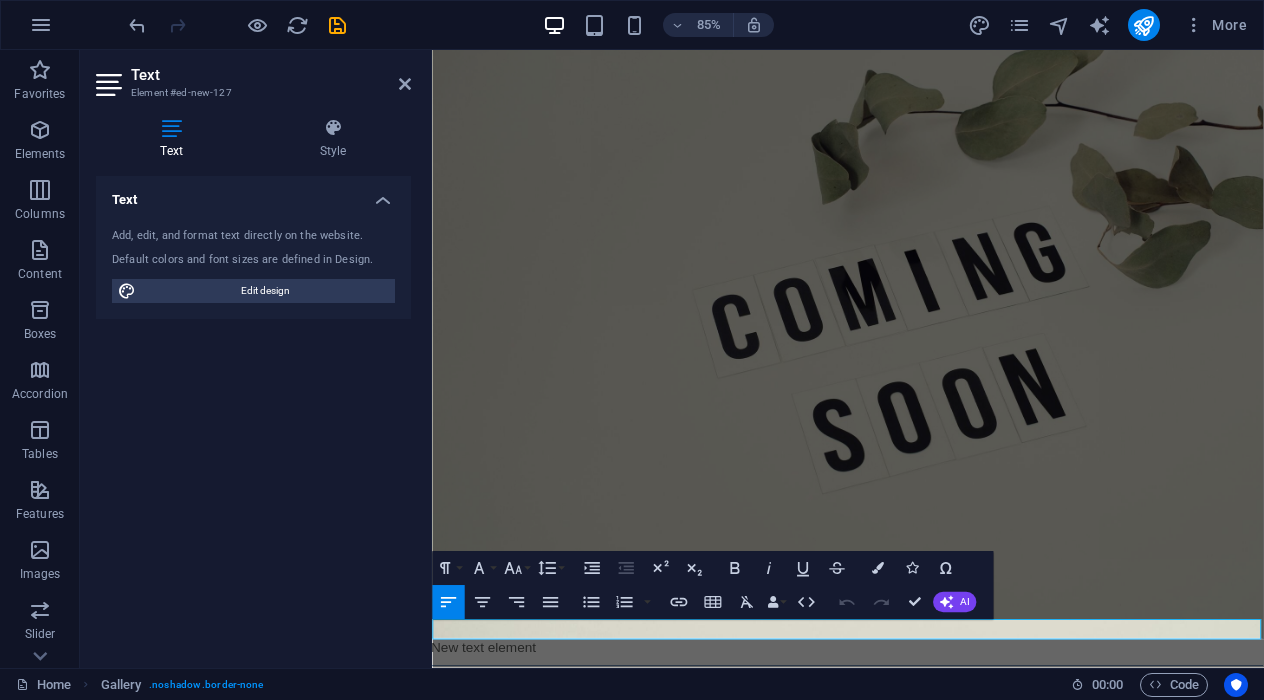 scroll, scrollTop: 61, scrollLeft: 0, axis: vertical 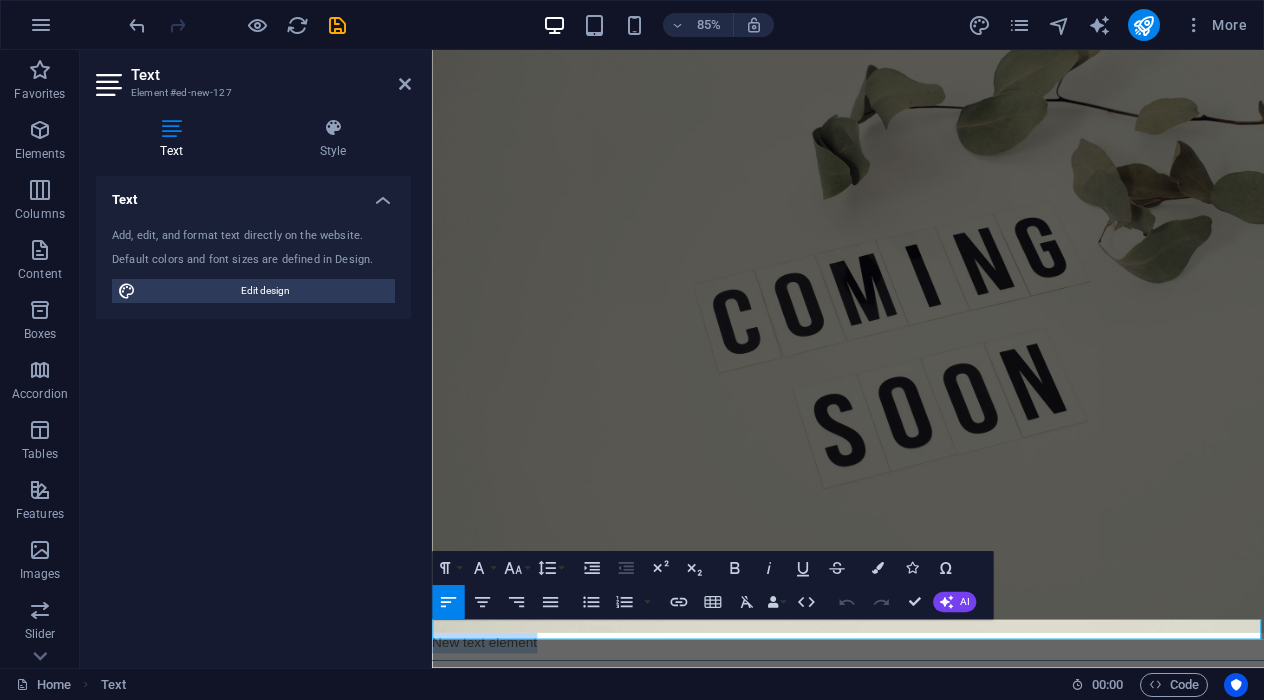 type 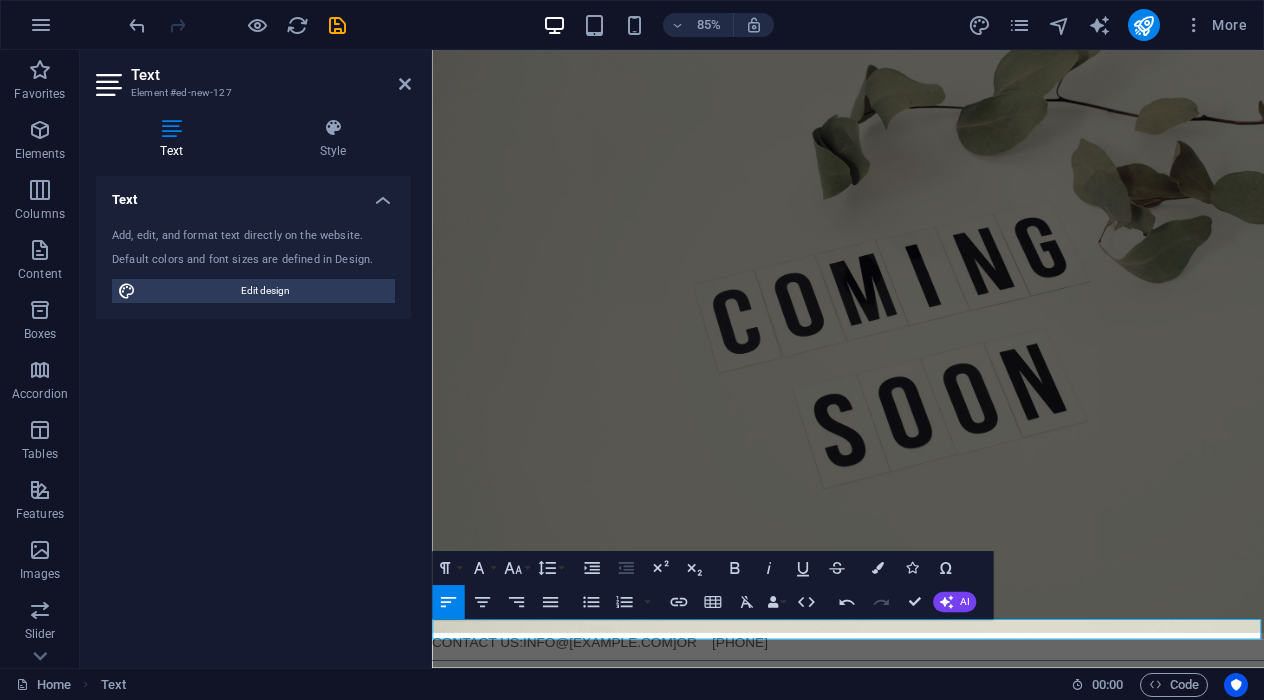 drag, startPoint x: 945, startPoint y: 730, endPoint x: 428, endPoint y: 735, distance: 517.0242 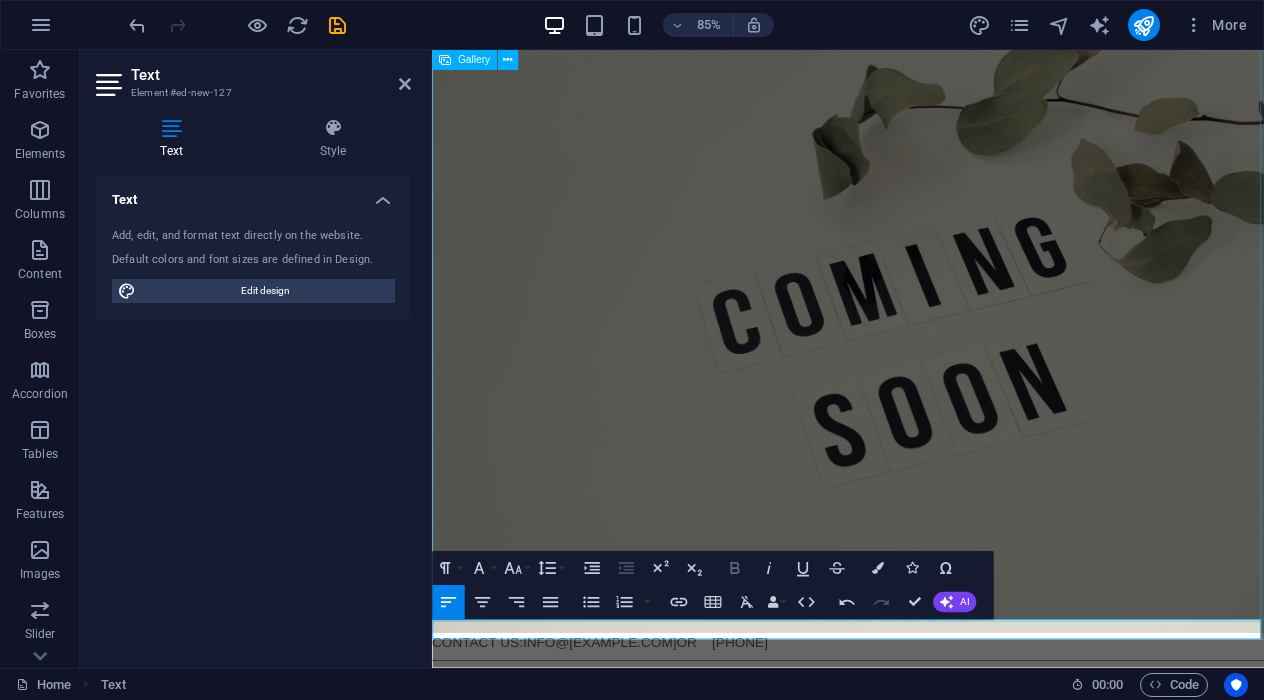 click 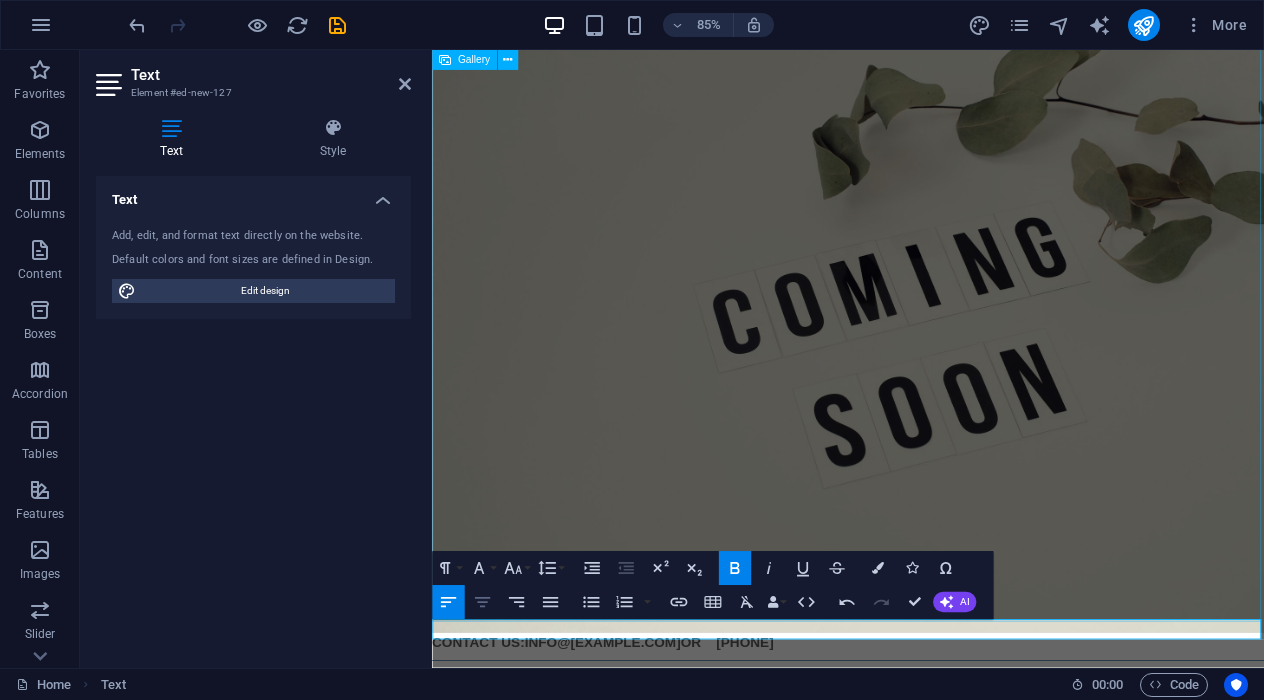 click 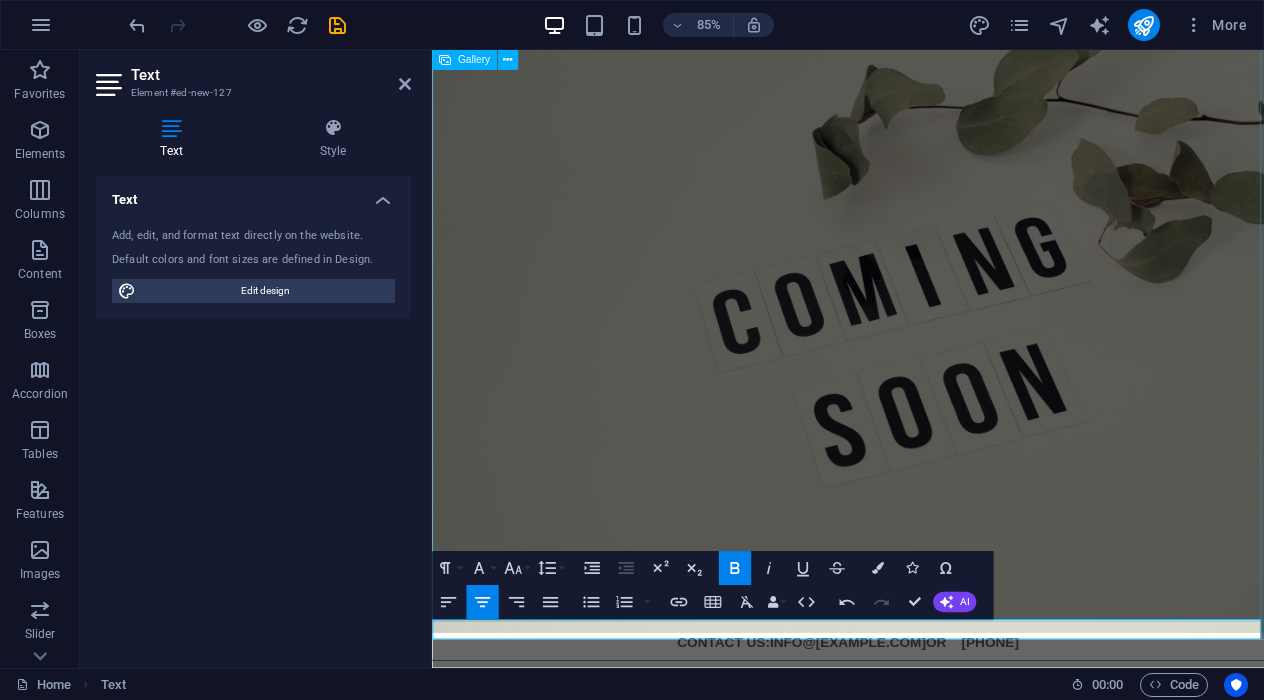 click at bounding box center [921, 369] 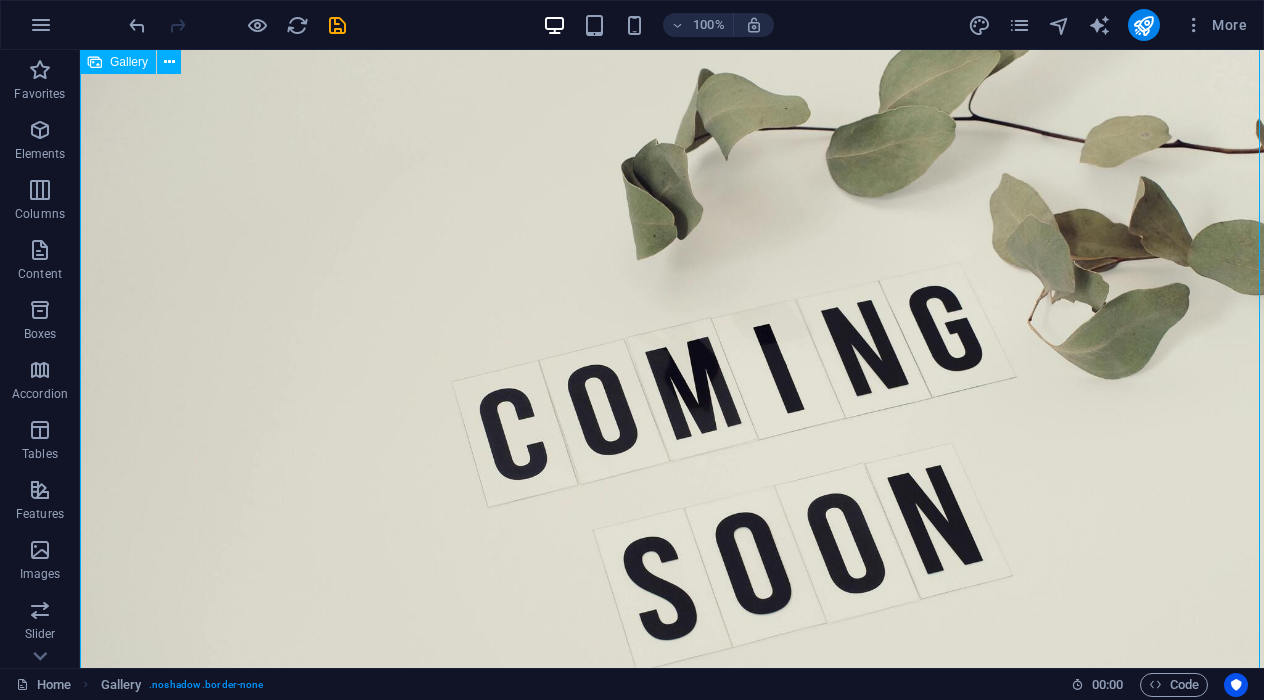 scroll, scrollTop: 324, scrollLeft: 0, axis: vertical 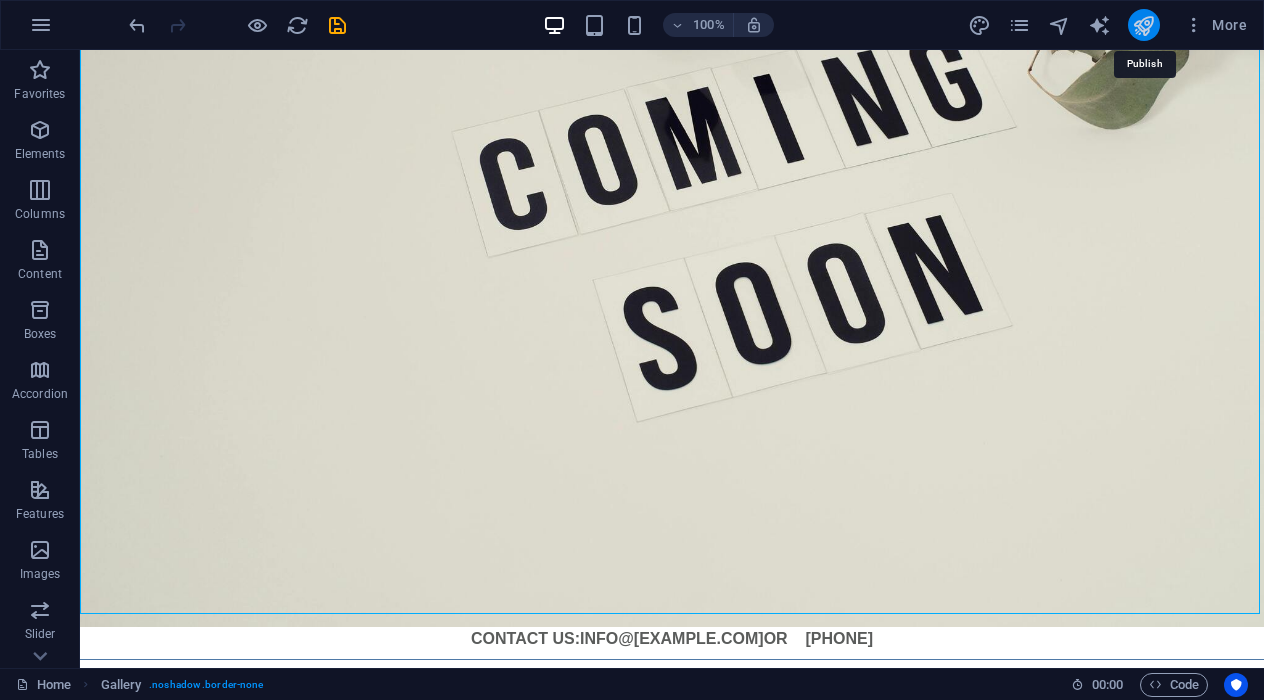click at bounding box center [1143, 25] 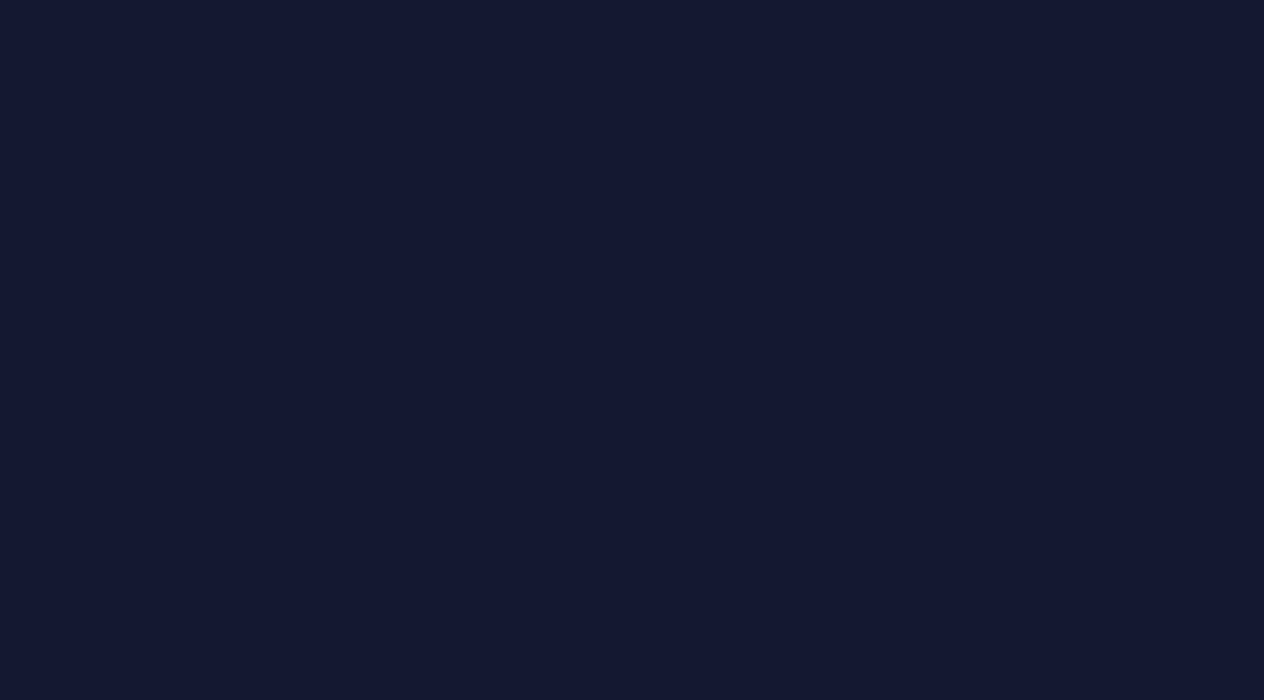 scroll, scrollTop: 0, scrollLeft: 0, axis: both 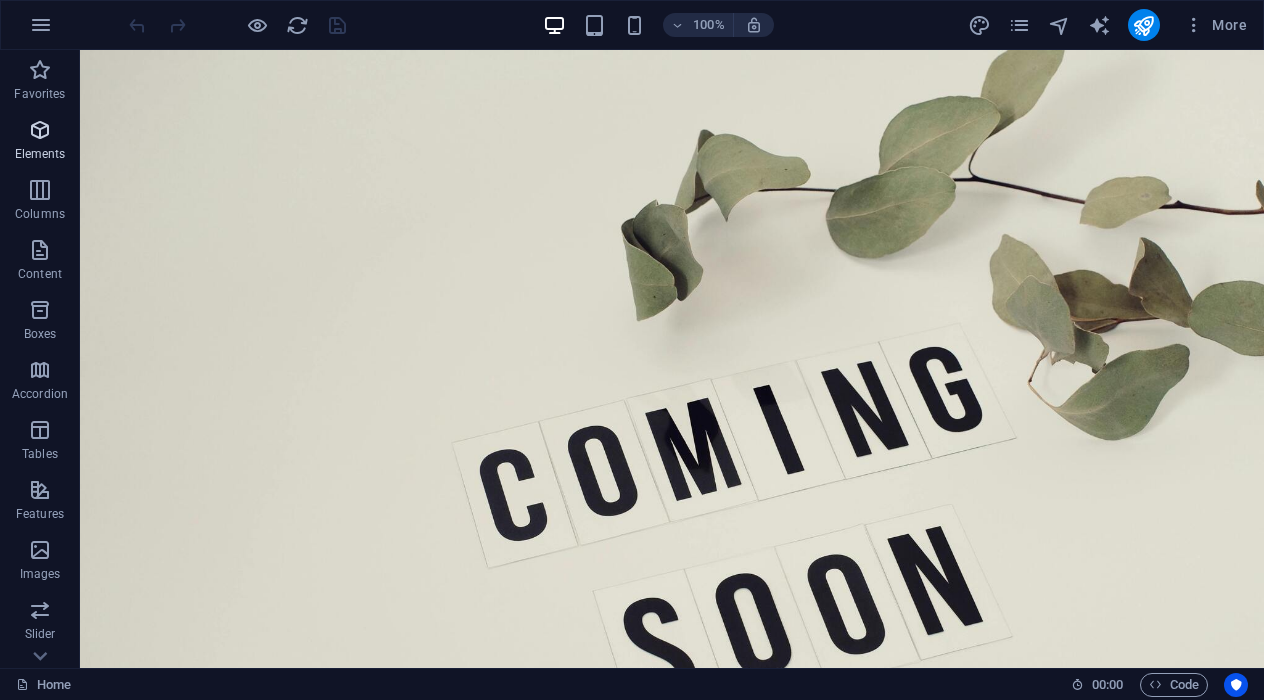 click at bounding box center [40, 130] 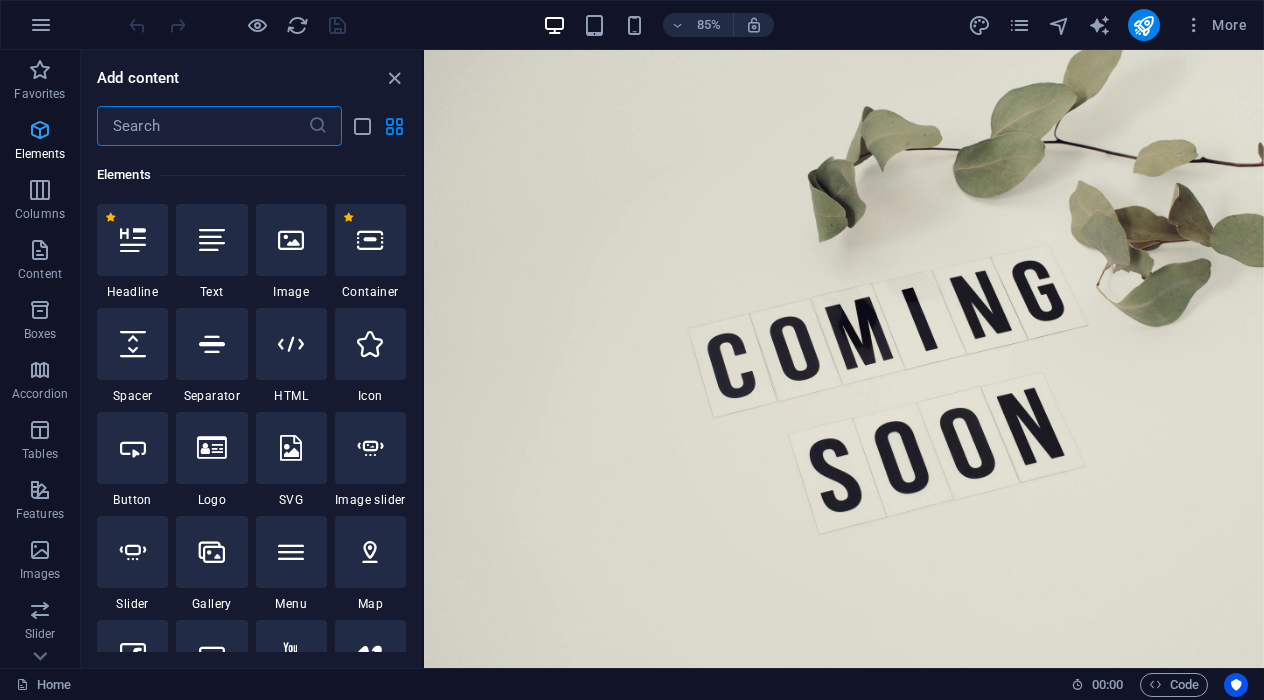 scroll, scrollTop: 213, scrollLeft: 0, axis: vertical 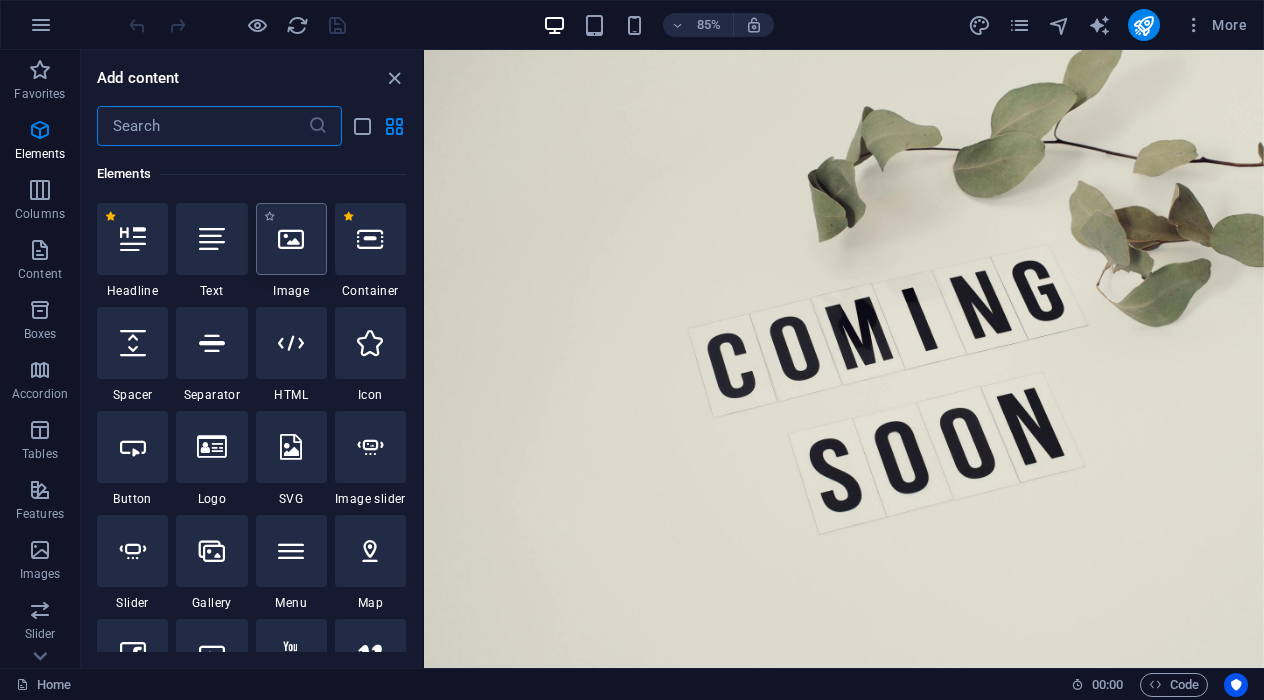 click at bounding box center (291, 239) 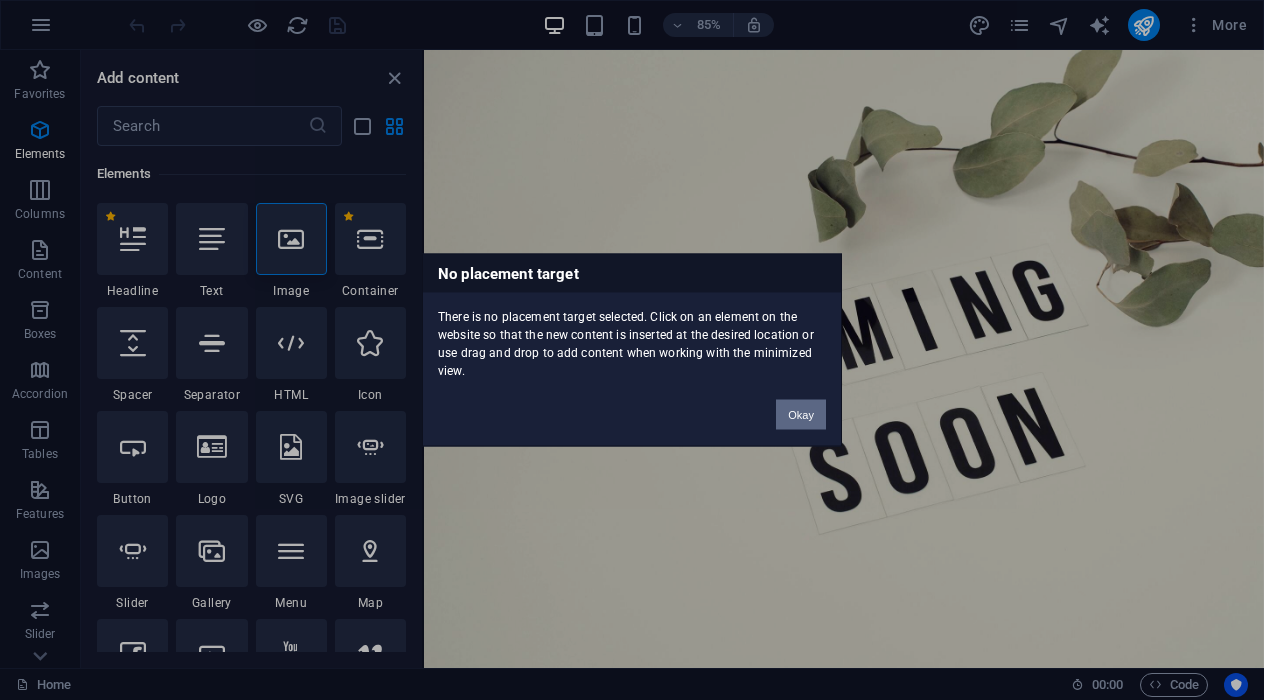 click on "Okay" at bounding box center (801, 415) 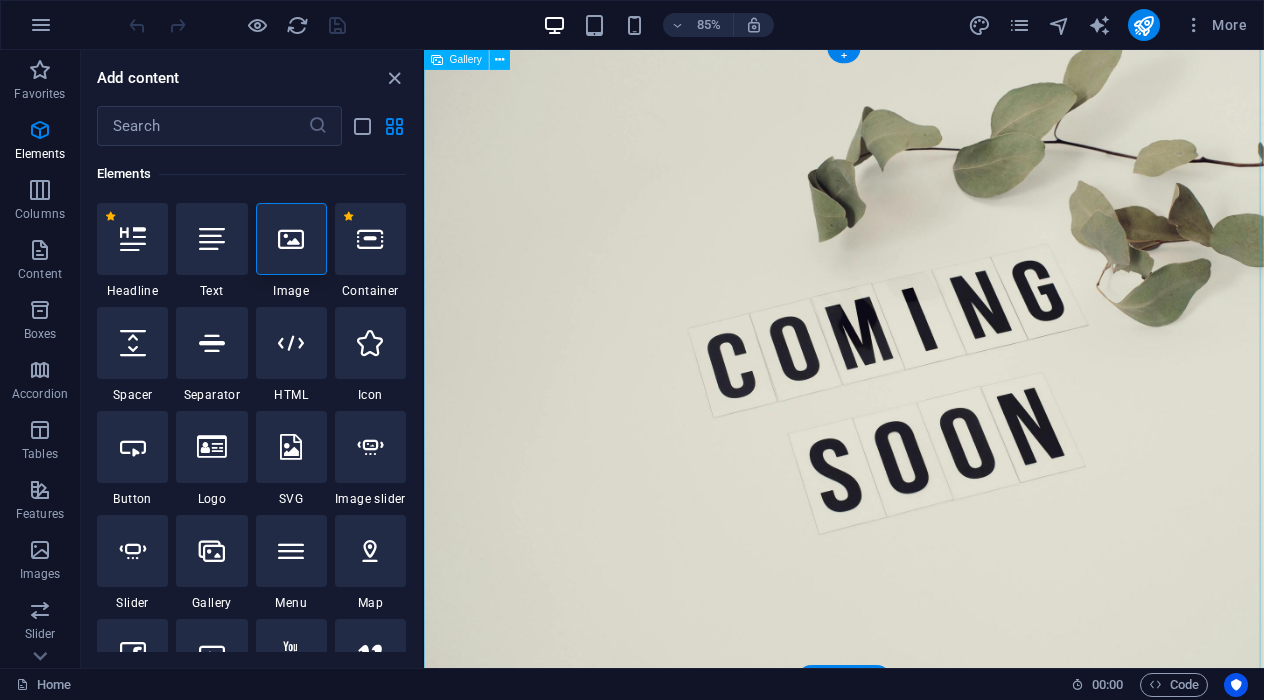 click at bounding box center [918, 420] 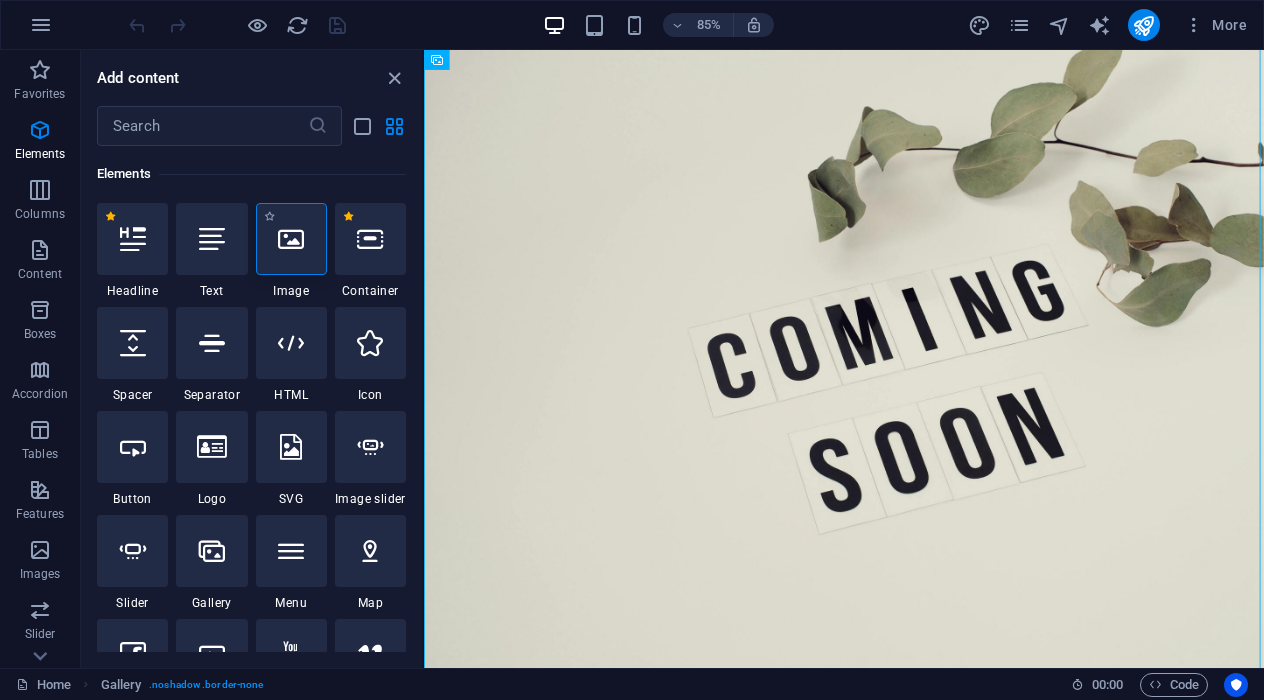 click at bounding box center [291, 239] 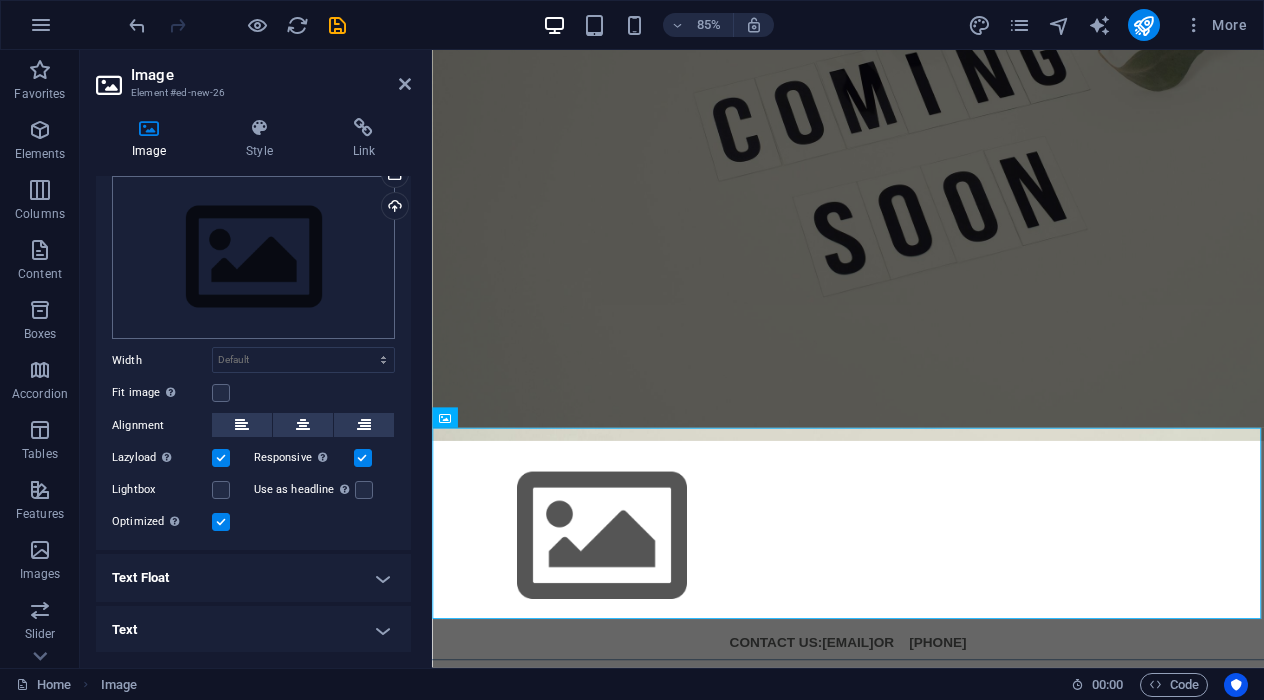 scroll, scrollTop: 51, scrollLeft: 0, axis: vertical 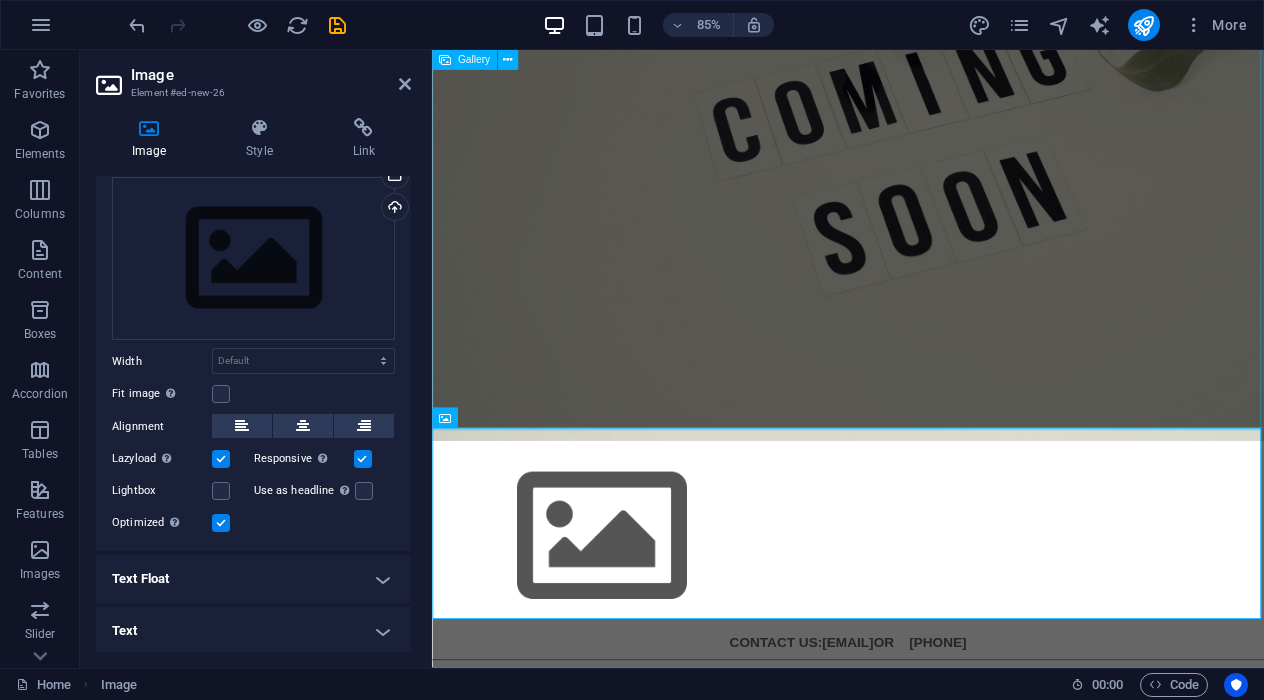click at bounding box center (921, 144) 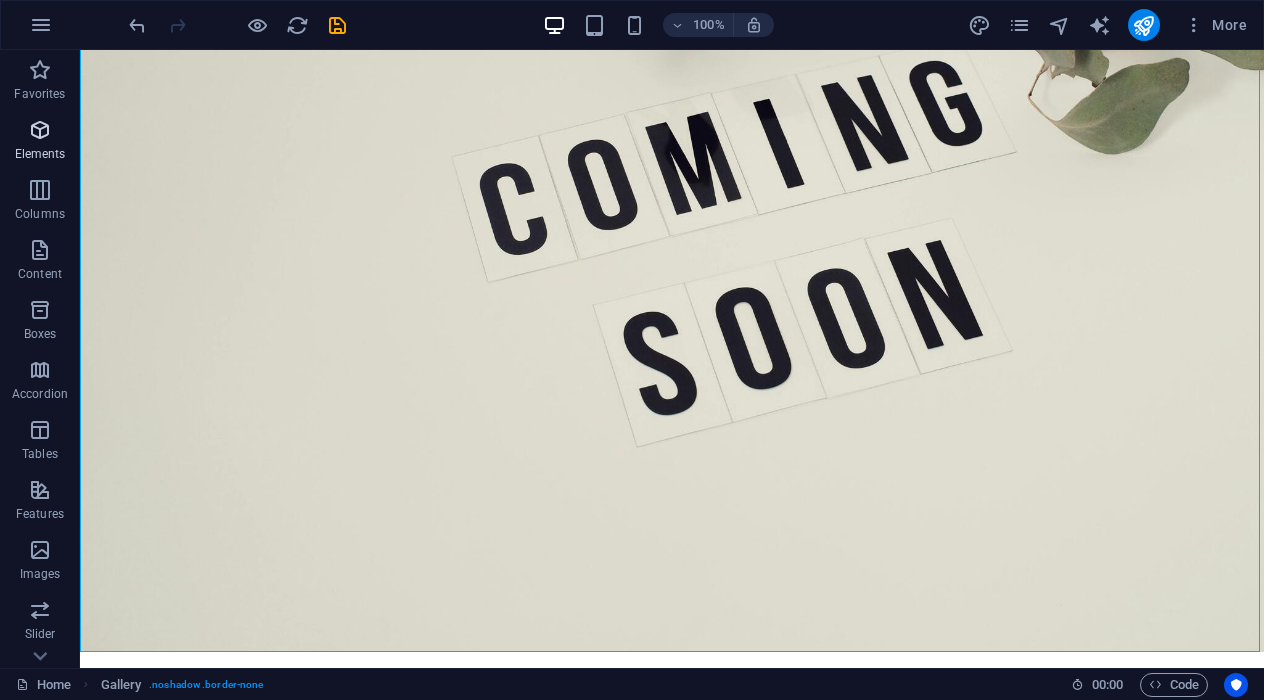 click at bounding box center (40, 130) 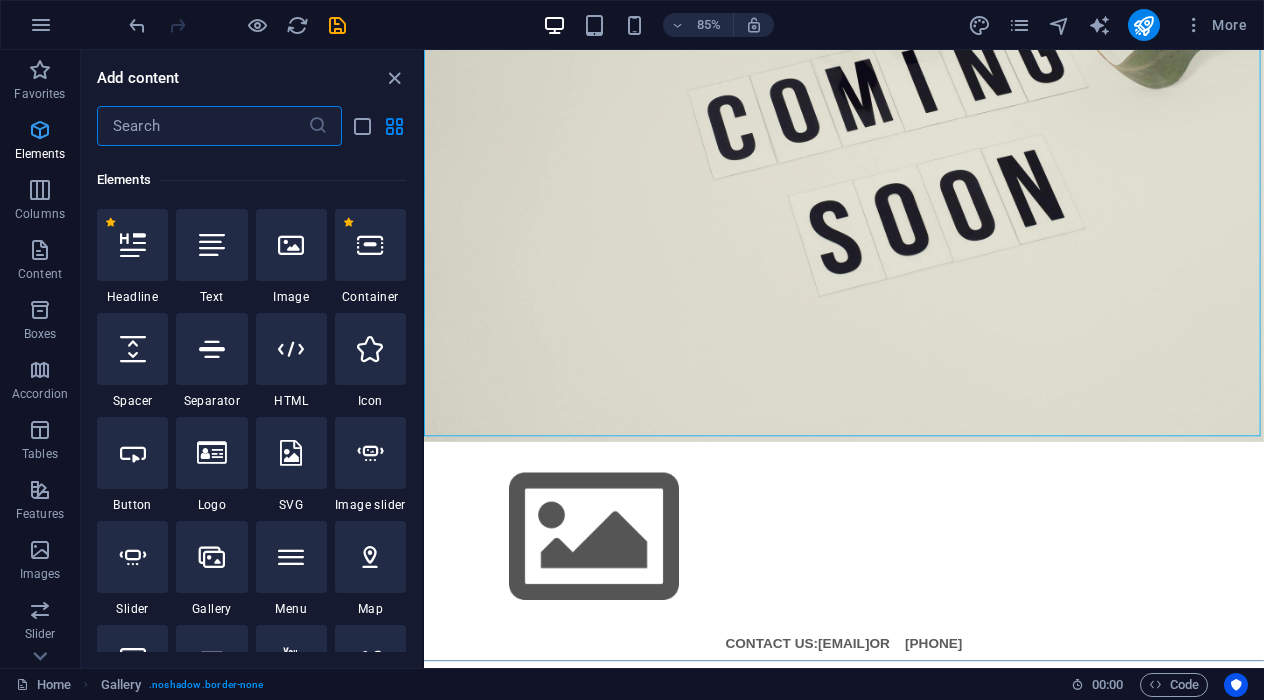scroll, scrollTop: 213, scrollLeft: 0, axis: vertical 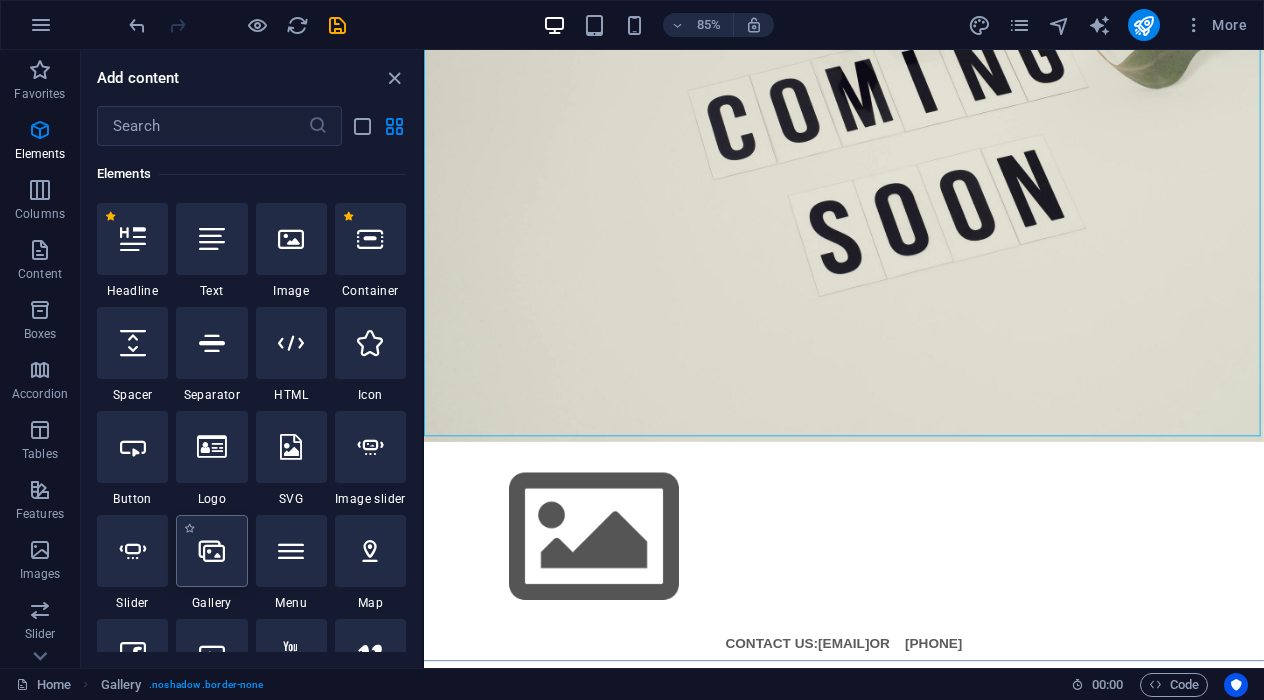 click at bounding box center [212, 551] 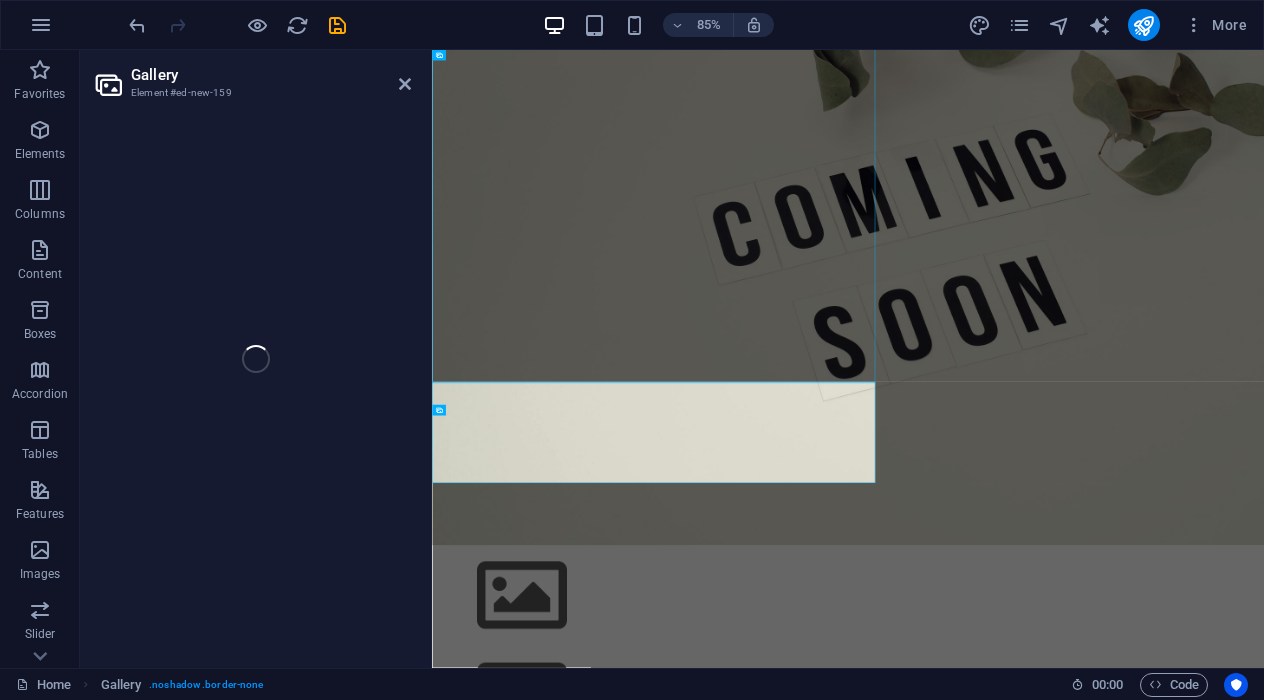 select on "4" 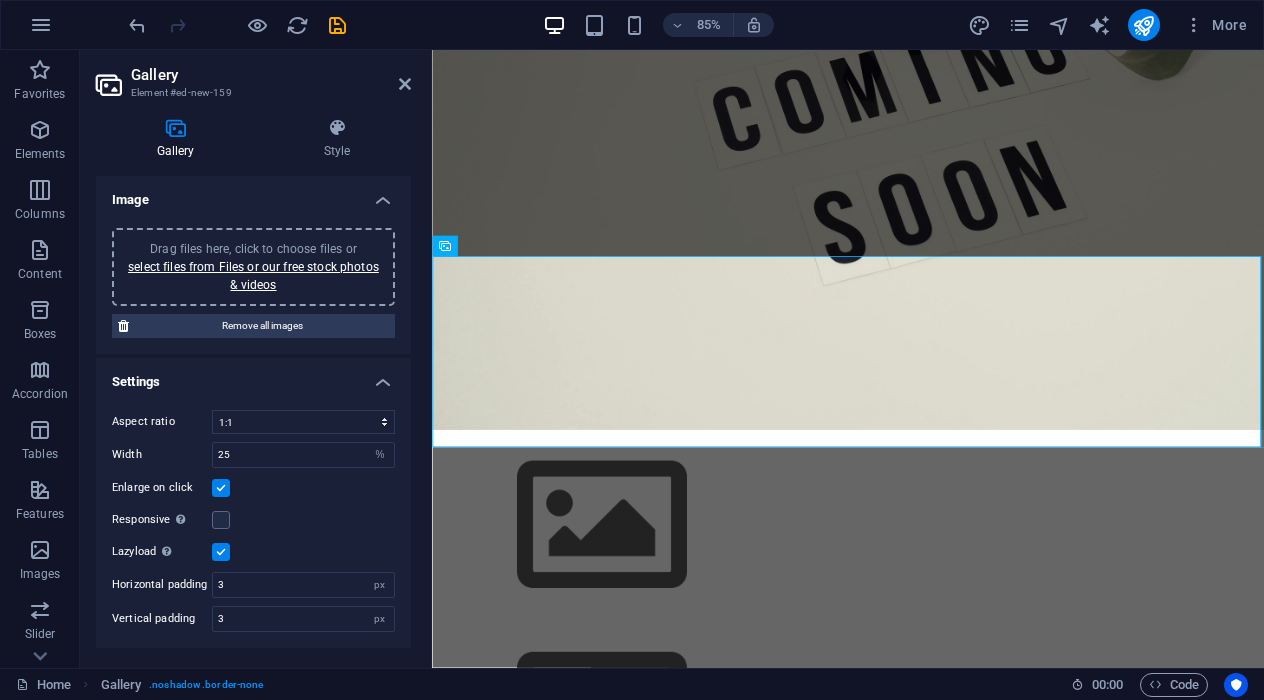 scroll, scrollTop: 488, scrollLeft: 0, axis: vertical 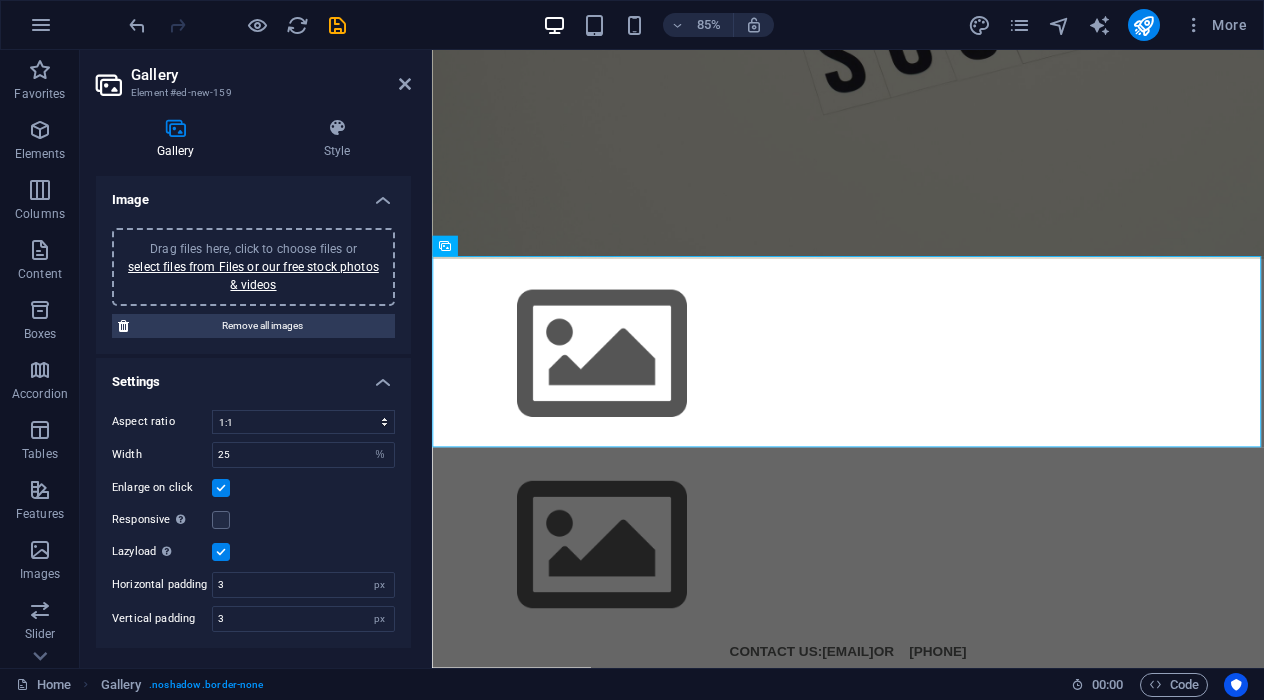 click on "Drag files here, click to choose files or select files from Files or our free stock photos & videos" at bounding box center (253, 267) 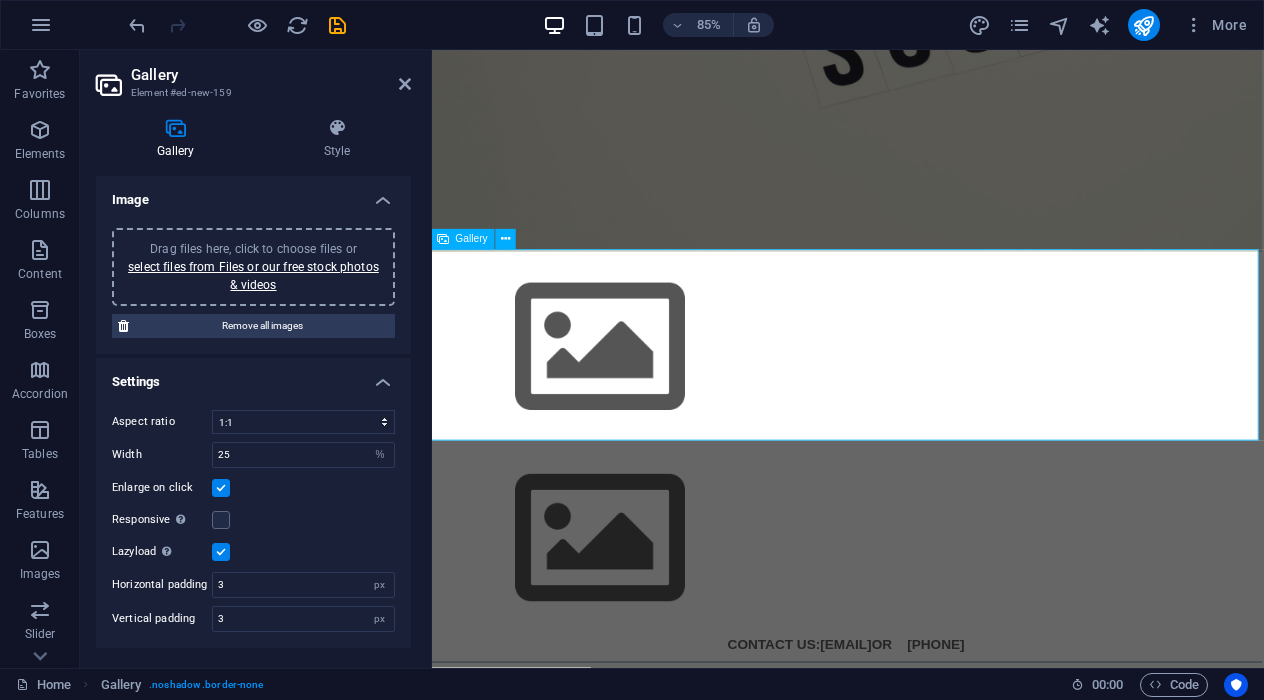 scroll, scrollTop: 496, scrollLeft: 3, axis: both 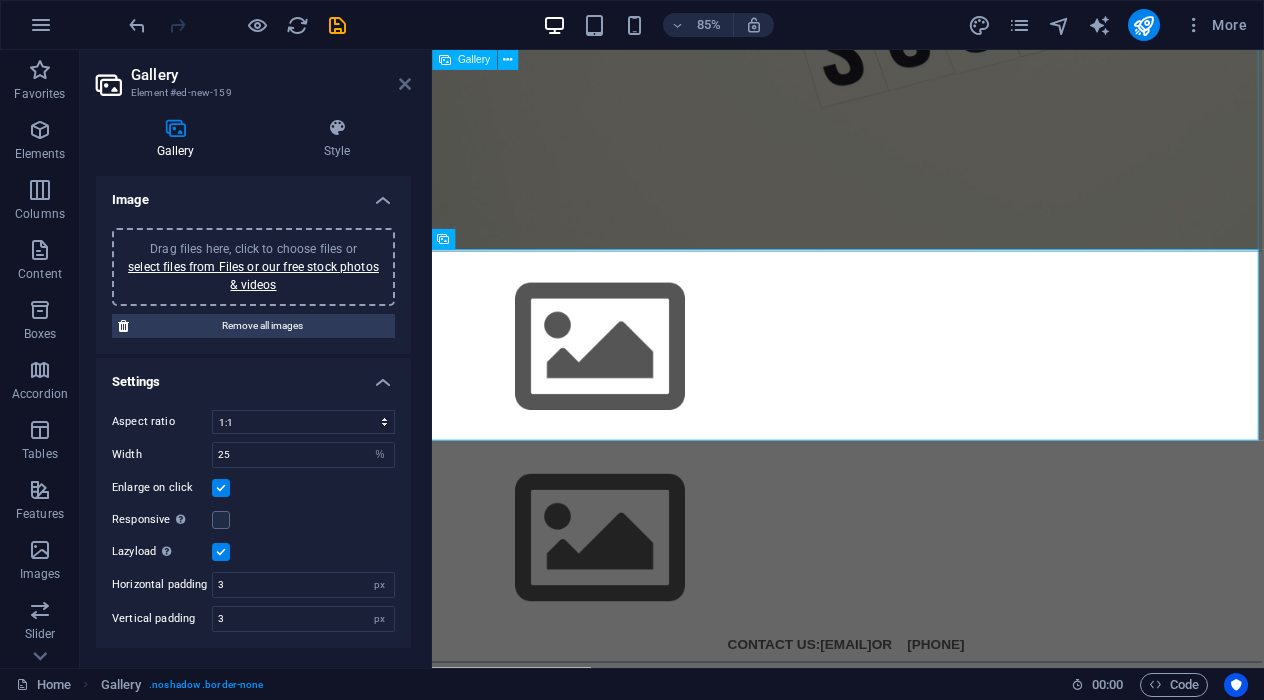 click at bounding box center [405, 84] 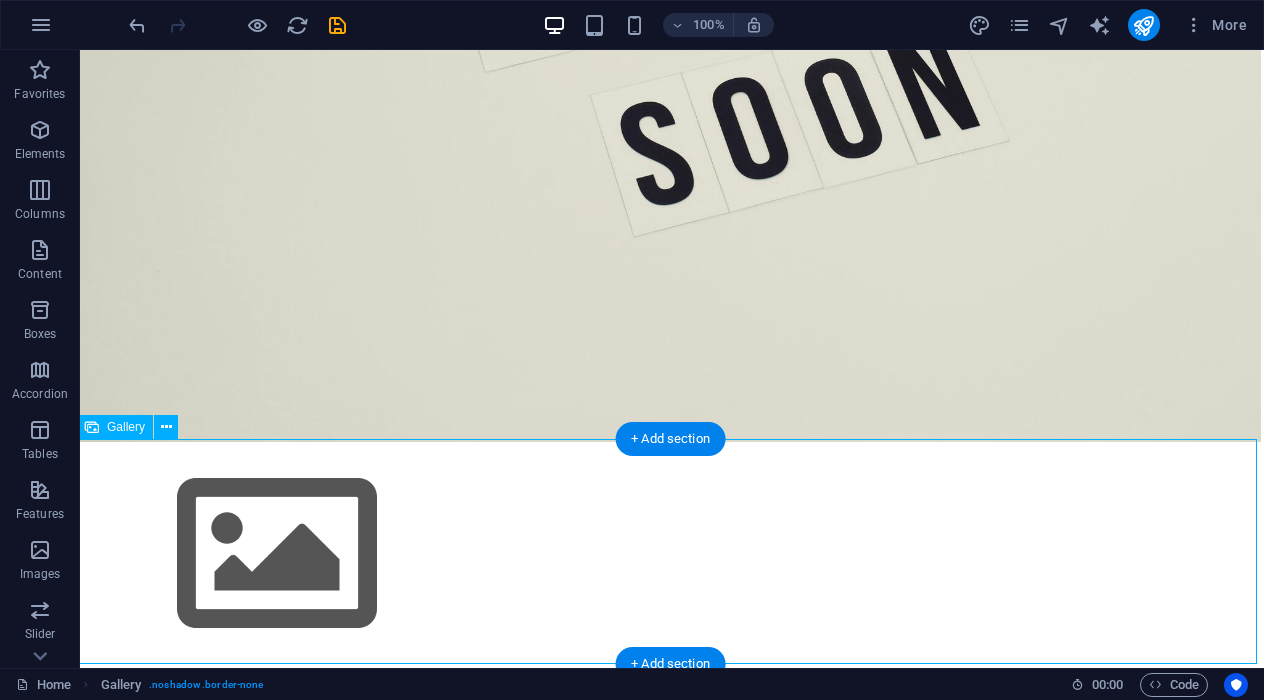 click at bounding box center (669, 554) 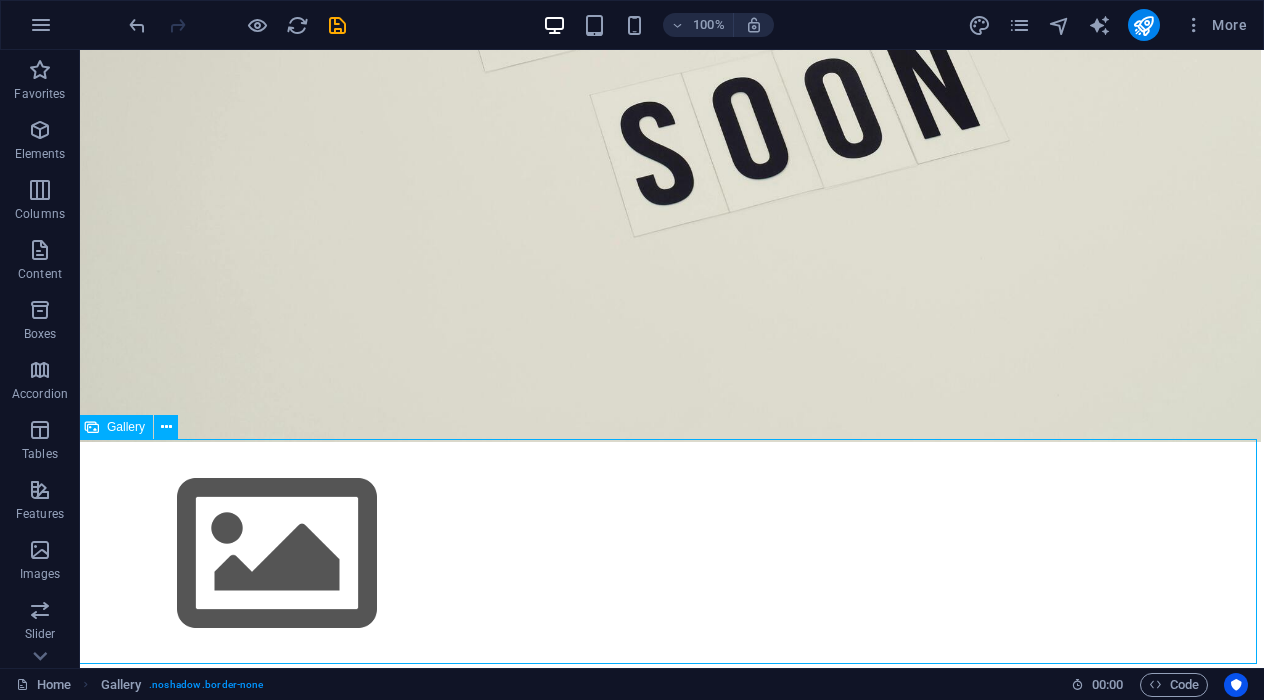 click at bounding box center [669, 554] 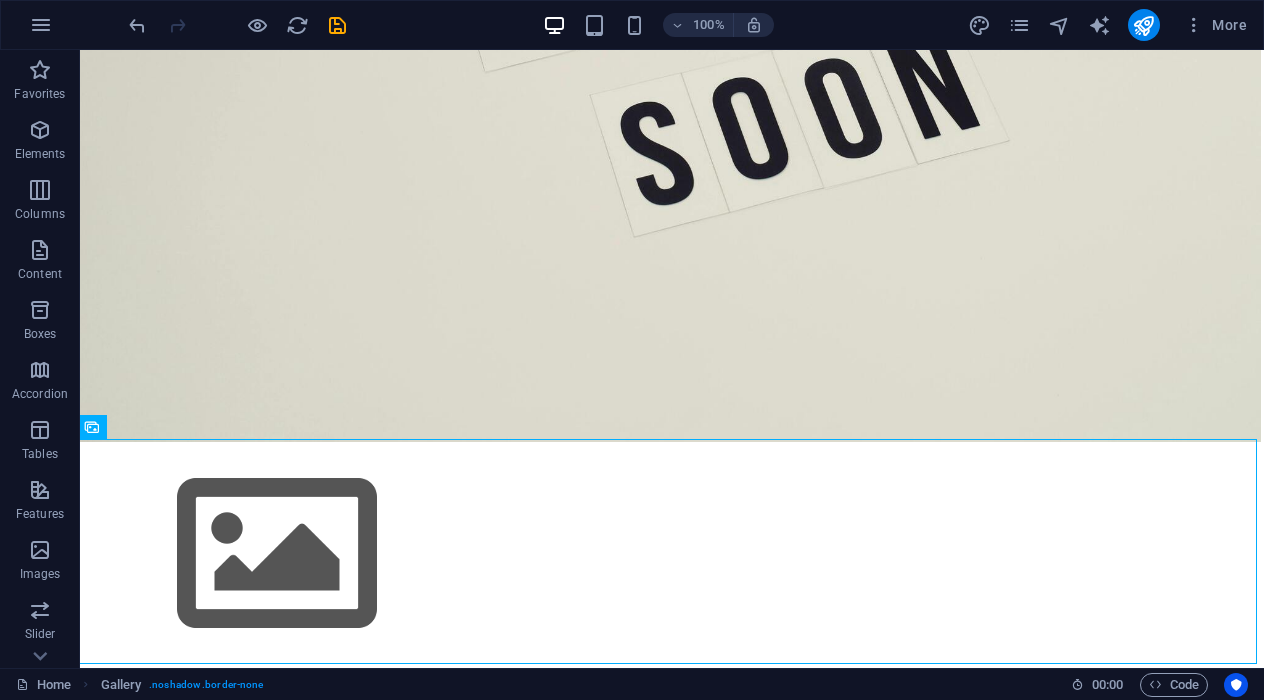 click at bounding box center [277, 554] 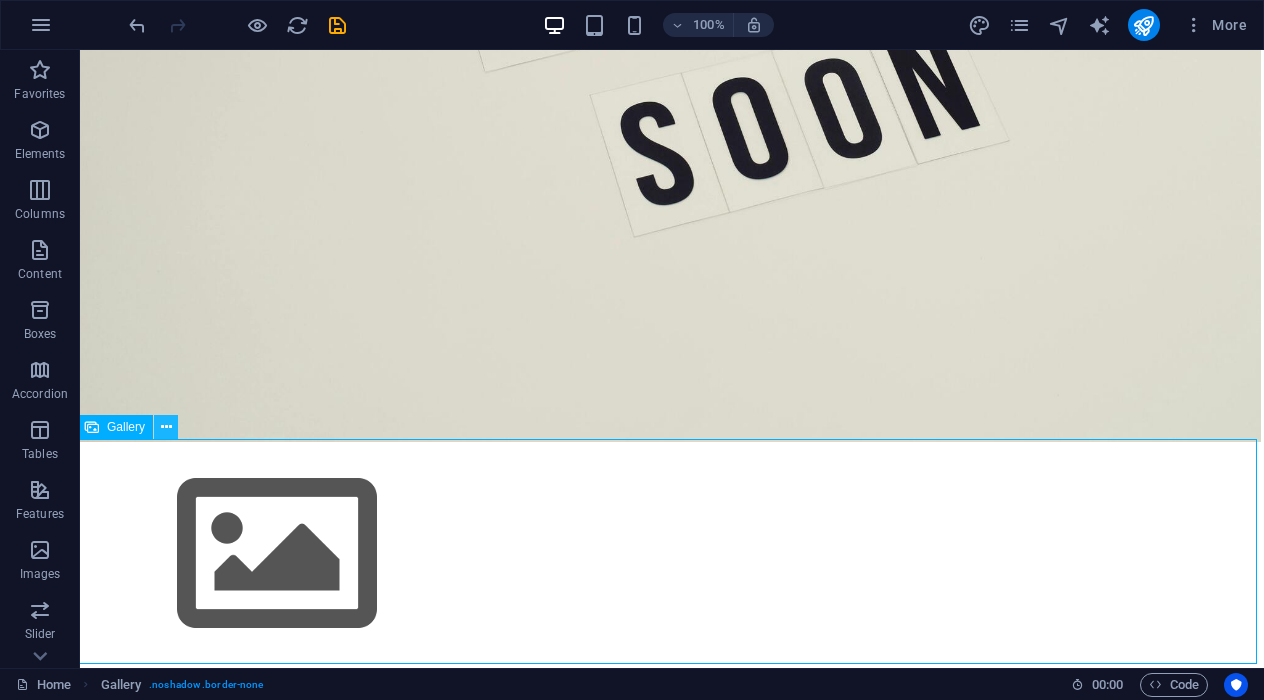 click at bounding box center [166, 427] 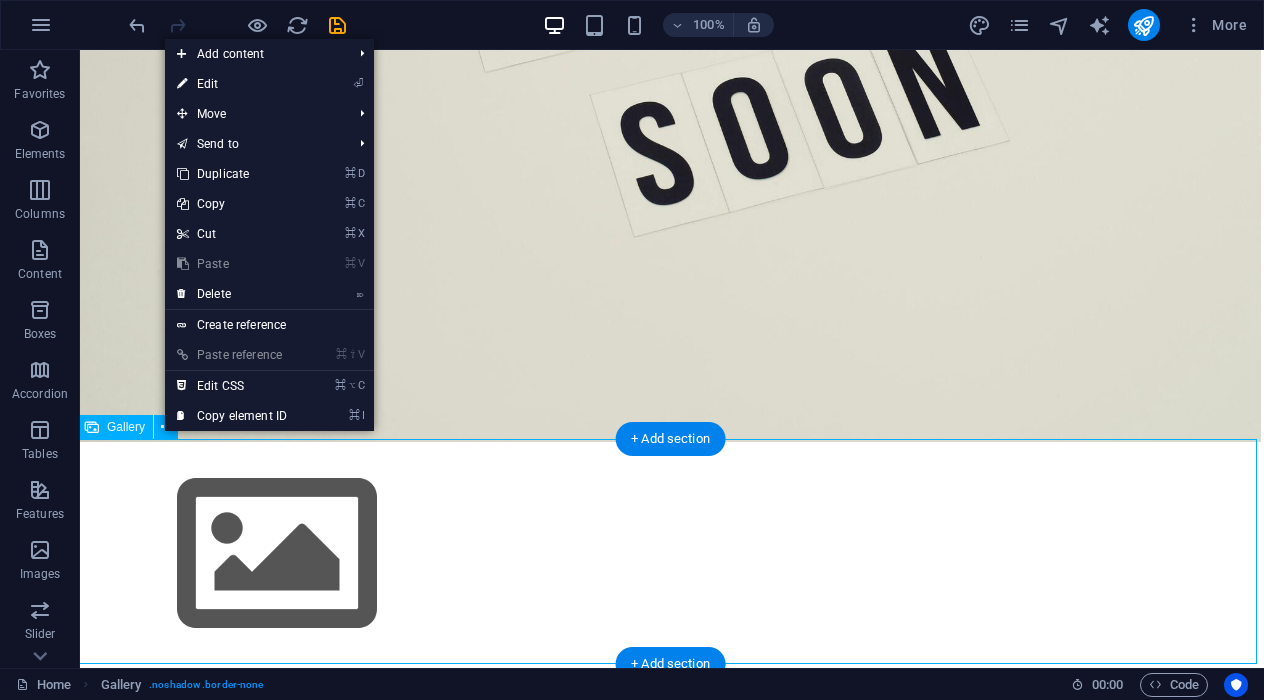 click at bounding box center [277, 554] 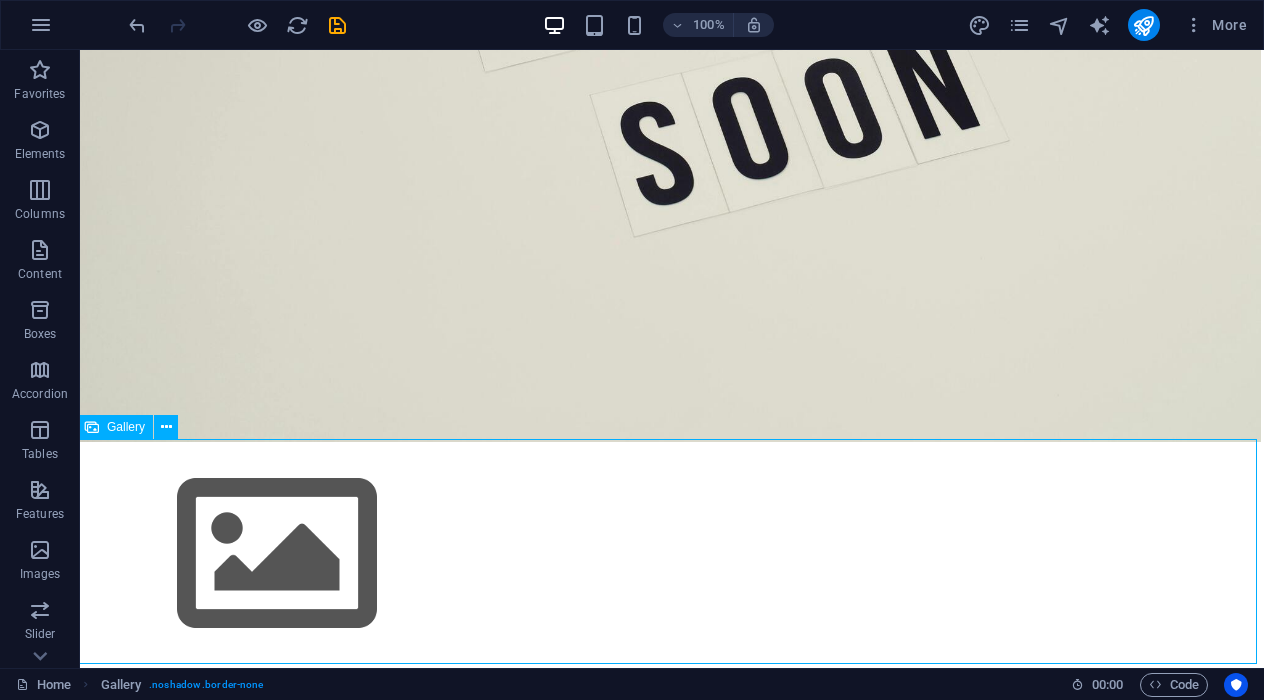drag, startPoint x: 755, startPoint y: 484, endPoint x: 675, endPoint y: 612, distance: 150.9437 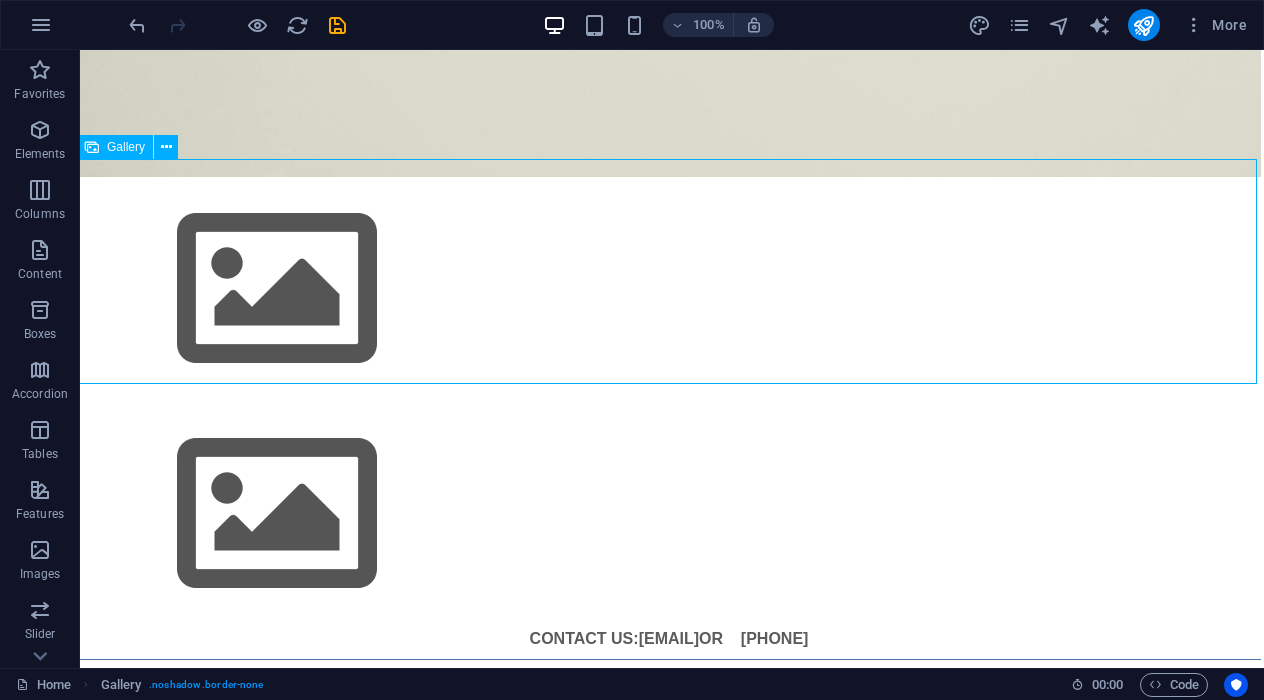 scroll, scrollTop: 774, scrollLeft: 3, axis: both 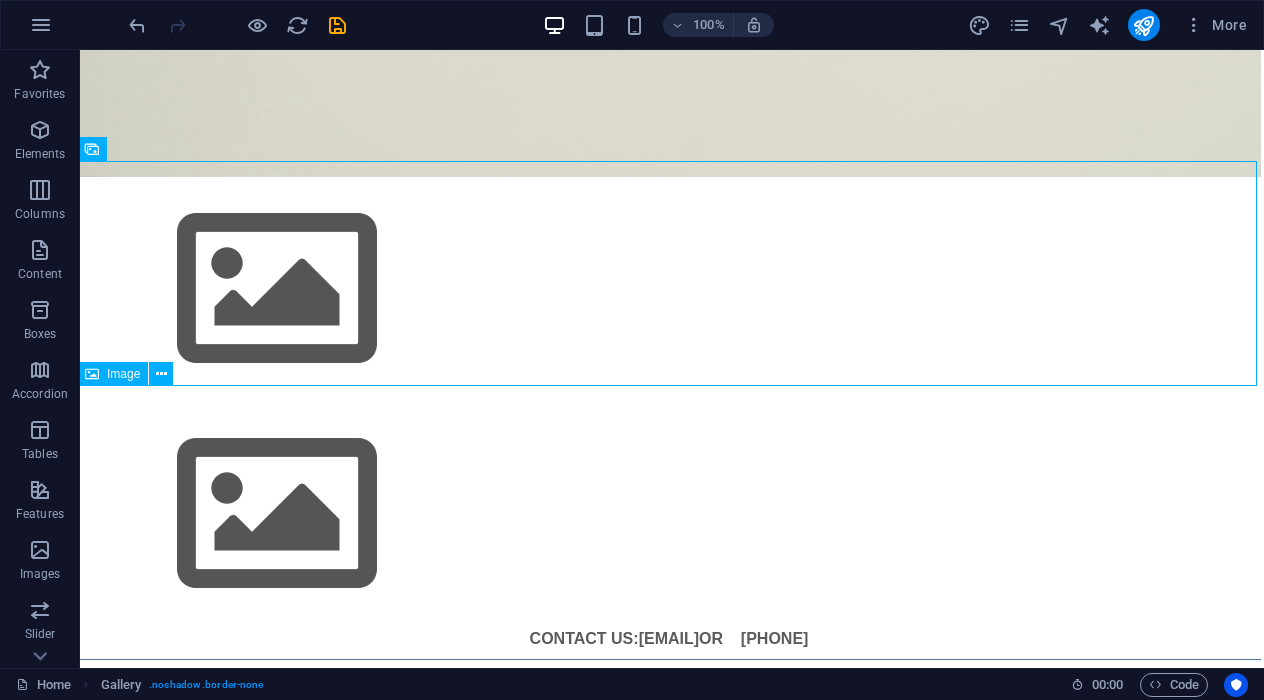 click at bounding box center (669, 514) 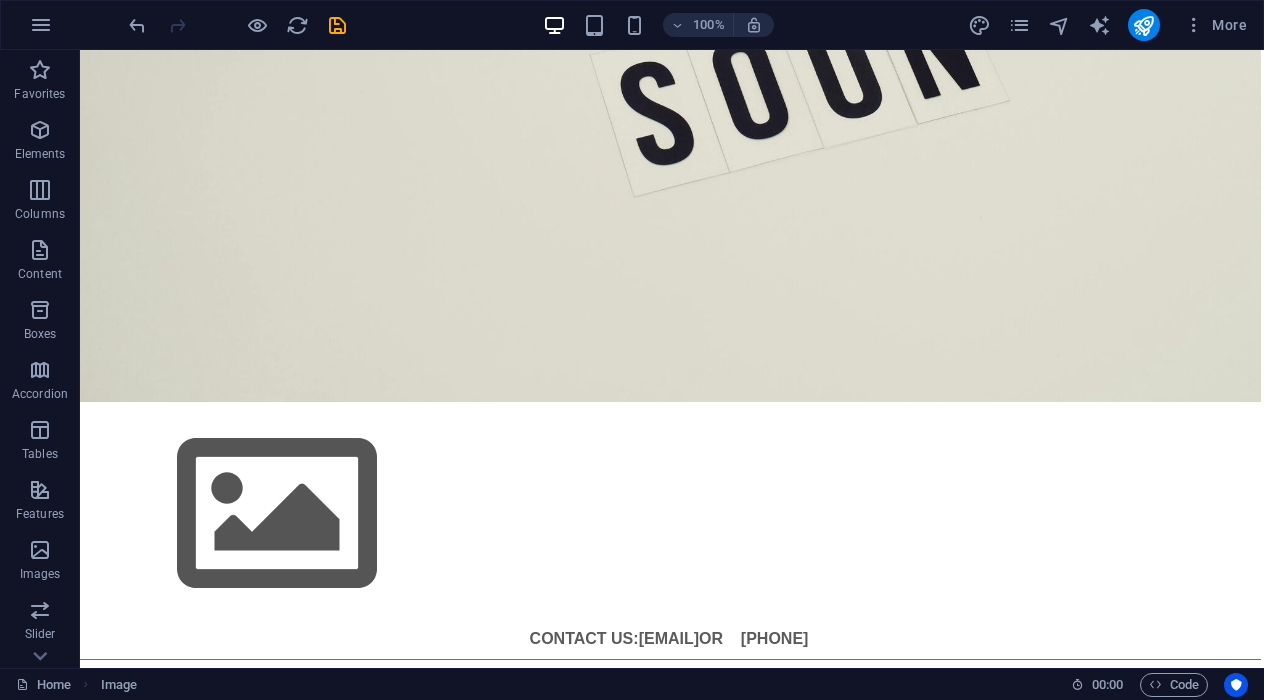 scroll, scrollTop: 549, scrollLeft: 3, axis: both 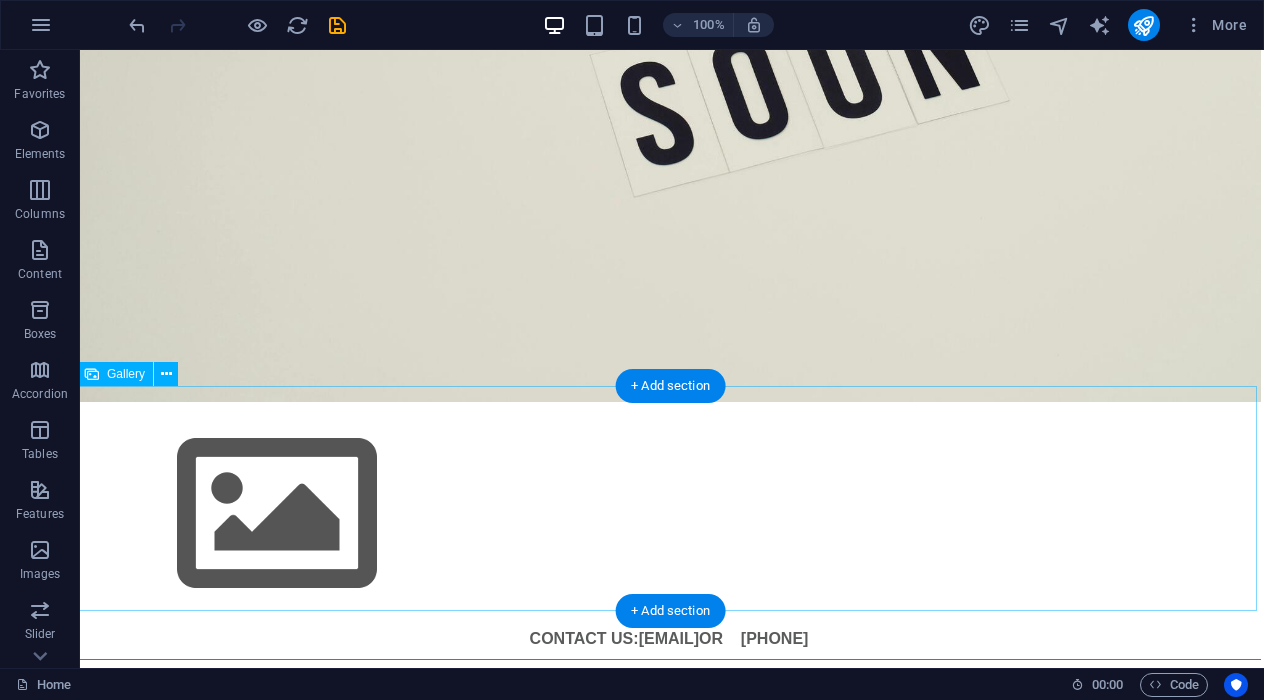 click at bounding box center (669, 514) 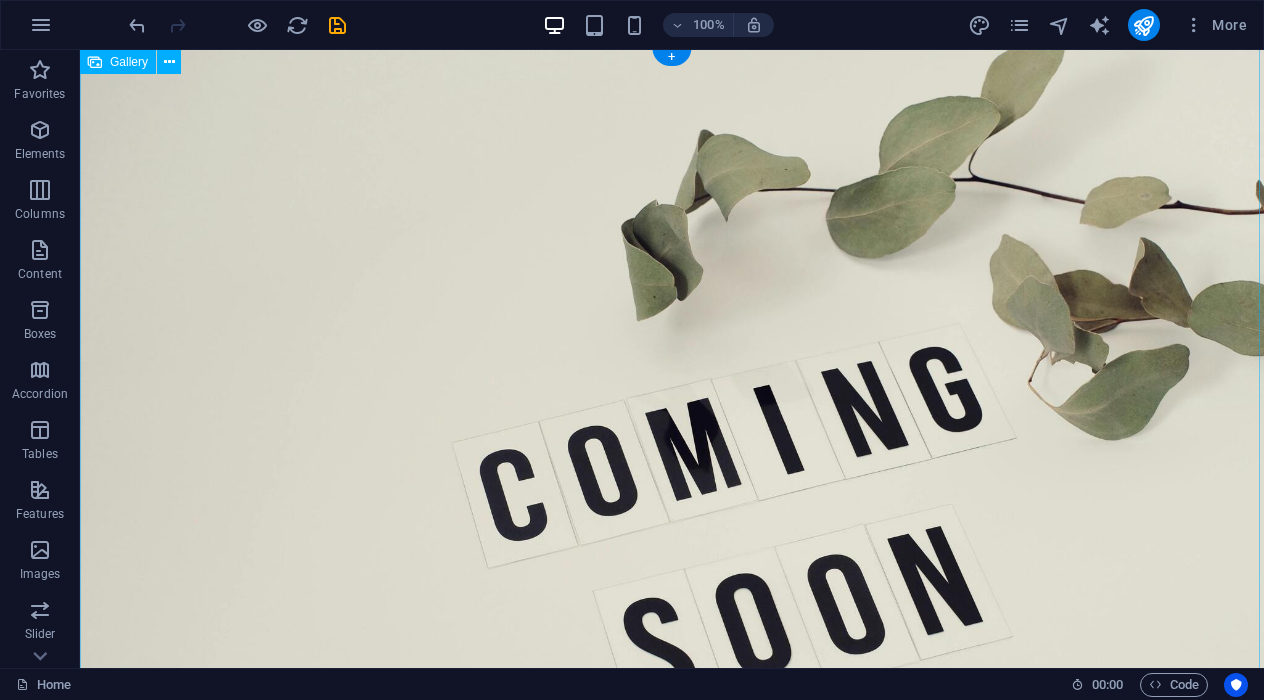 scroll, scrollTop: 0, scrollLeft: 0, axis: both 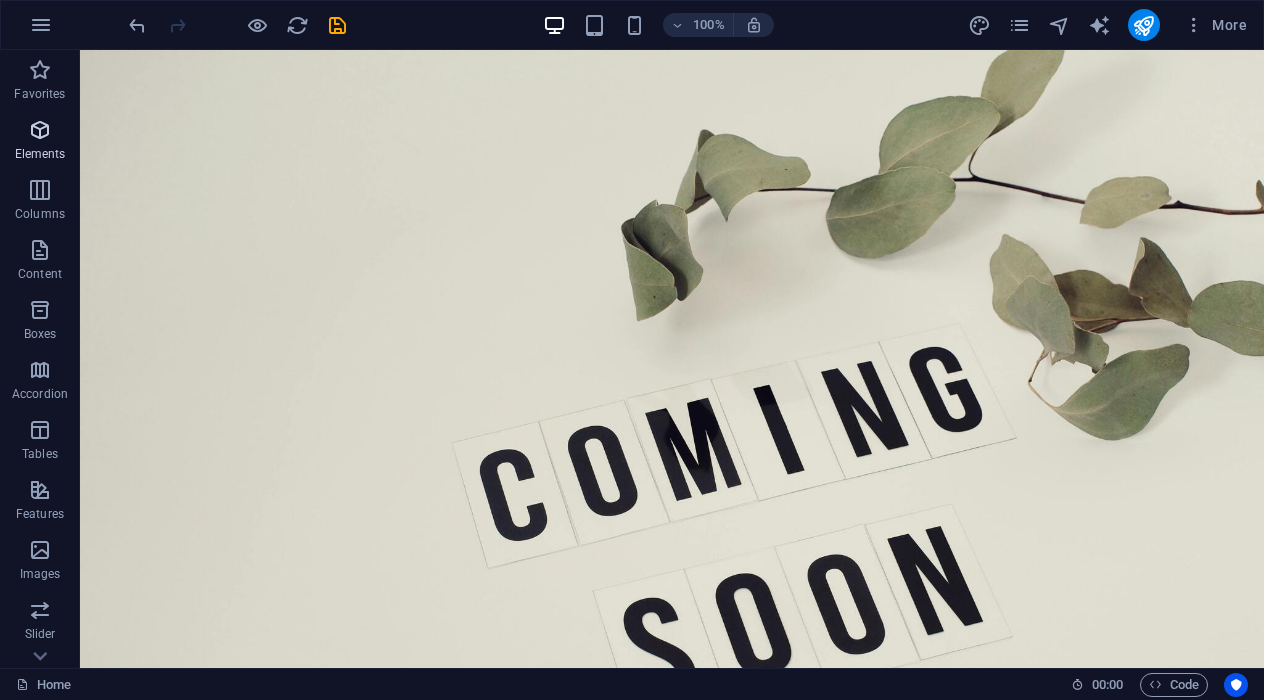click at bounding box center (40, 130) 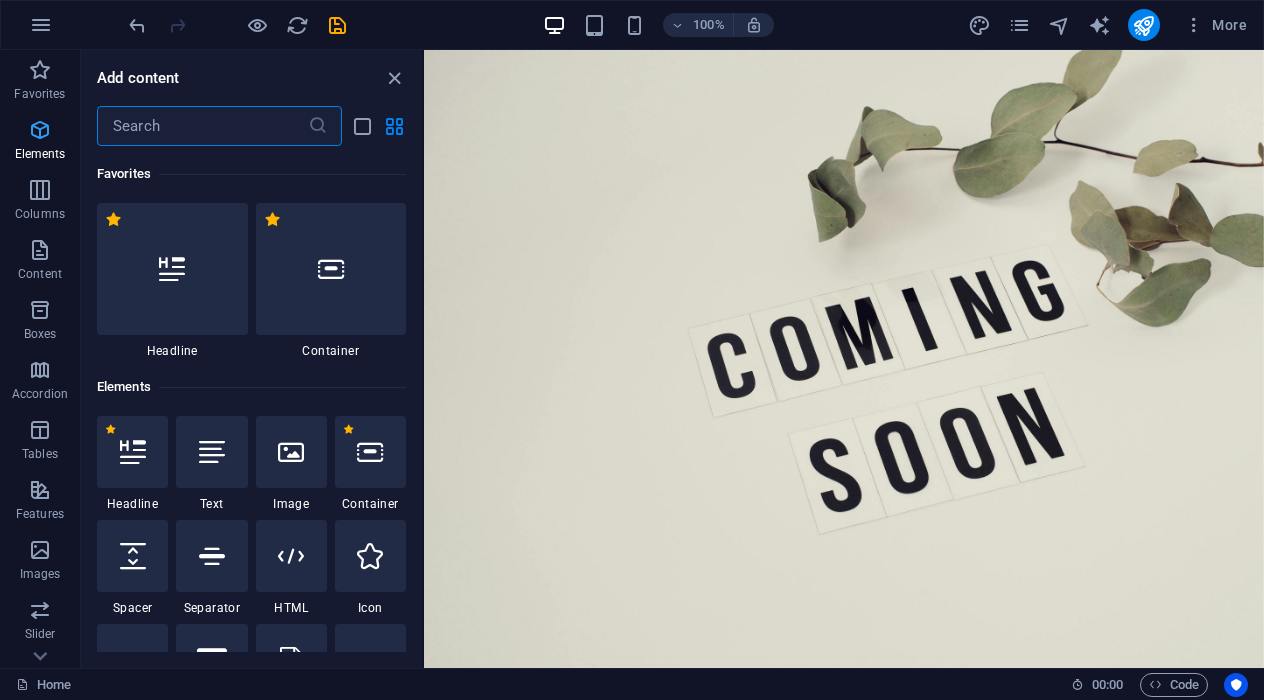 scroll, scrollTop: 213, scrollLeft: 0, axis: vertical 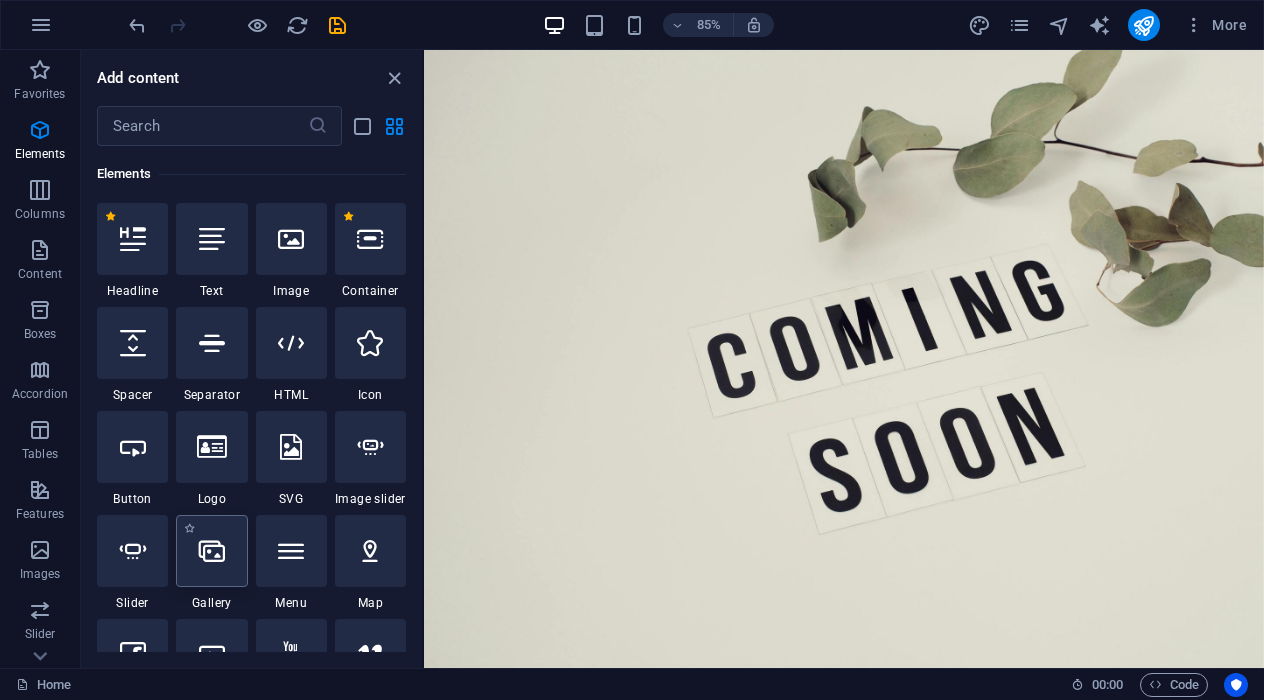 click at bounding box center (211, 551) 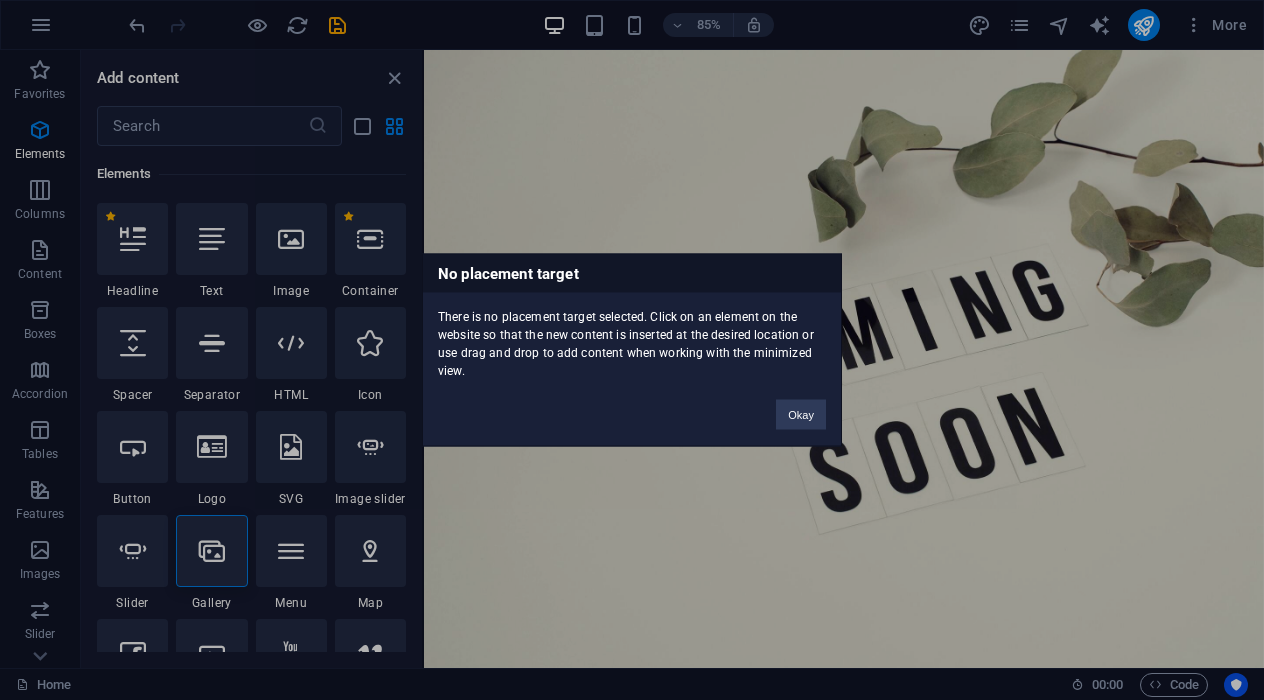 click on "No placement target There is no placement target selected. Click on an element on the website so that the new content is inserted at the desired location or use drag and drop to add content when working with the minimized view. Okay" at bounding box center (632, 350) 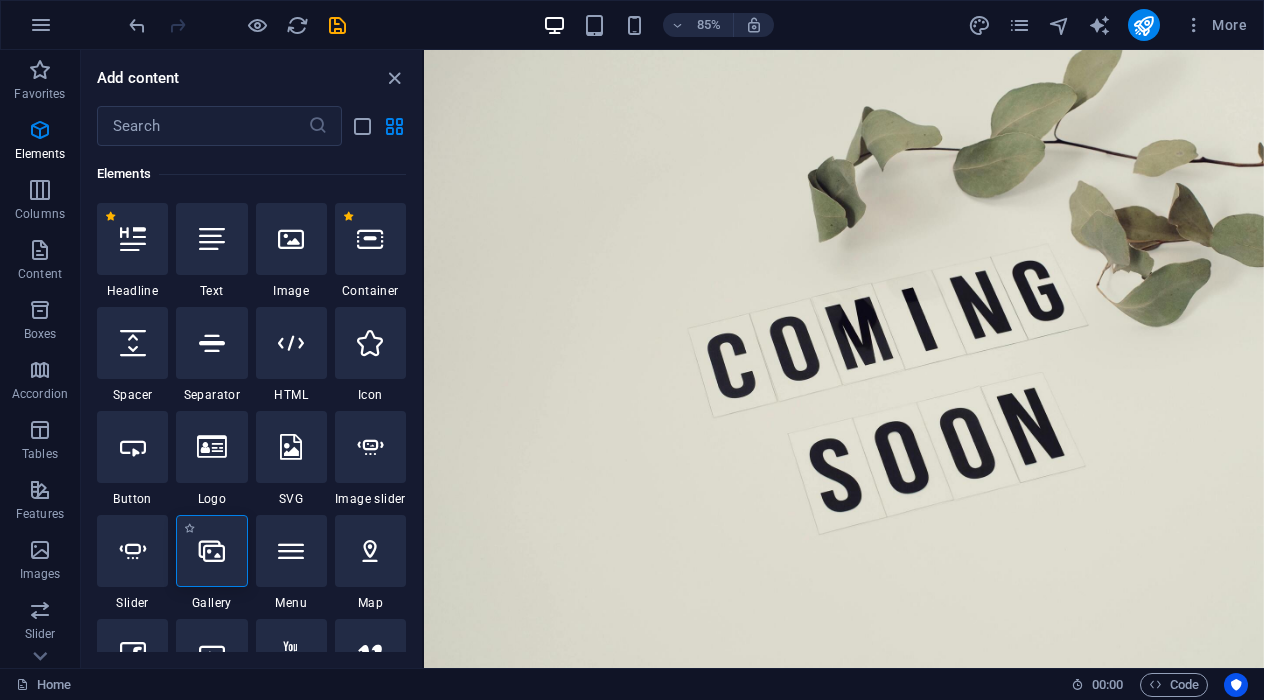 click at bounding box center [211, 551] 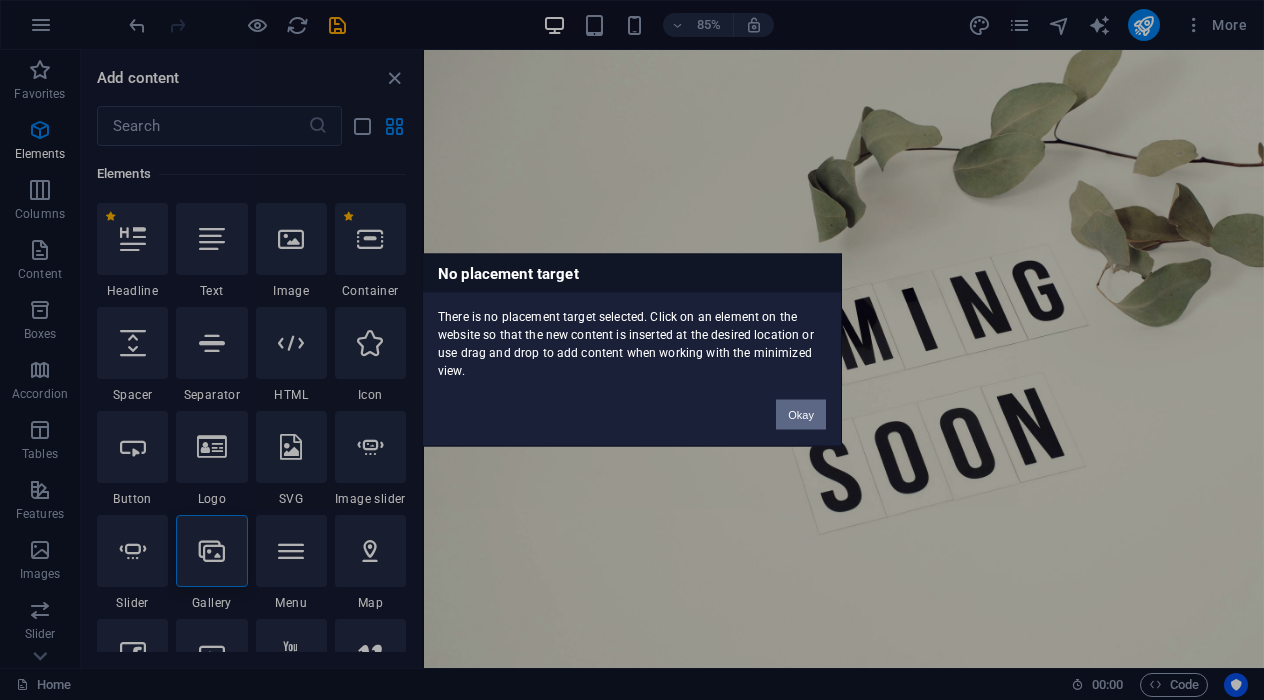 click on "Okay" at bounding box center (801, 415) 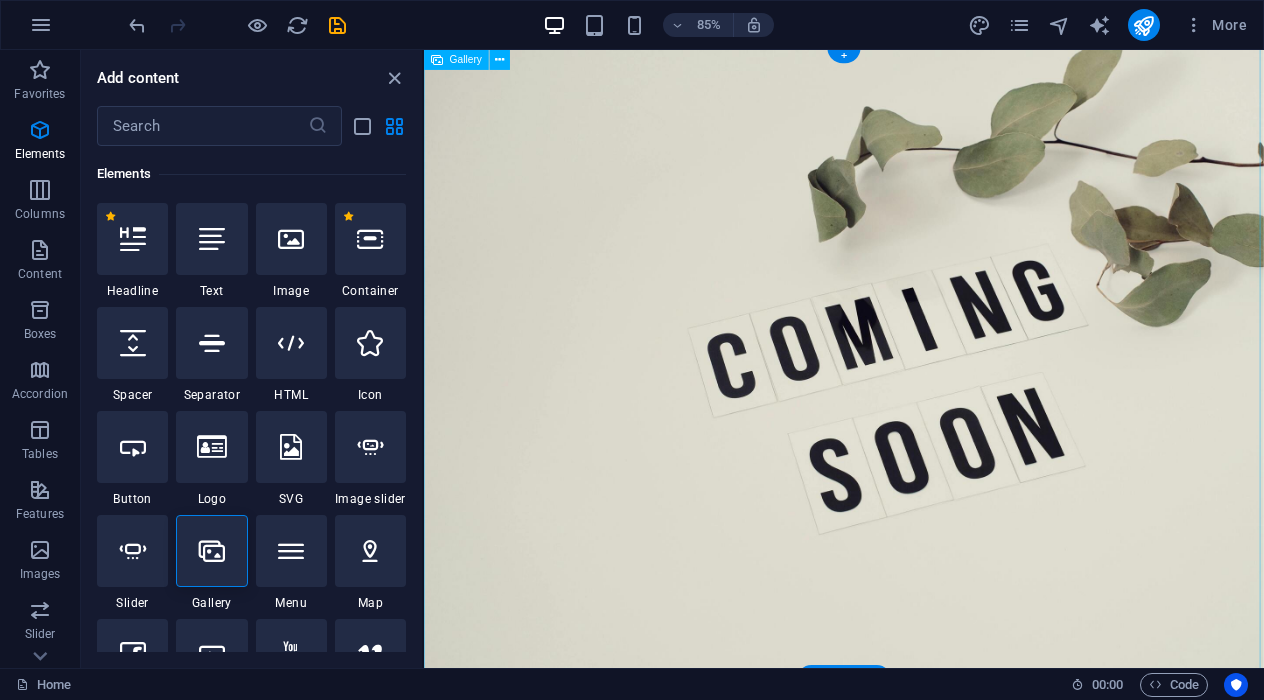 click at bounding box center [918, 420] 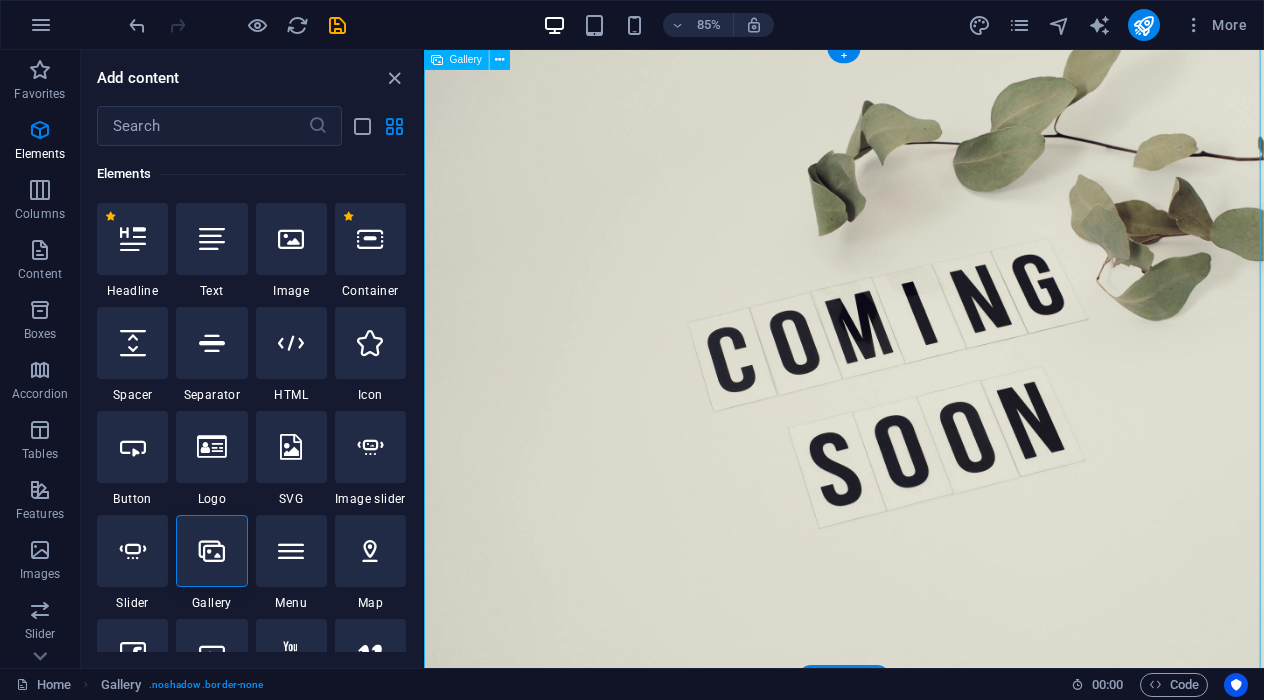 scroll, scrollTop: 0, scrollLeft: 0, axis: both 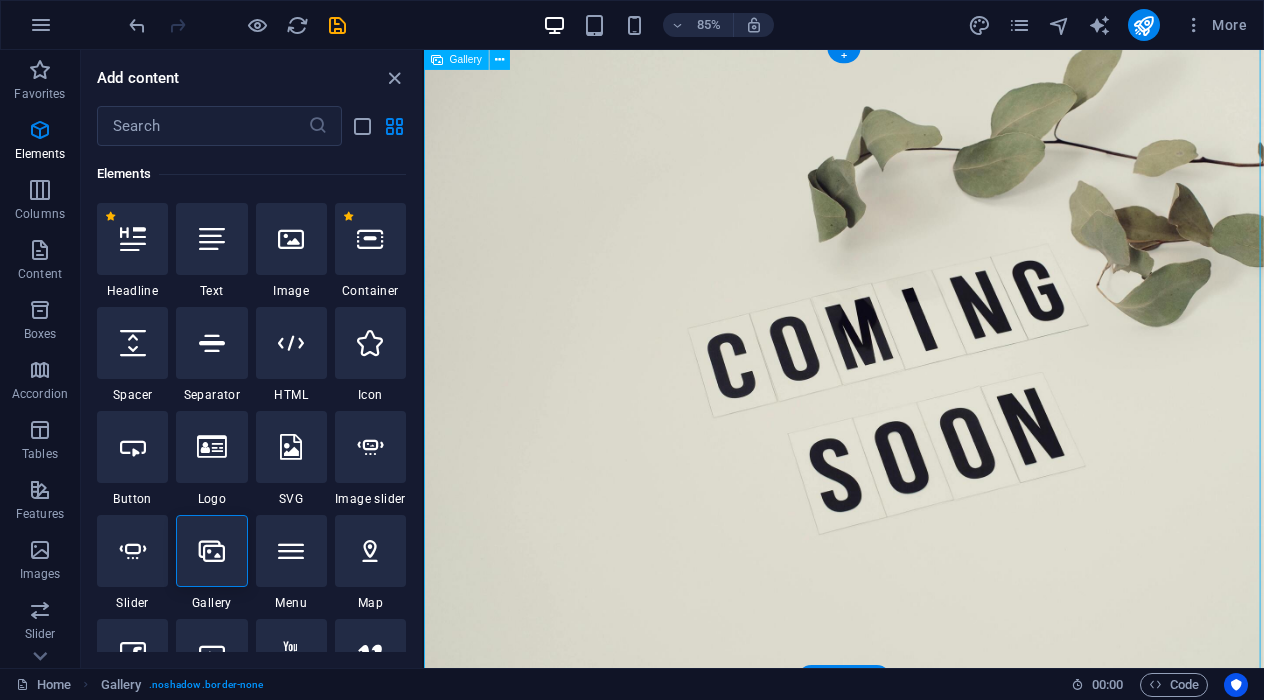 click on "Gallery" at bounding box center (466, 60) 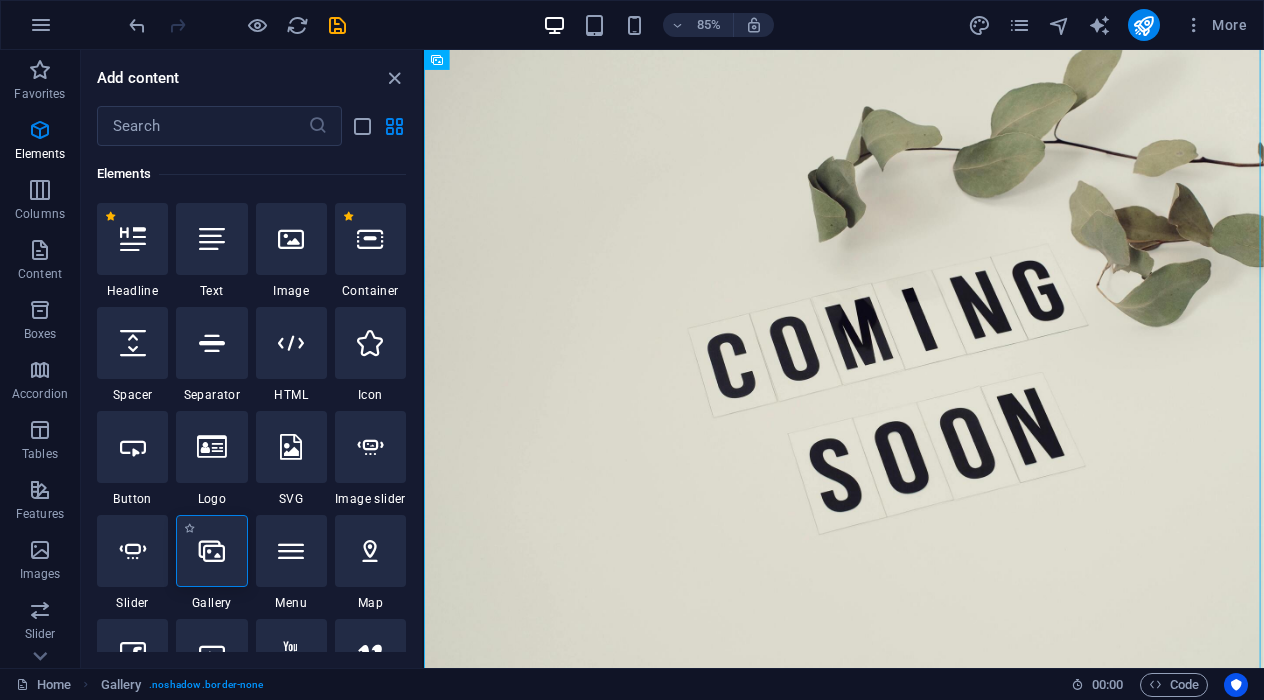 click at bounding box center [211, 551] 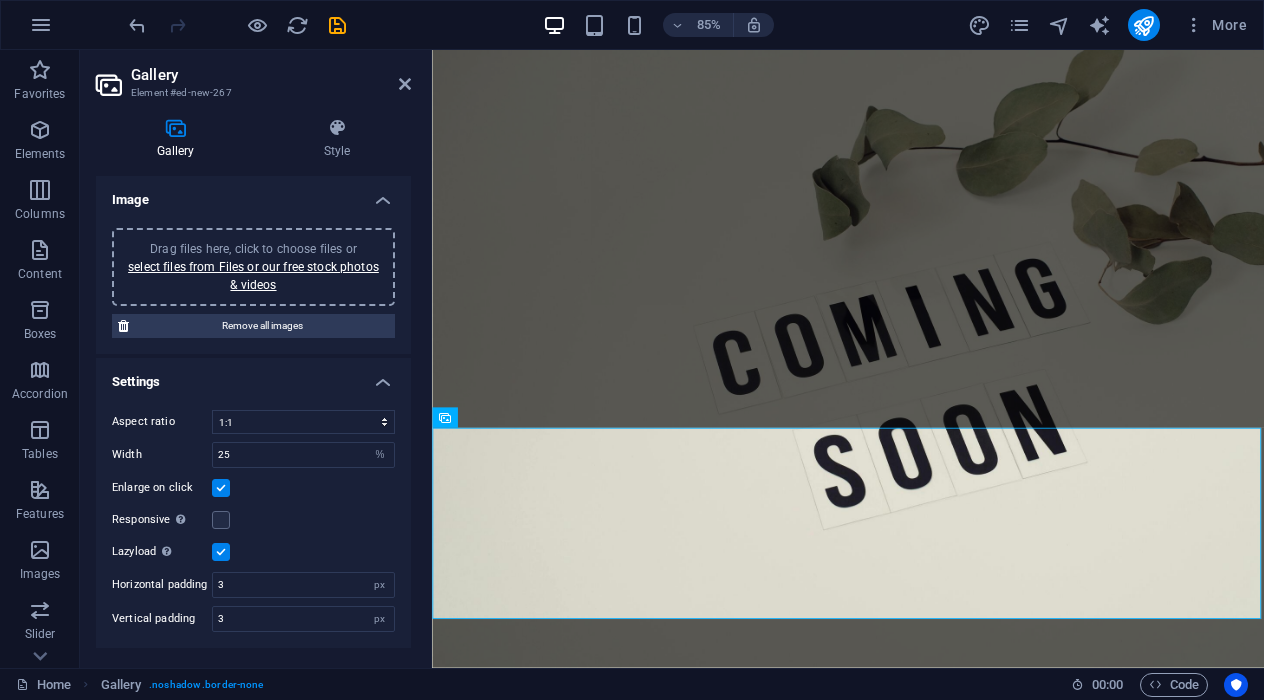 scroll, scrollTop: 286, scrollLeft: 0, axis: vertical 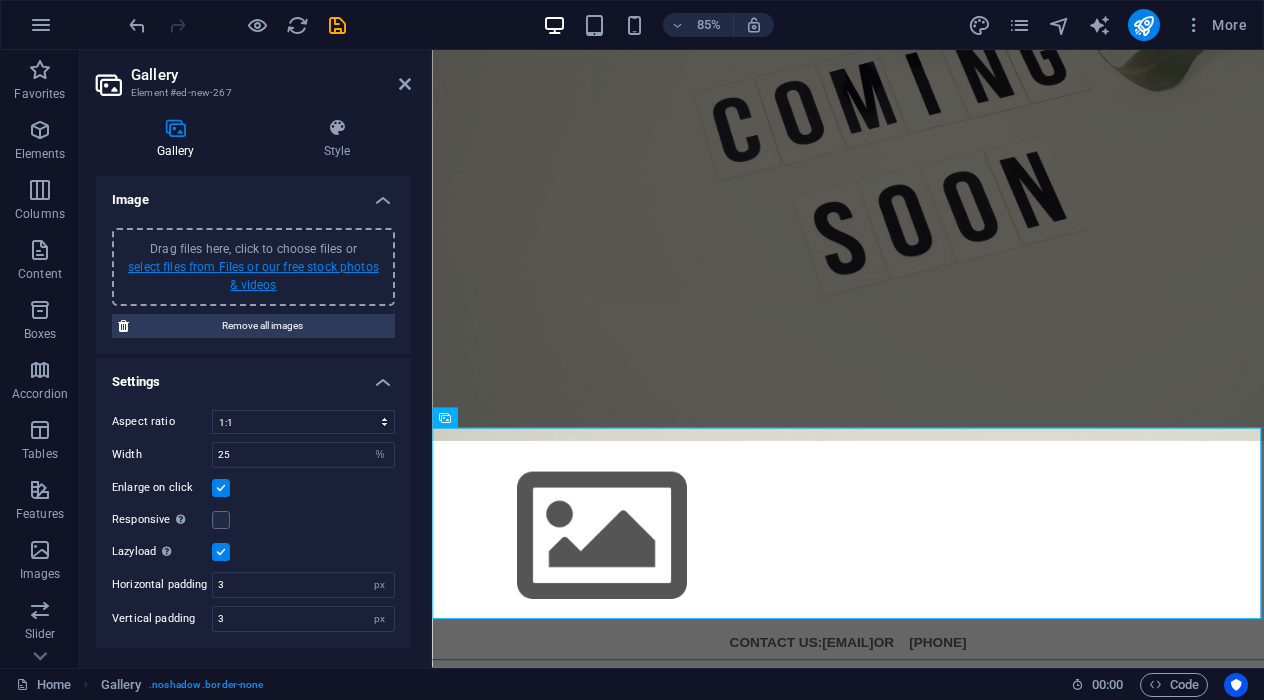 click on "select files from Files or our free stock photos & videos" at bounding box center (253, 276) 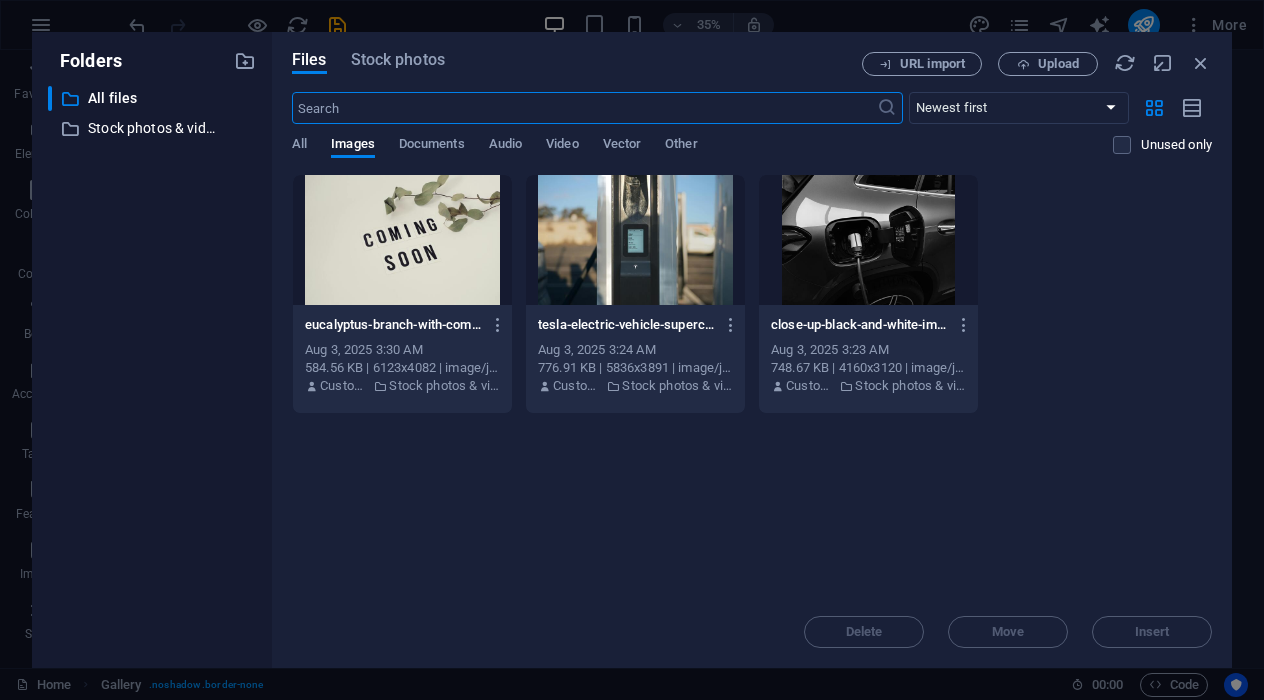 scroll, scrollTop: 0, scrollLeft: 0, axis: both 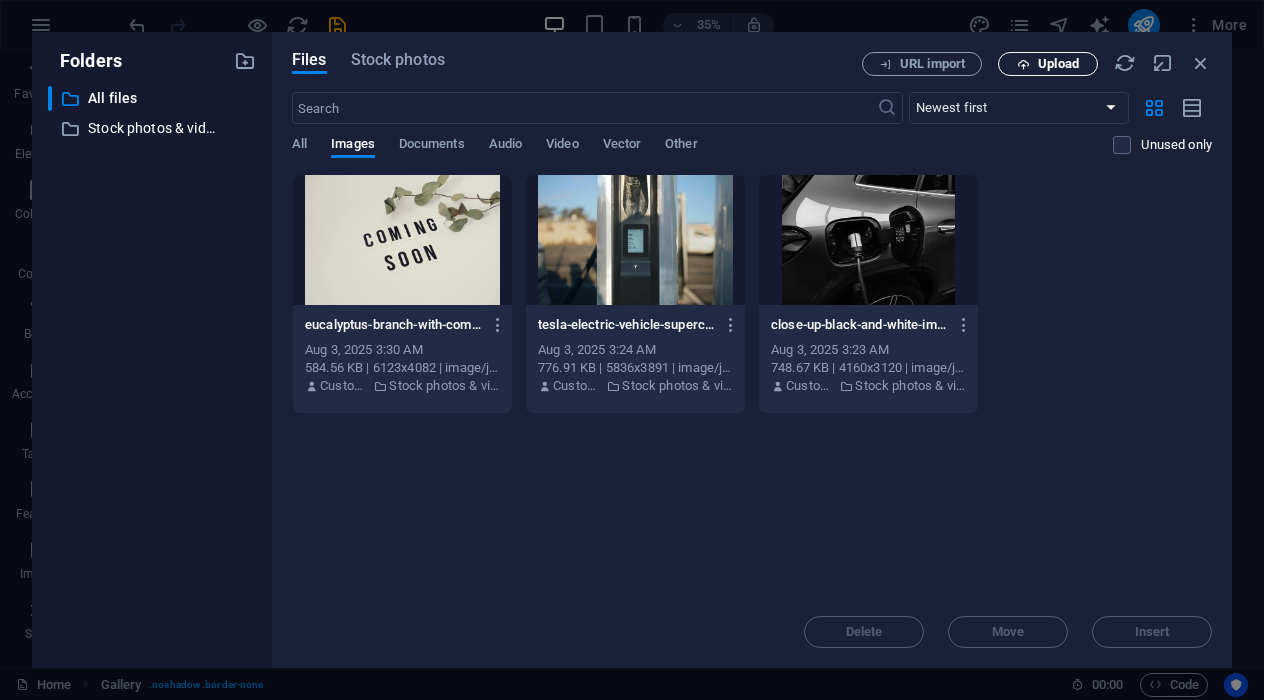 click on "Upload" at bounding box center (1058, 64) 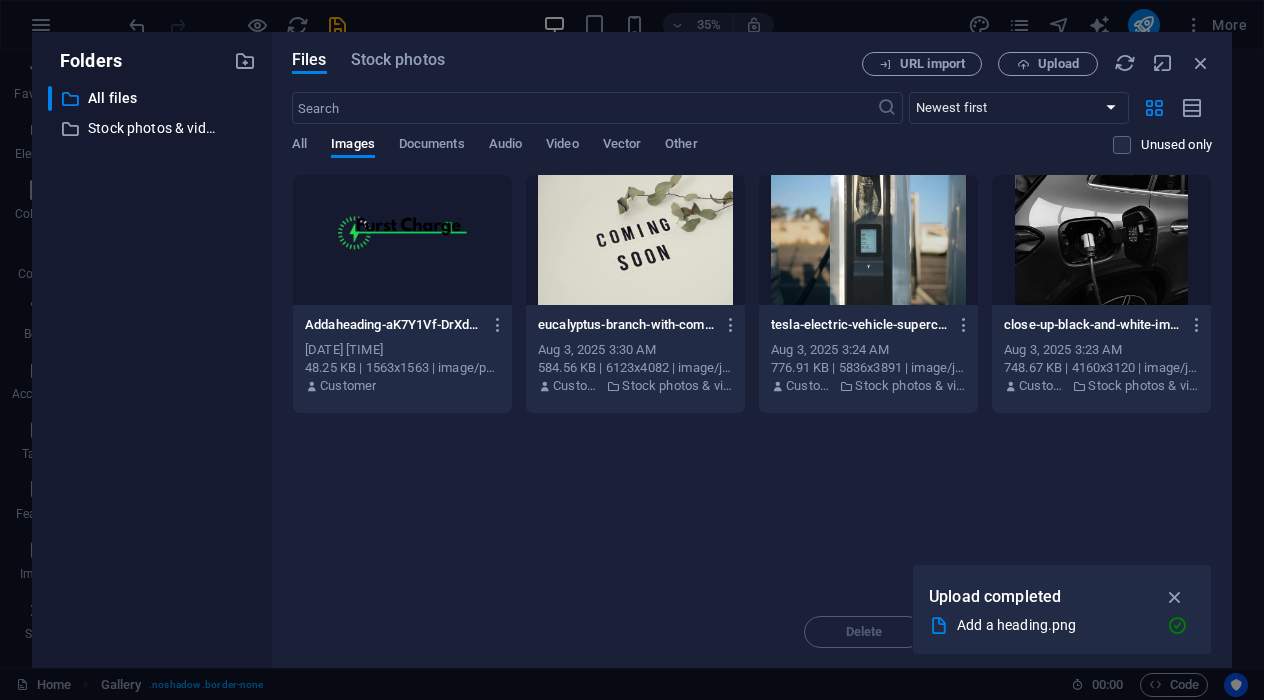 click at bounding box center (402, 240) 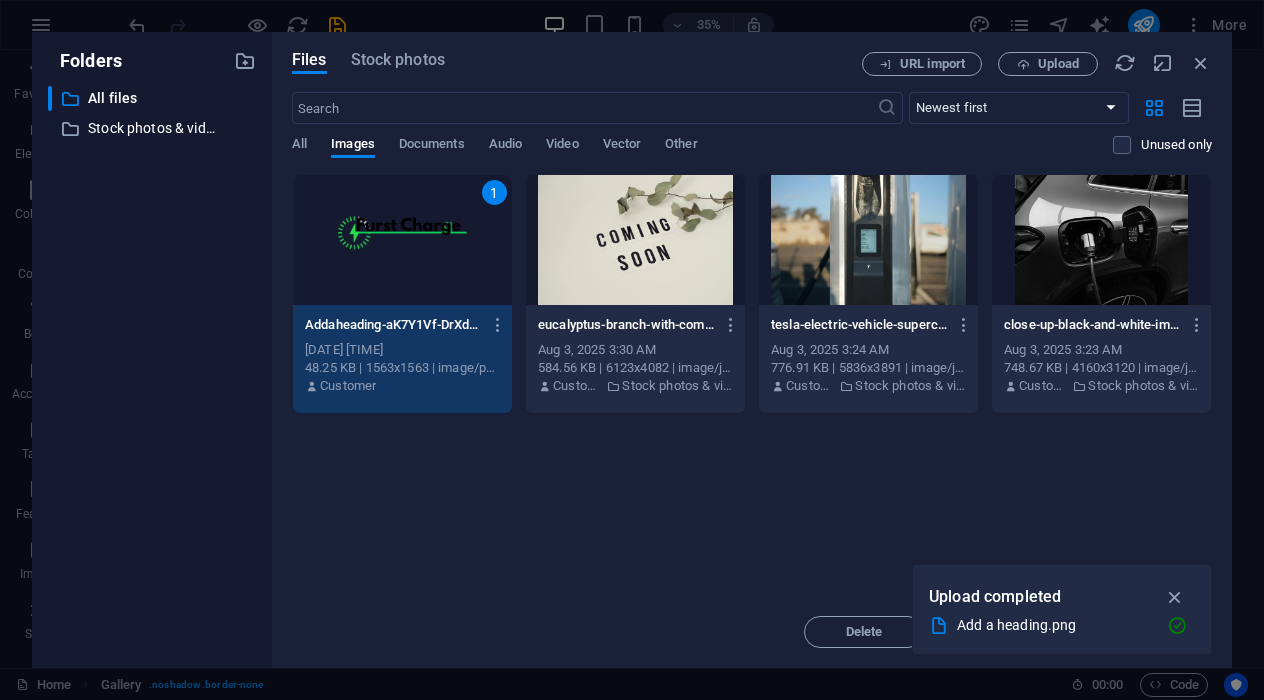 click on "Drop files here to upload them instantly 1 Addaheading-aK7Y1Vf-DrXd9rdj-6Prcg.png Addaheading-aK7Y1Vf-DrXd9rdj-6Prcg.png [DATE] [TIME] 48.25 KB | 1563x1563 | image/png Customer eucalyptus-branch-with-coming-soon-message-on-white-background-for-announcements-4S1zr9wPwWPfE84WKQnshA.jpeg eucalyptus-branch-with-coming-soon-message-on-white-background-for-announcements-4S1zr9wPwWPfE84WKQnshA.jpeg [DATE] [TIME] 584.56 KB | 6123x4082 | image/jpeg Customer Stock photos & videos tesla-electric-vehicle-supercharger-screen-in-yass-australia-mpPu_Xnf-ZkYXGp7frxzAw.jpeg tesla-electric-vehicle-supercharger-screen-in-yass-australia-mpPu_Xnf-ZkYXGp7frxzAw.jpeg [DATE] [TIME] 776.91 KB | 5836x3891 | image/jpeg Customer Stock photos & videos close-up-black-and-white-image-of-an-electric-vehicle-charging-at-a-station-4aC1487QBJrSbfqZ2XjDQw.jpeg close-up-black-and-white-image-of-an-electric-vehicle-charging-at-a-station-4aC1487QBJrSbfqZ2XjDQw.jpeg [DATE] [TIME] 748.67 KB | 4160x3120 | image/jpeg Customer" at bounding box center [752, 385] 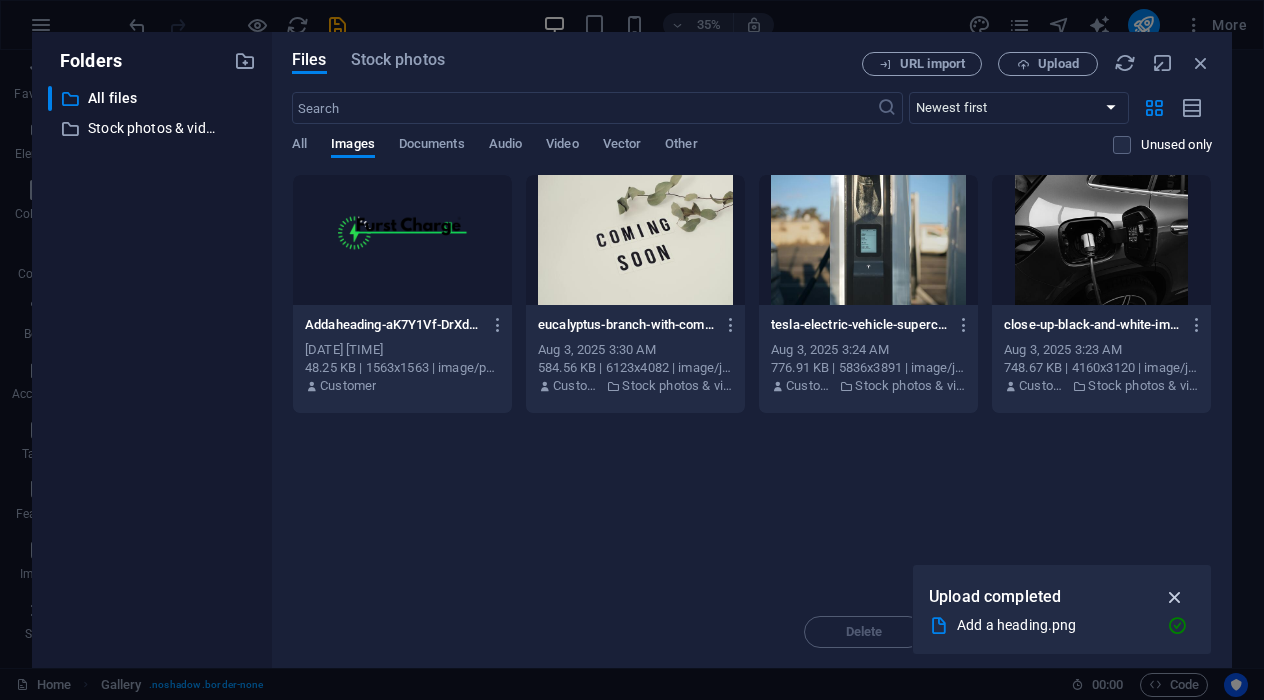click at bounding box center [1175, 597] 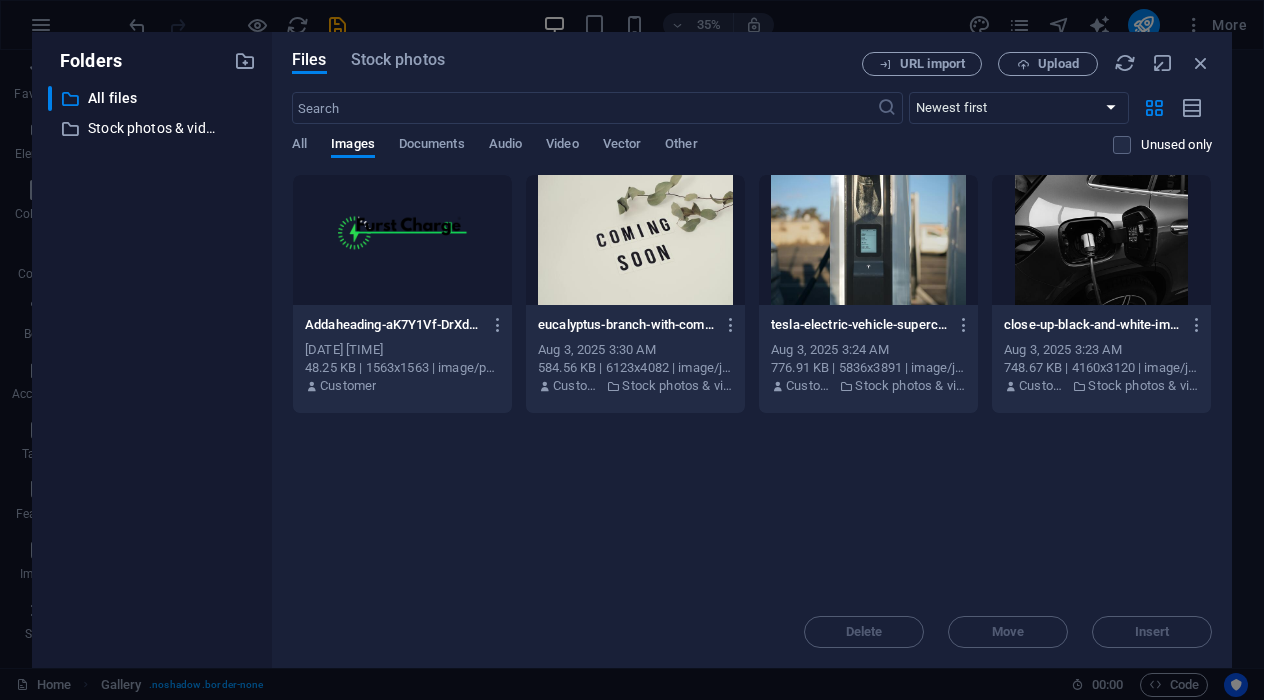 click on "Delete Move Insert" at bounding box center [752, 622] 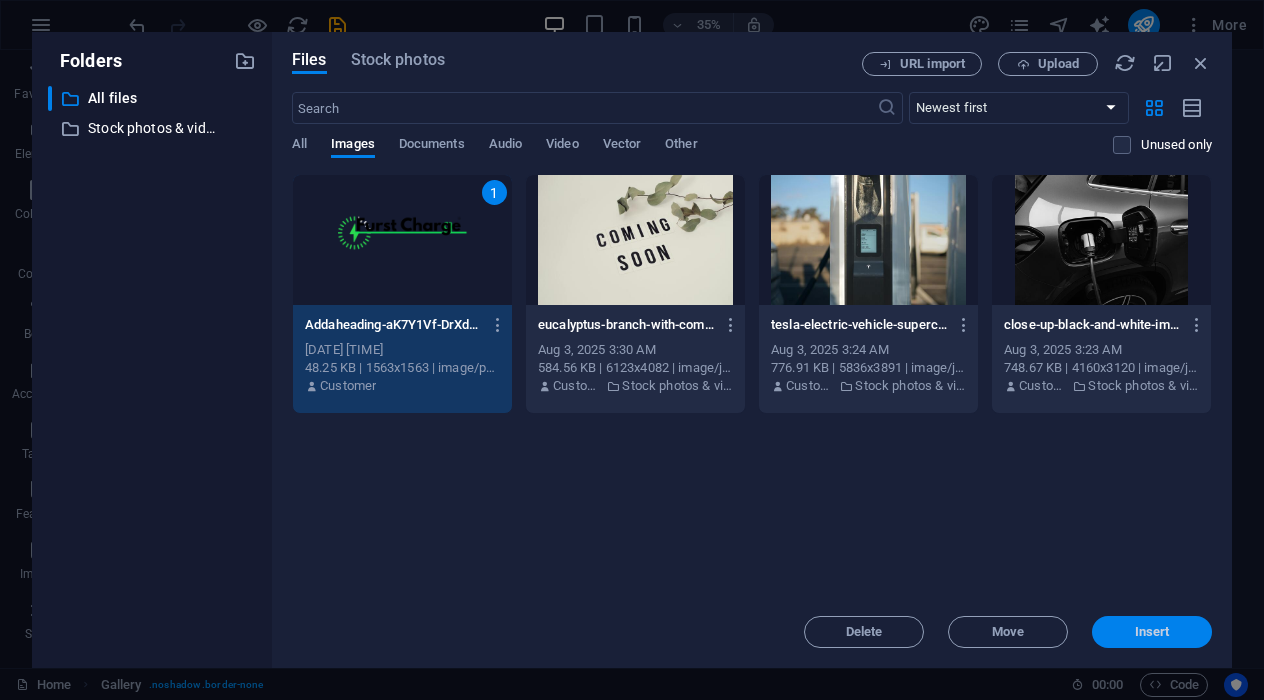 click on "Insert" at bounding box center (1152, 632) 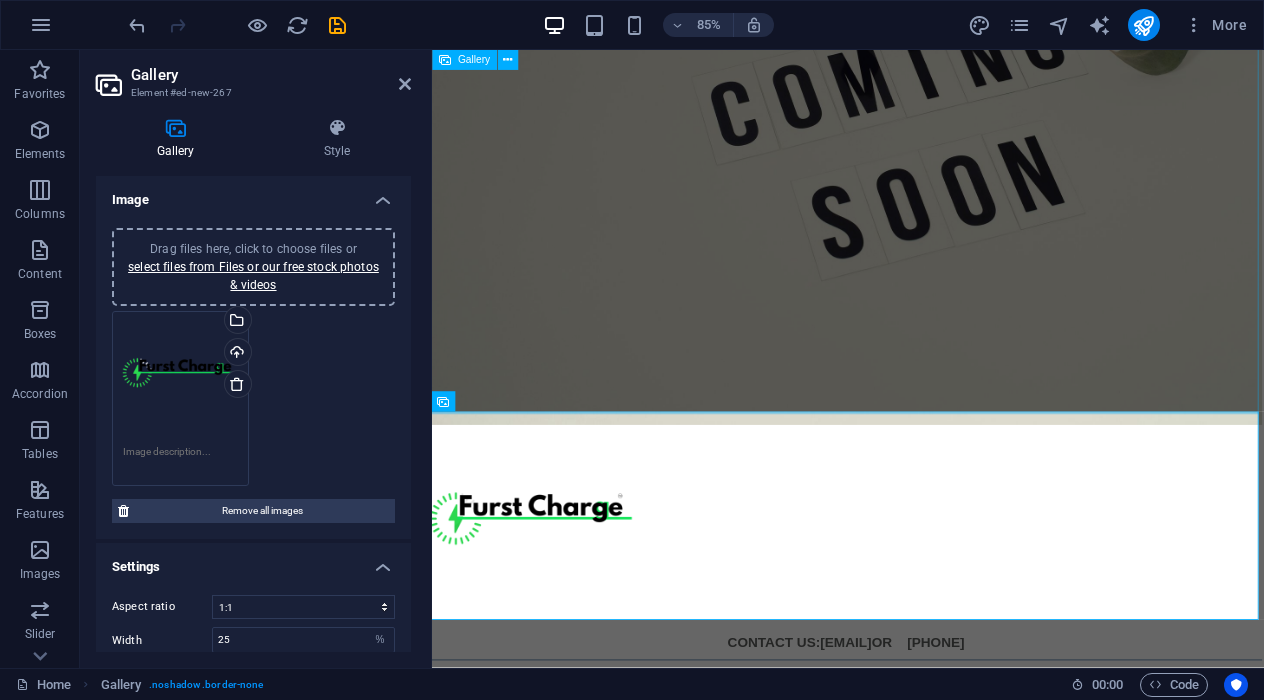 scroll, scrollTop: 303, scrollLeft: 3, axis: both 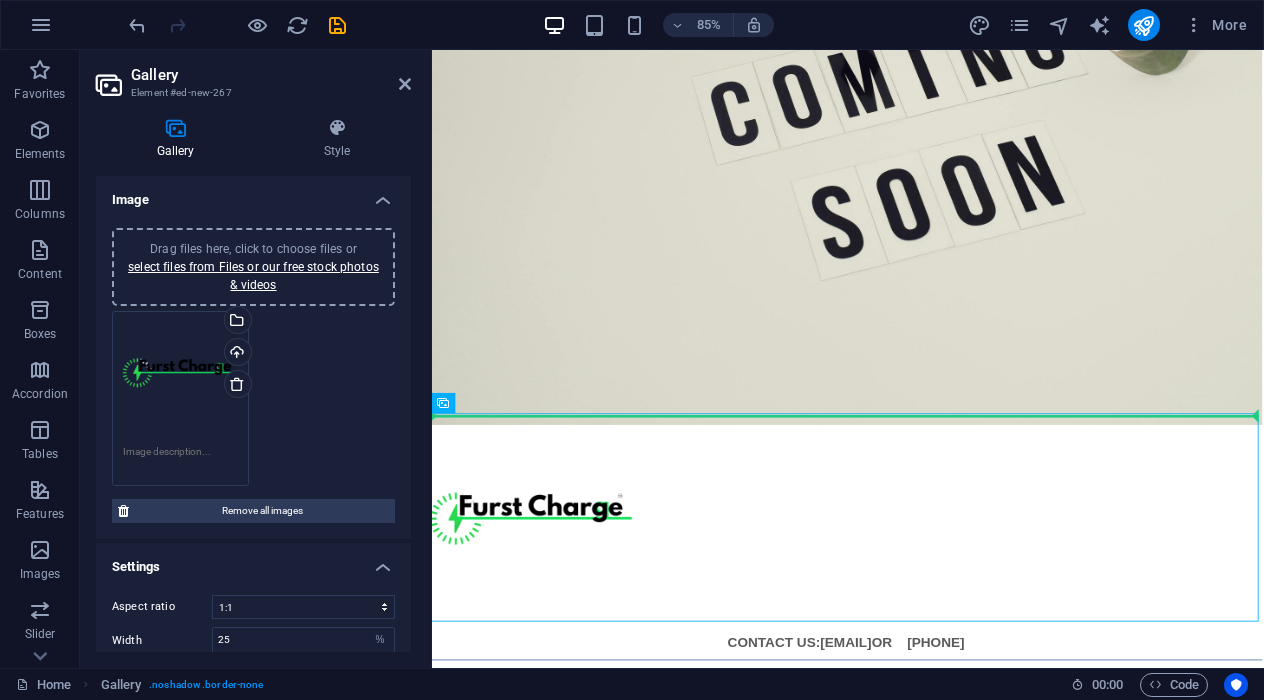 drag, startPoint x: 1032, startPoint y: 554, endPoint x: 1030, endPoint y: 461, distance: 93.0215 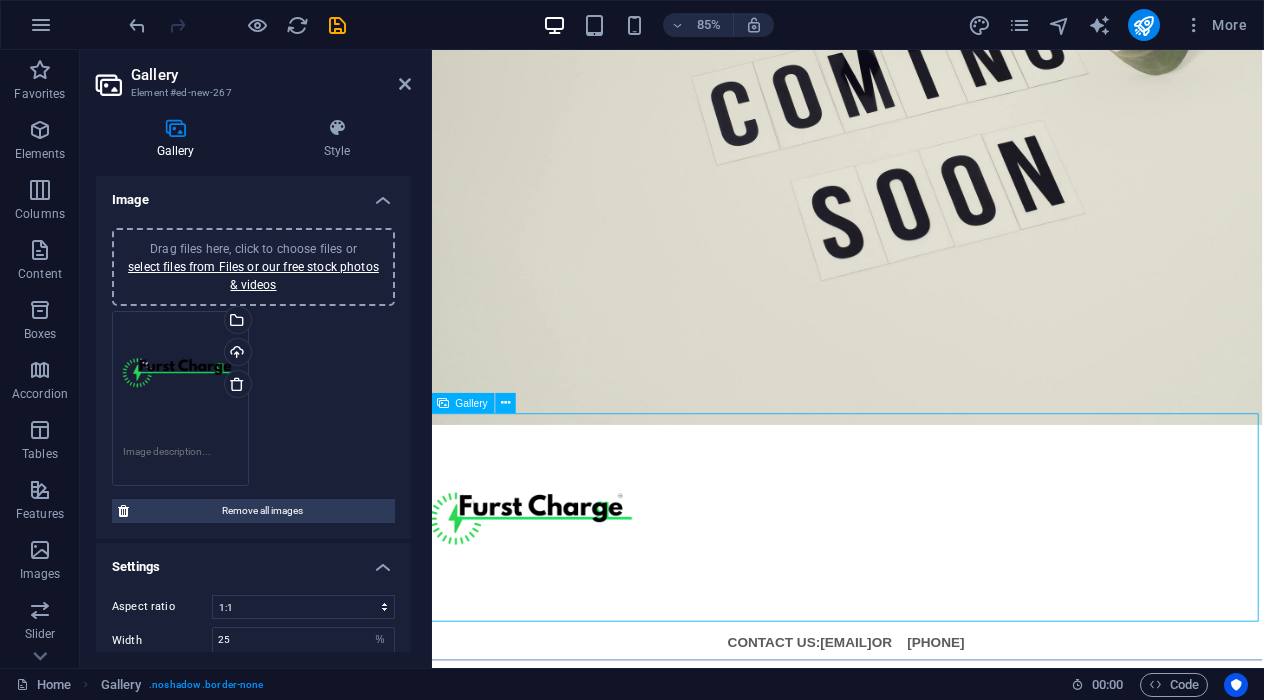 click at bounding box center [918, 615] 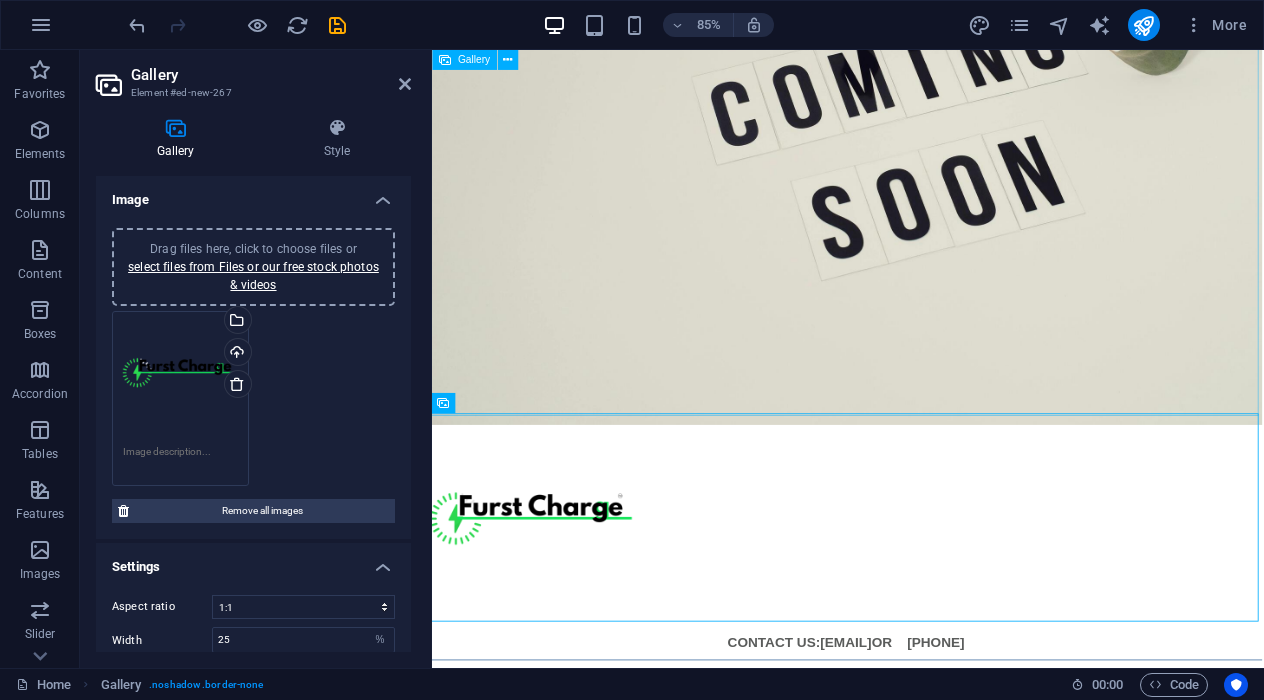 click at bounding box center (918, 125) 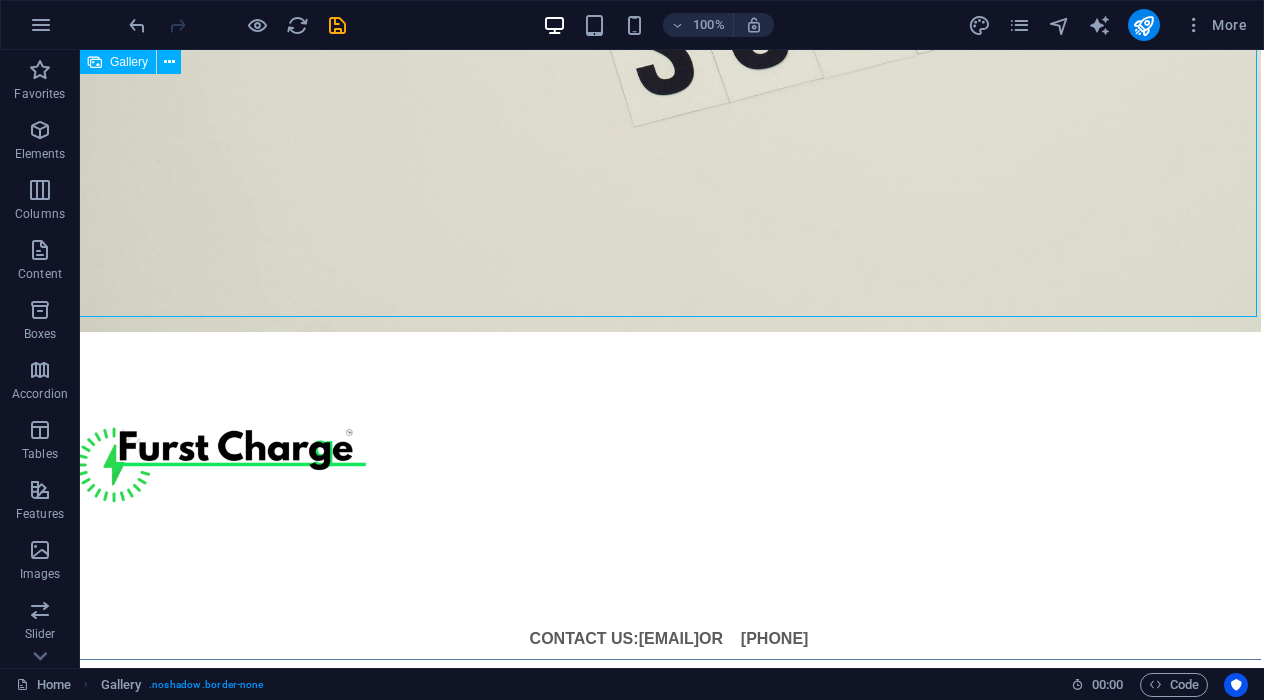 scroll, scrollTop: 618, scrollLeft: 3, axis: both 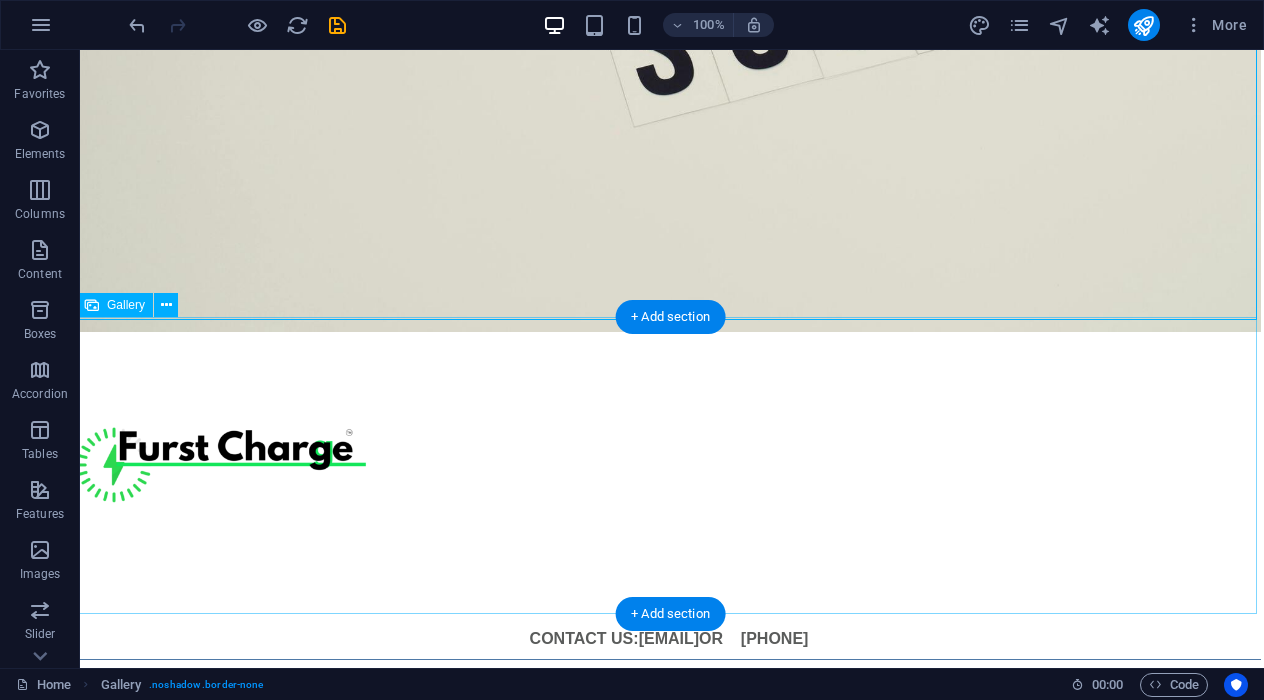 click at bounding box center [223, 481] 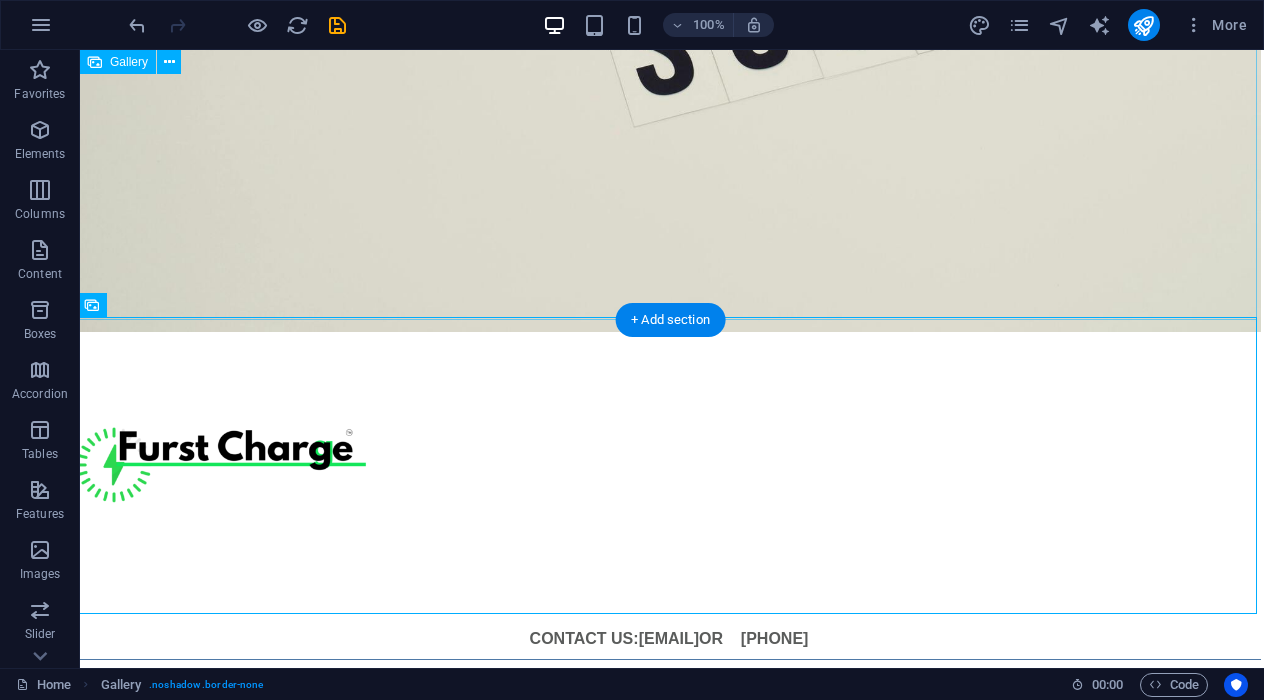 click at bounding box center [669, -112] 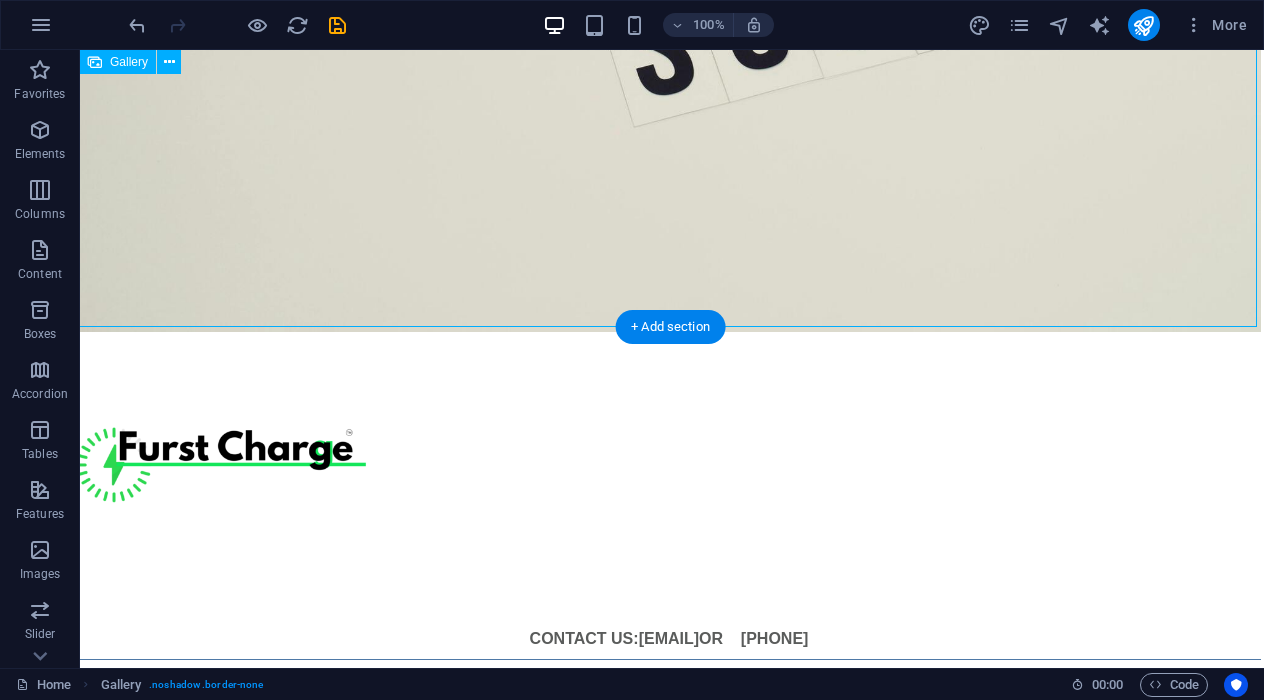 scroll, scrollTop: 604, scrollLeft: 3, axis: both 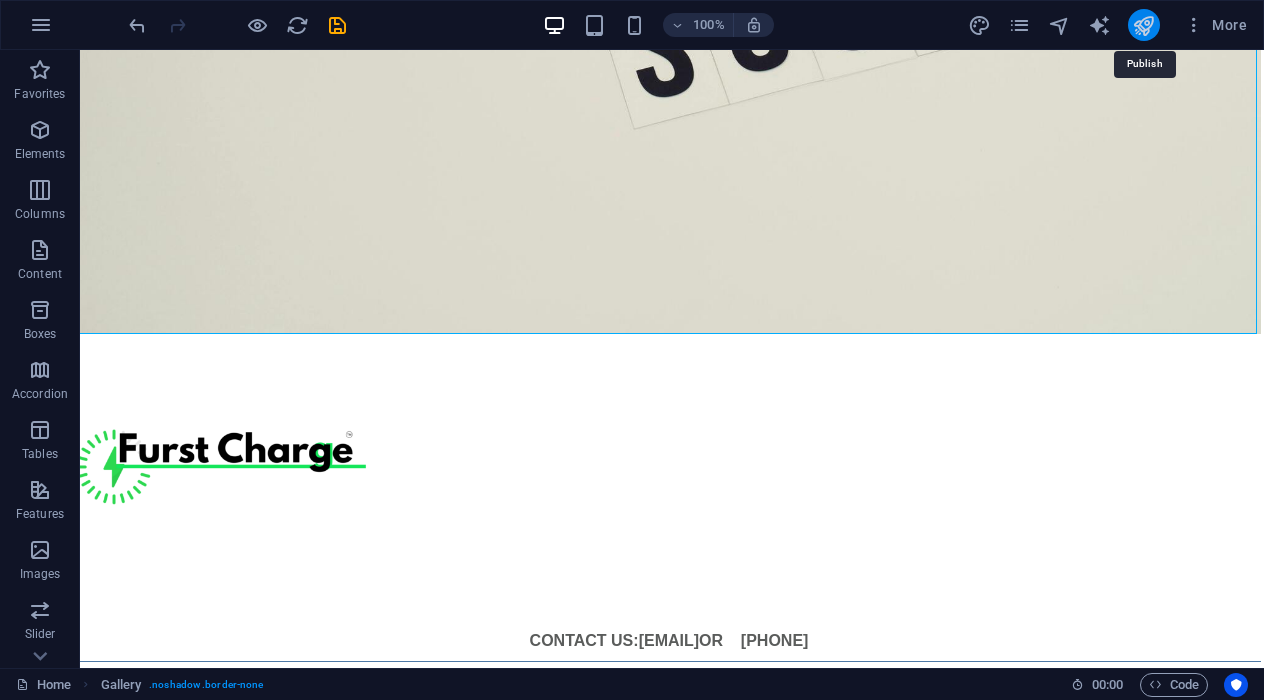 click at bounding box center [1143, 25] 